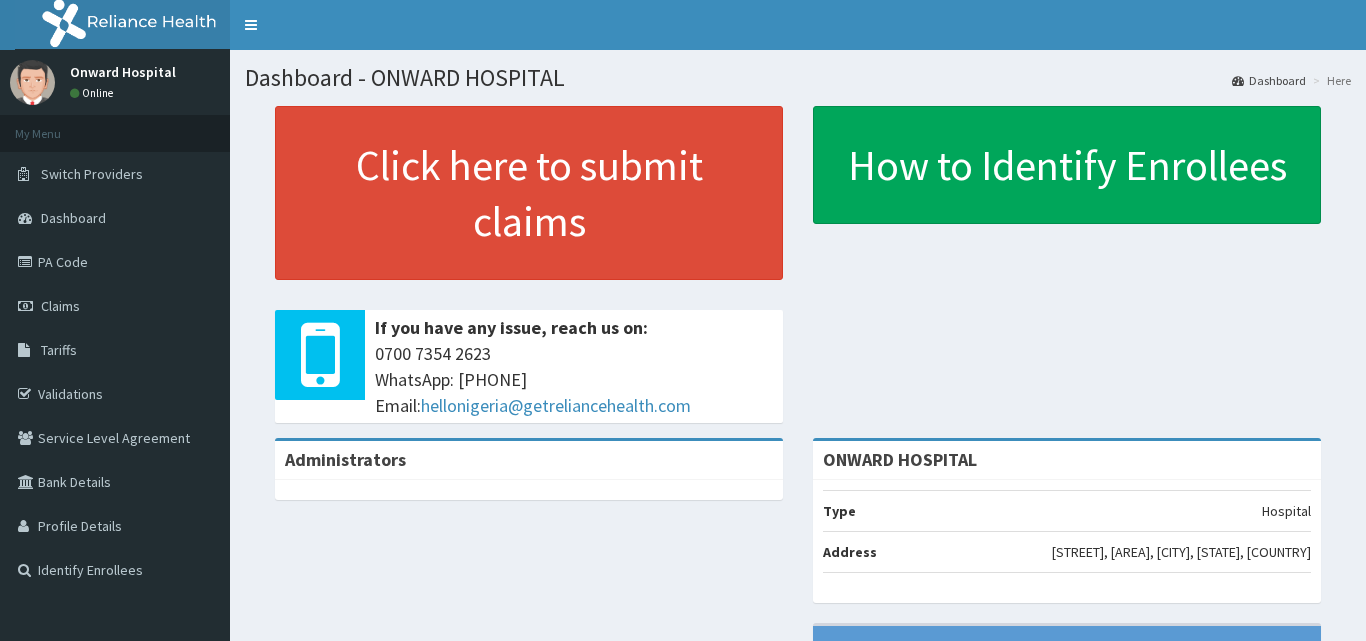 scroll, scrollTop: 0, scrollLeft: 0, axis: both 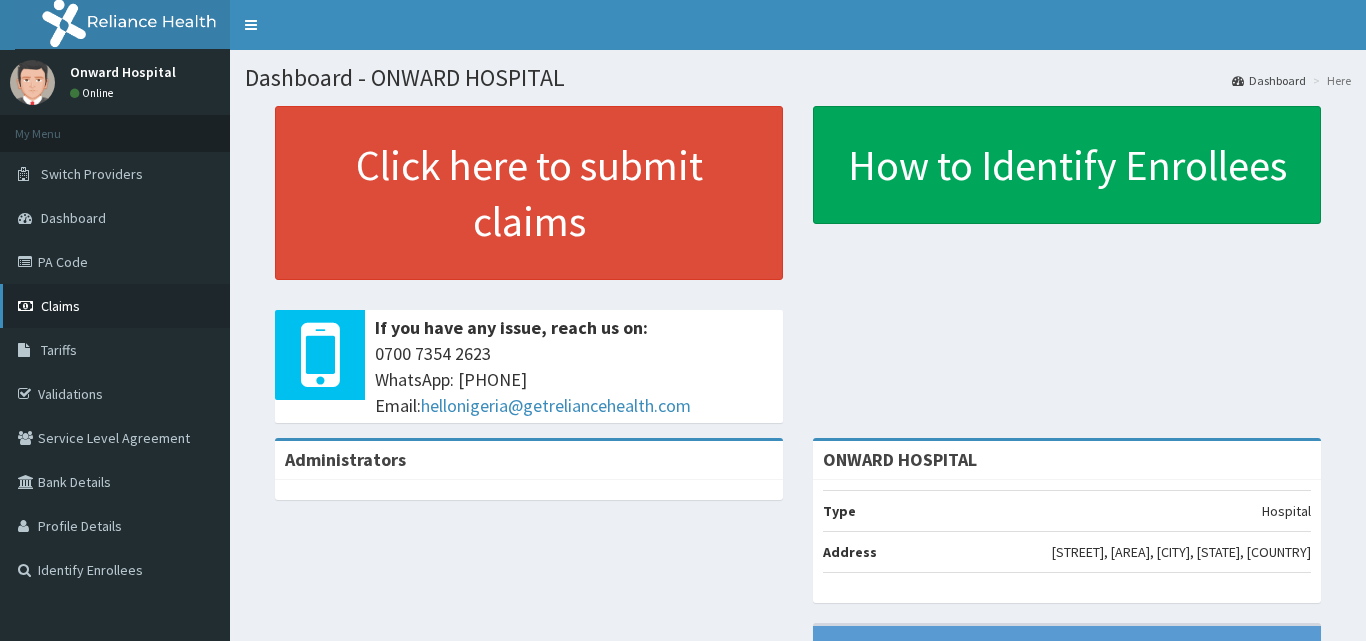 click on "Claims" at bounding box center (115, 306) 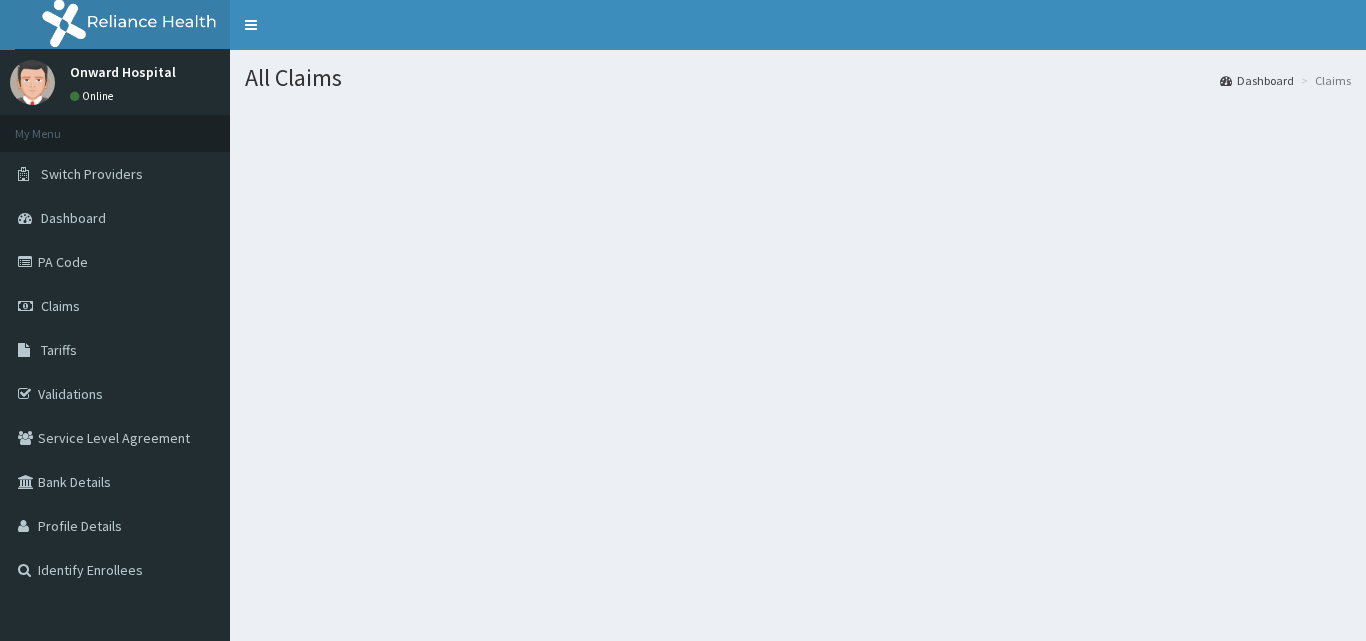 scroll, scrollTop: 0, scrollLeft: 0, axis: both 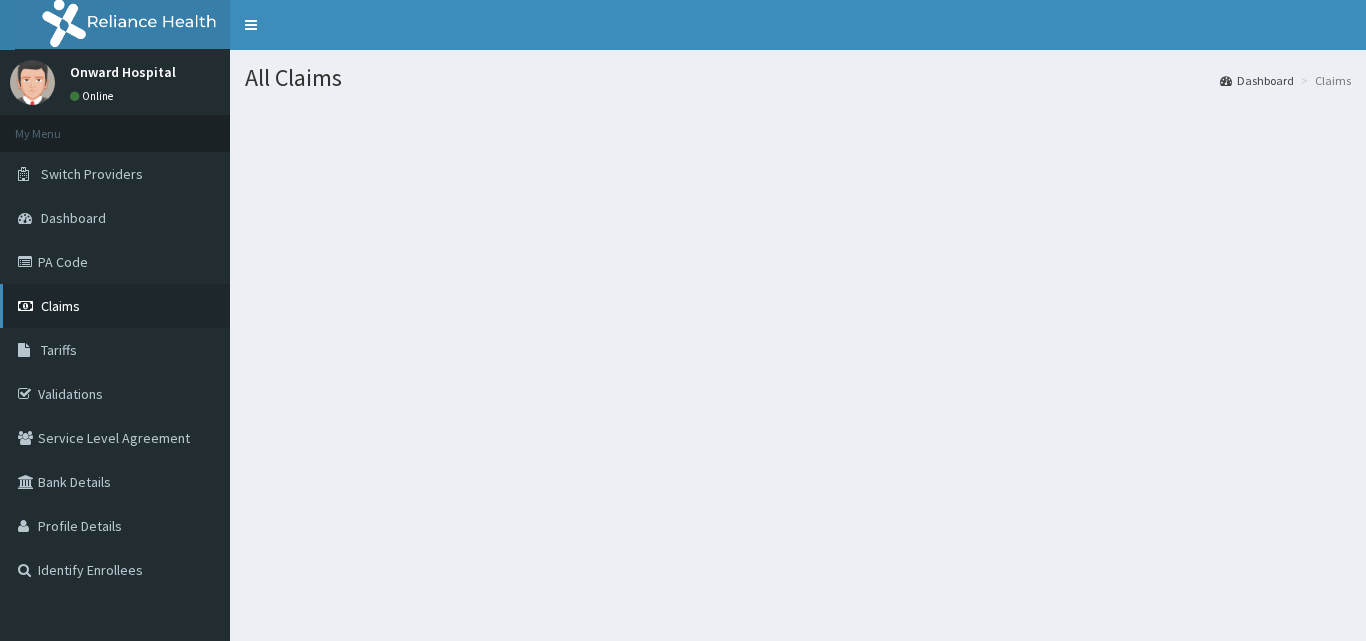 click on "Claims" at bounding box center (115, 306) 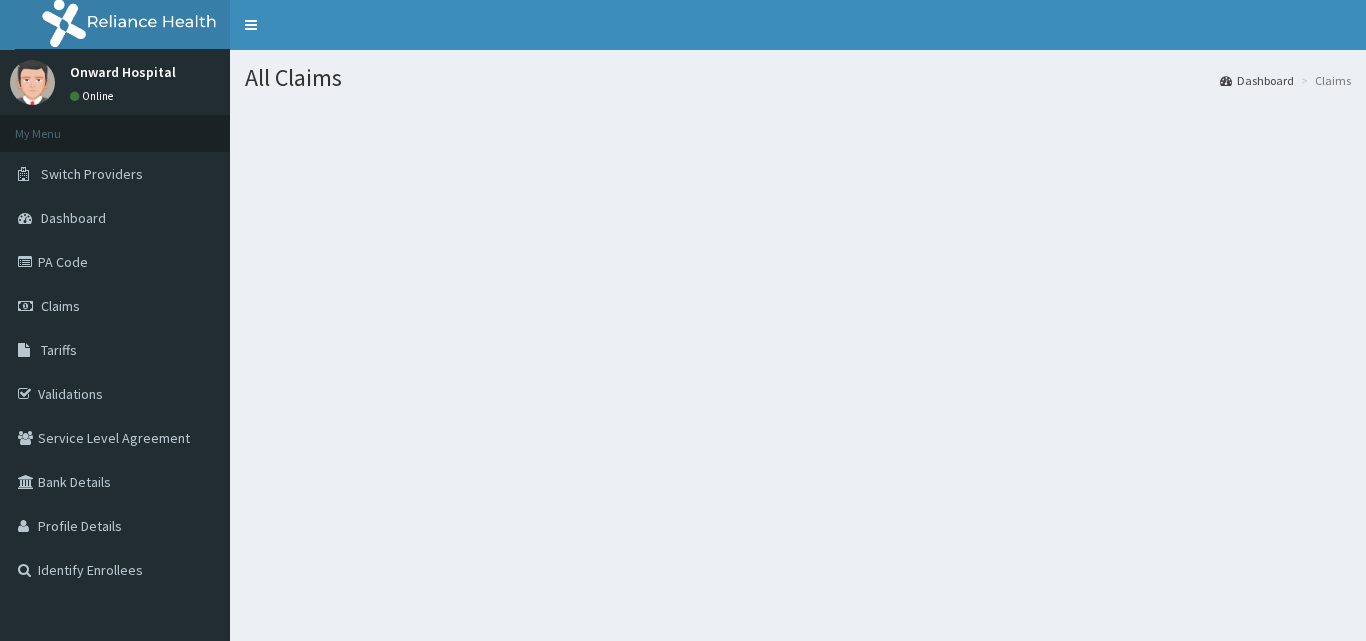 scroll, scrollTop: 0, scrollLeft: 0, axis: both 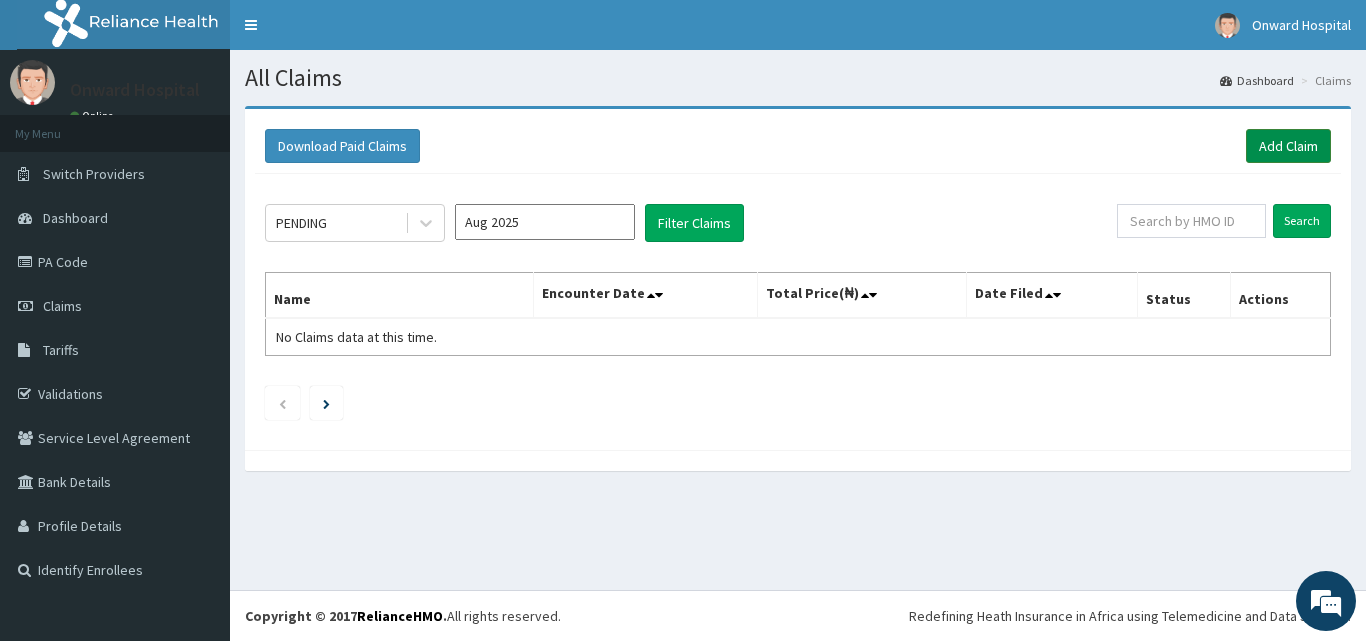 click on "Add Claim" at bounding box center [1288, 146] 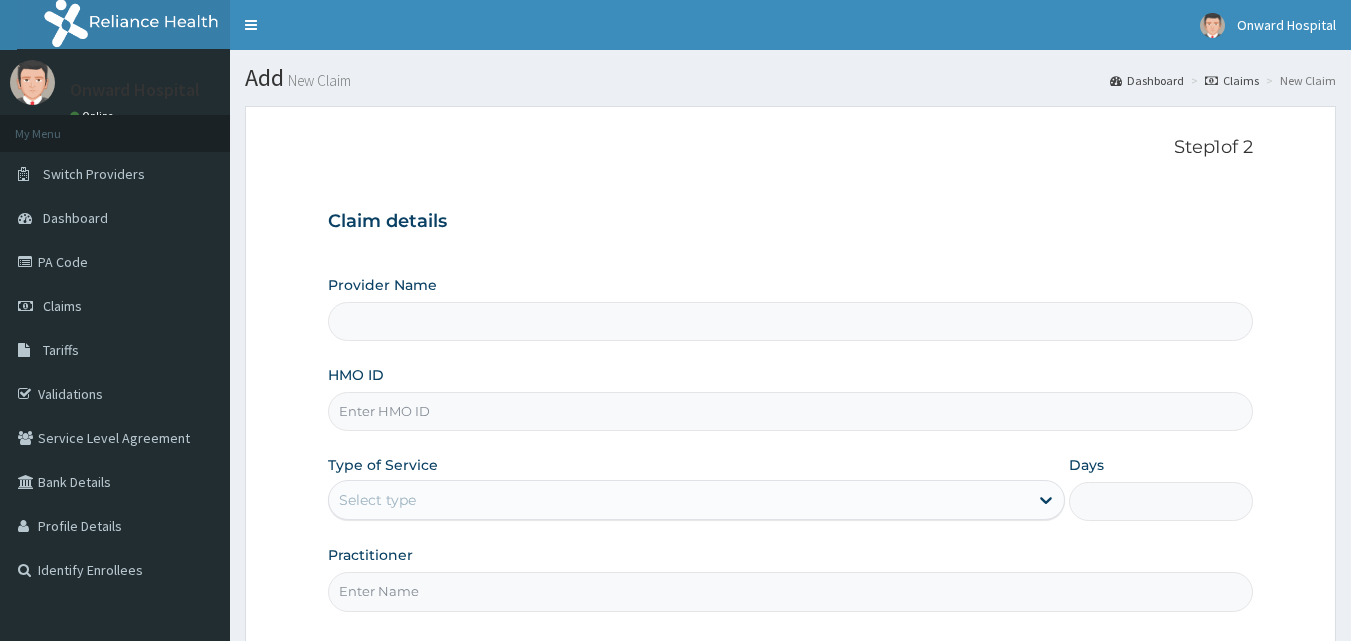 scroll, scrollTop: 0, scrollLeft: 0, axis: both 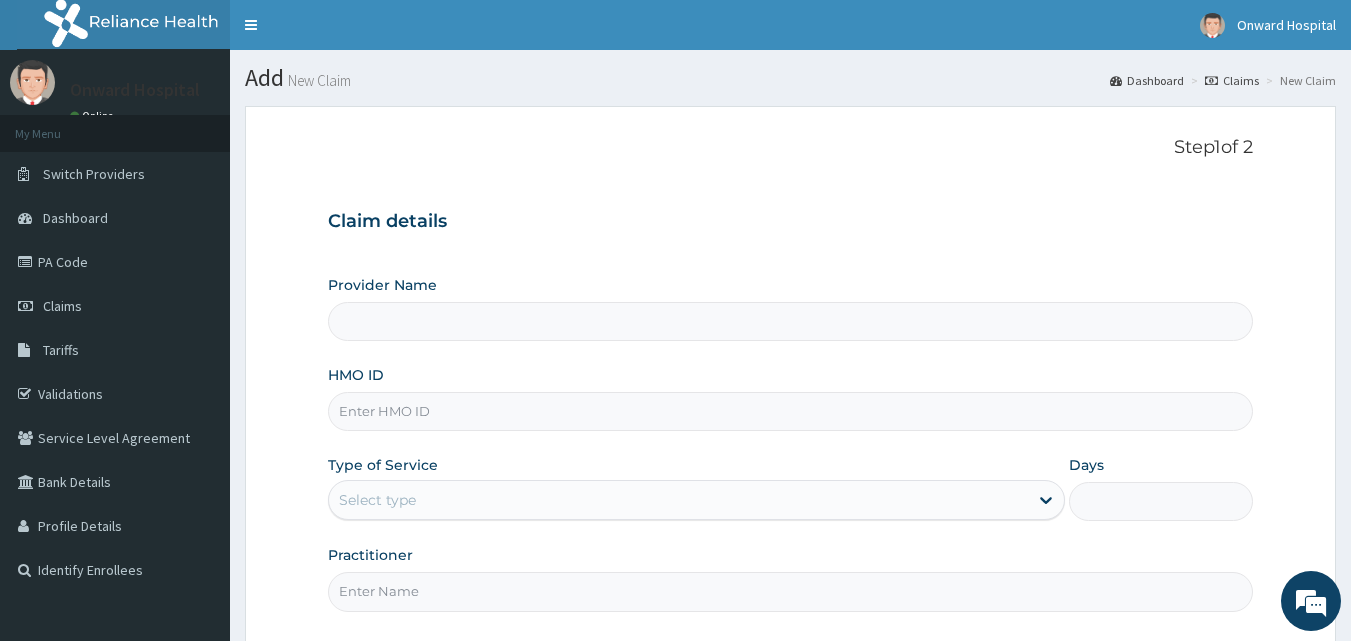 type on "ONWARD HOSPITAL" 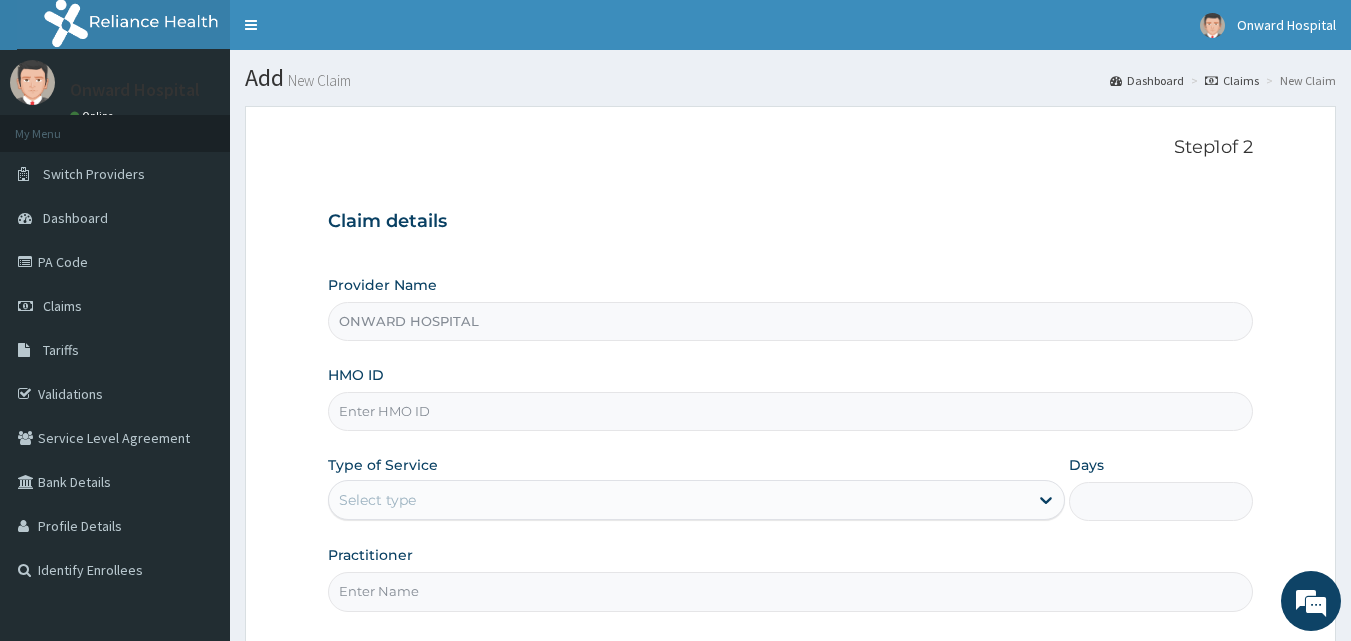 click on "HMO ID" at bounding box center (791, 411) 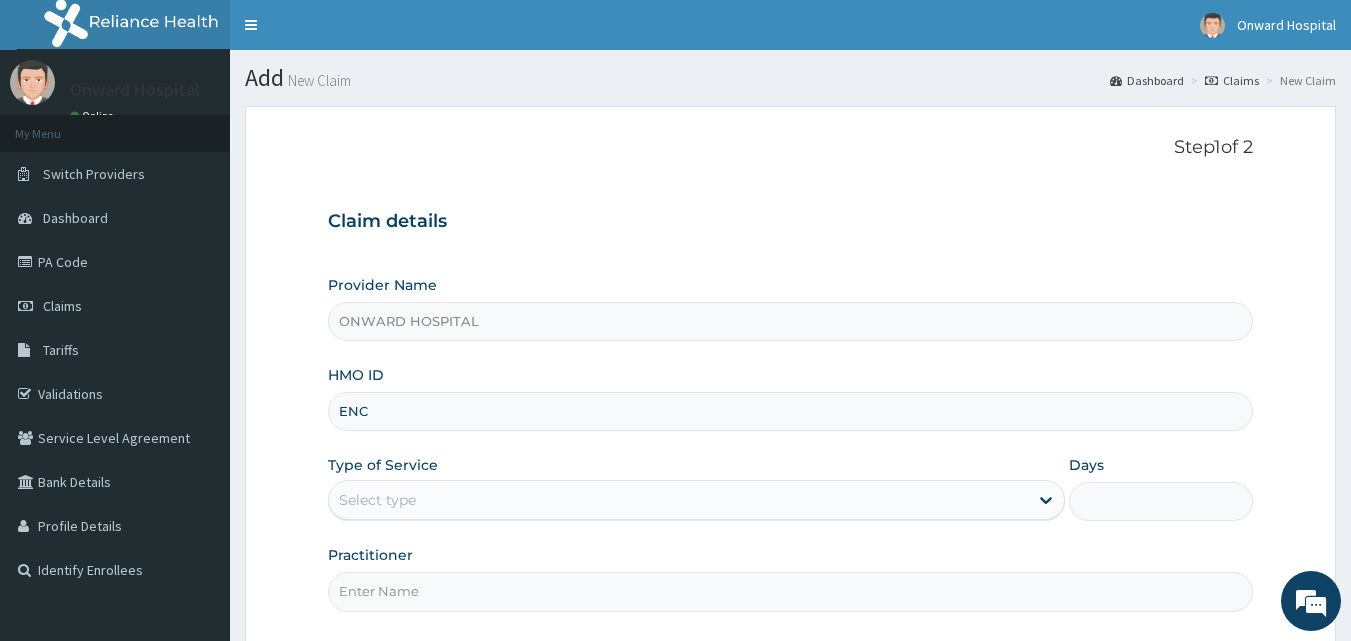 scroll, scrollTop: 0, scrollLeft: 0, axis: both 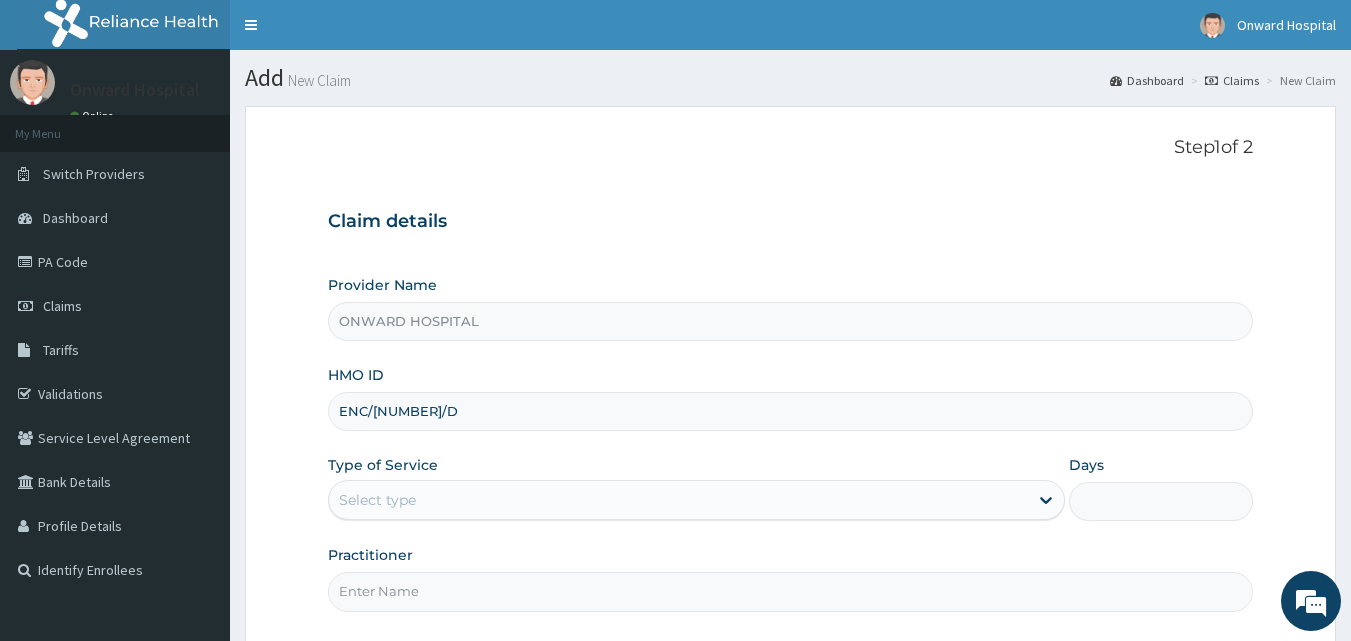 type on "ENC/[NUMBER]/D" 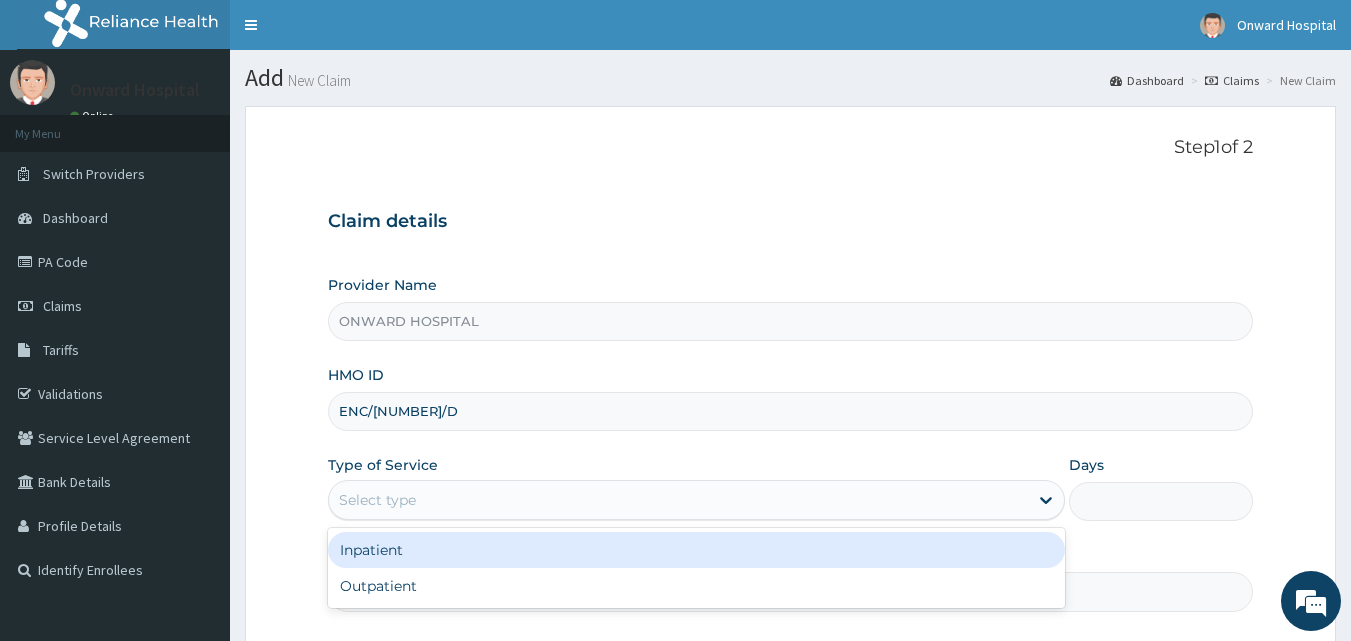 drag, startPoint x: 487, startPoint y: 491, endPoint x: 490, endPoint y: 471, distance: 20.22375 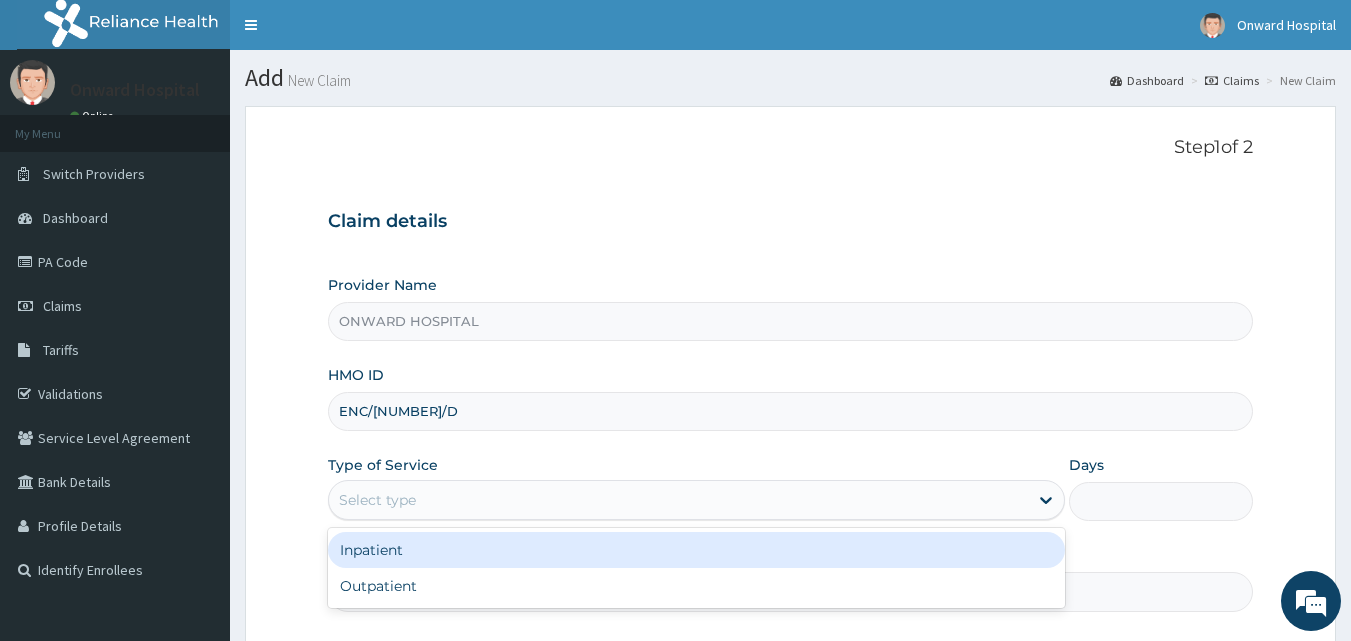 click on "Select type" at bounding box center (678, 500) 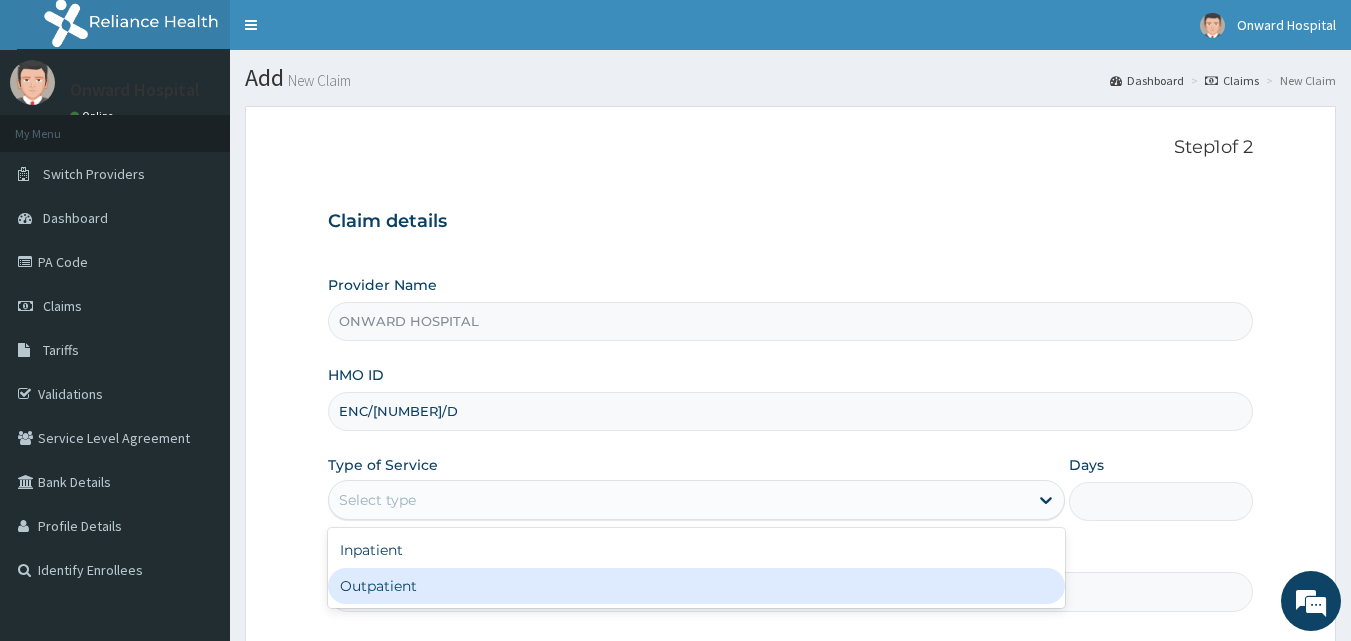click on "Outpatient" at bounding box center (696, 586) 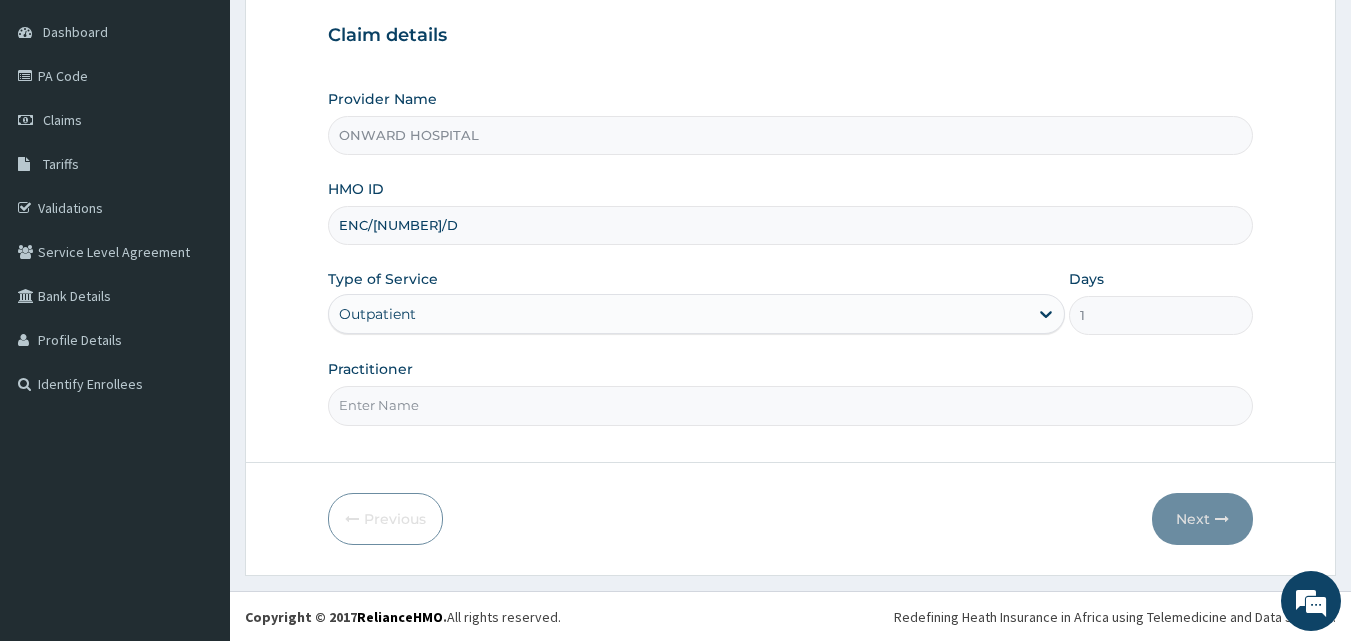 scroll, scrollTop: 187, scrollLeft: 0, axis: vertical 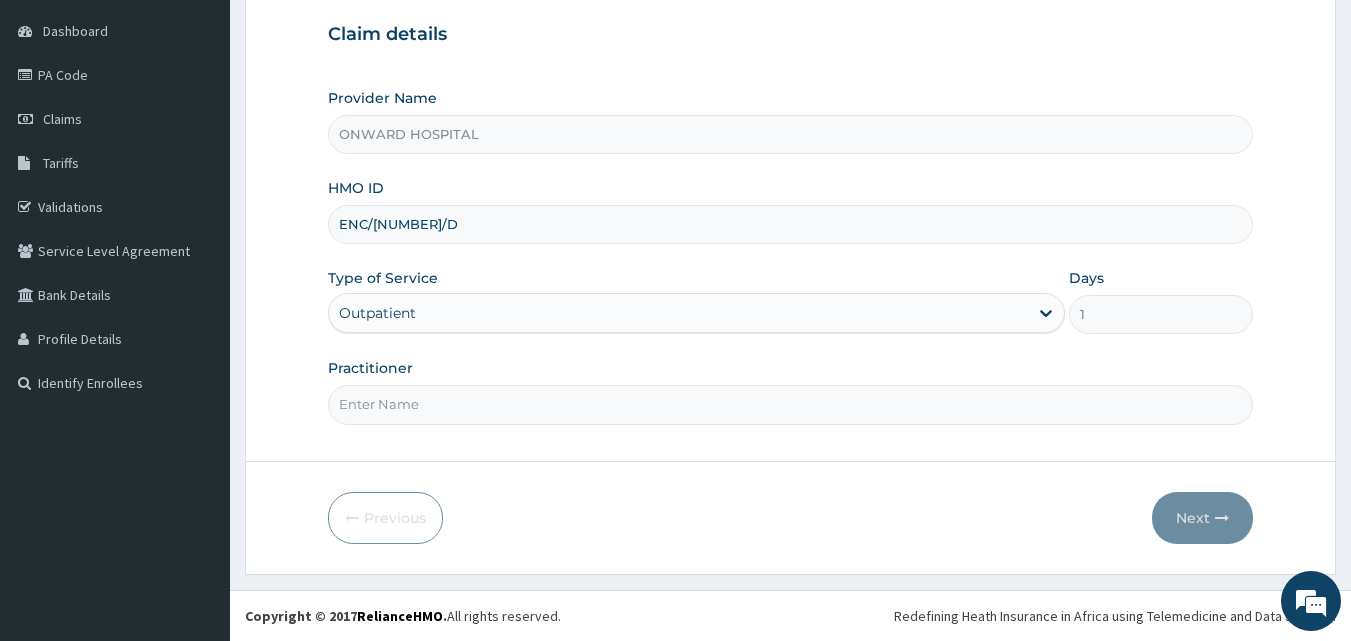 click on "Practitioner" at bounding box center [791, 404] 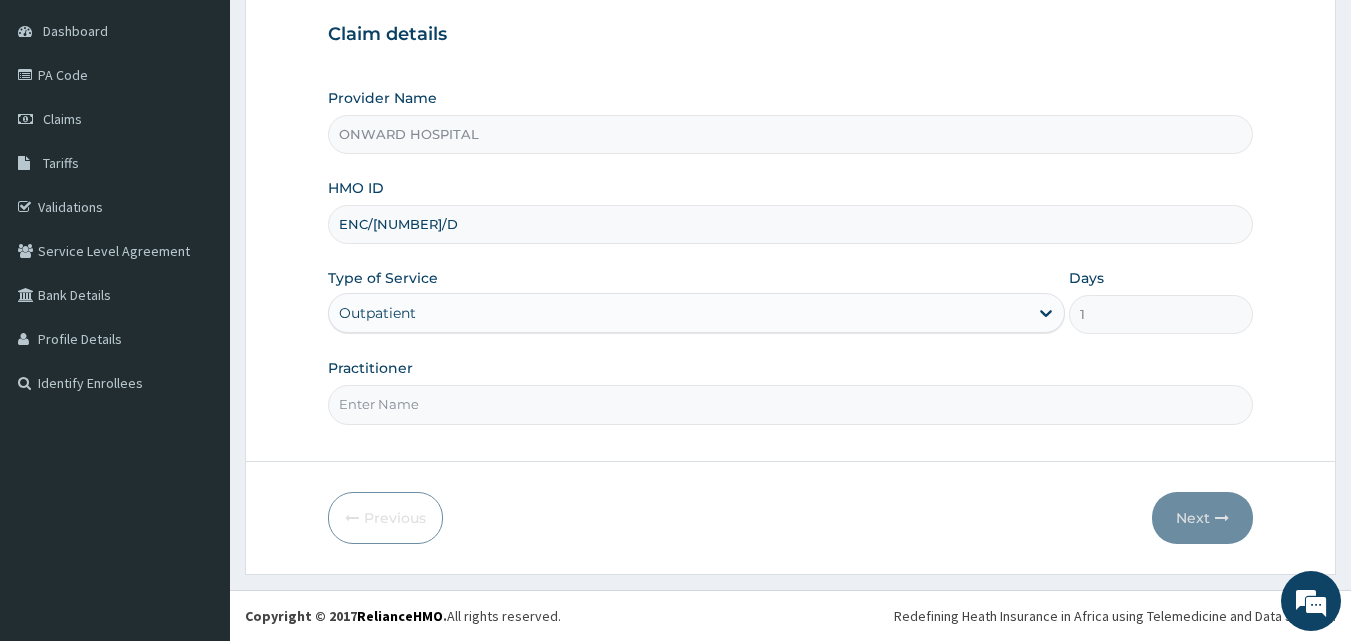 type on "DR ADESIYAN" 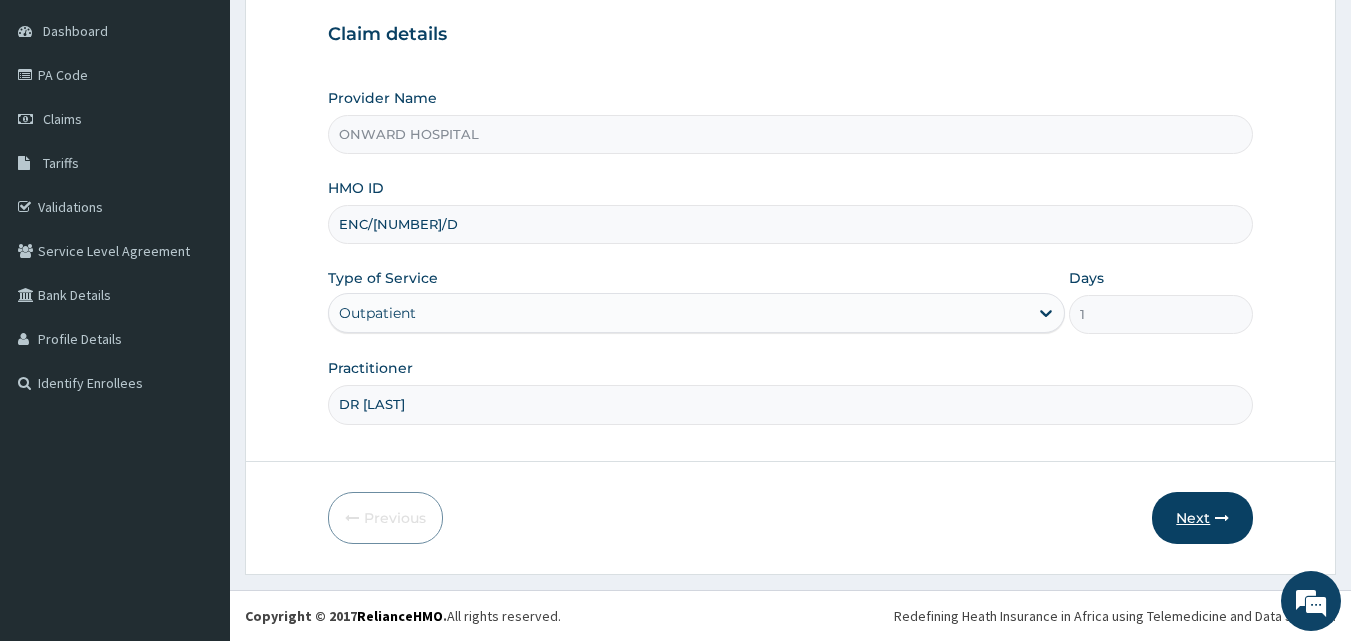click on "Next" at bounding box center [1202, 518] 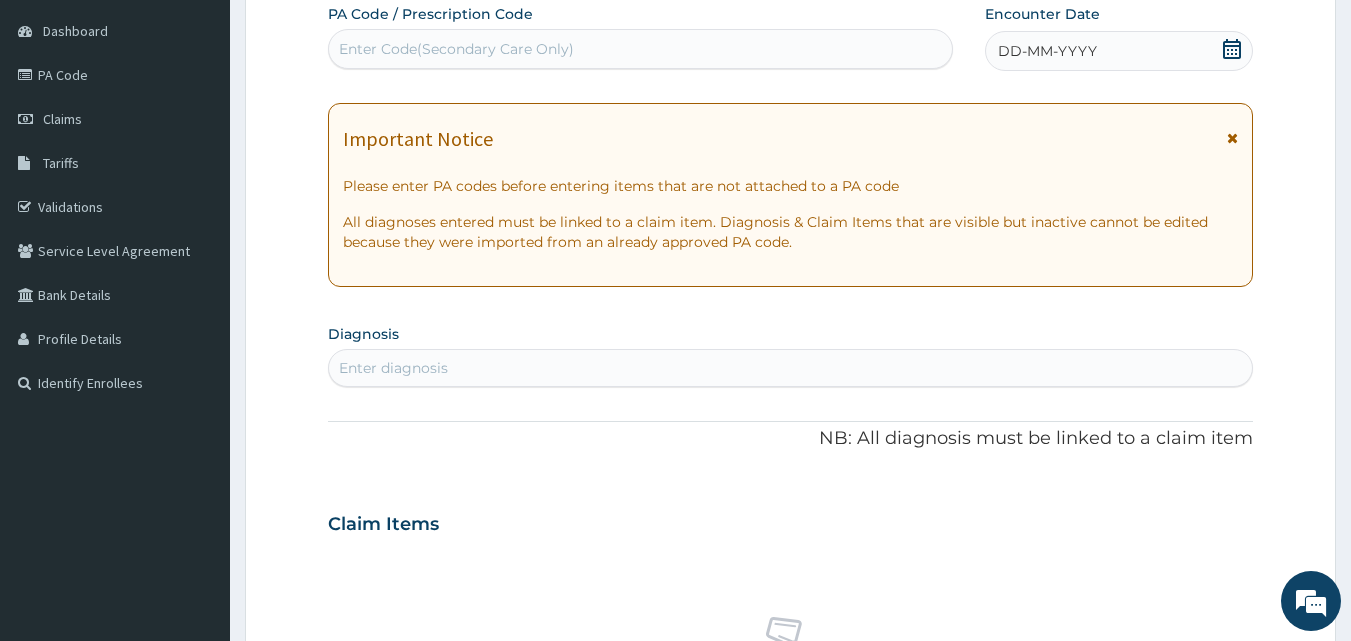 click on "DD-MM-YYYY" at bounding box center (1047, 51) 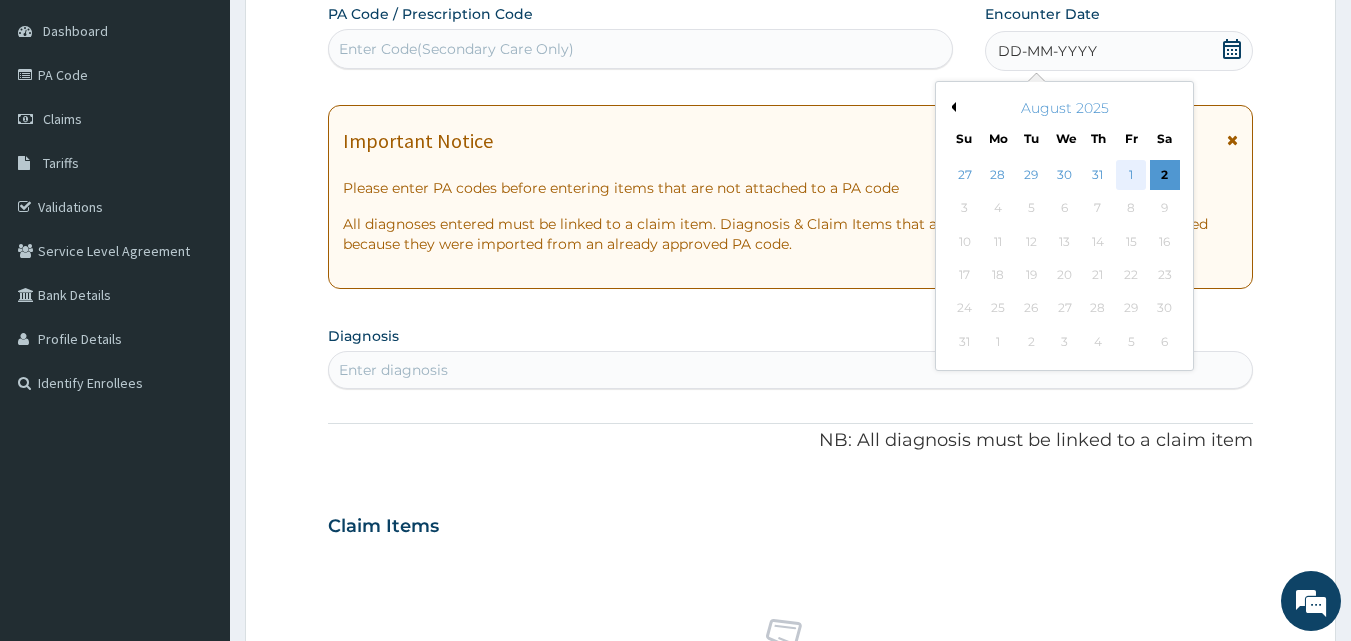 click on "1" at bounding box center (1131, 175) 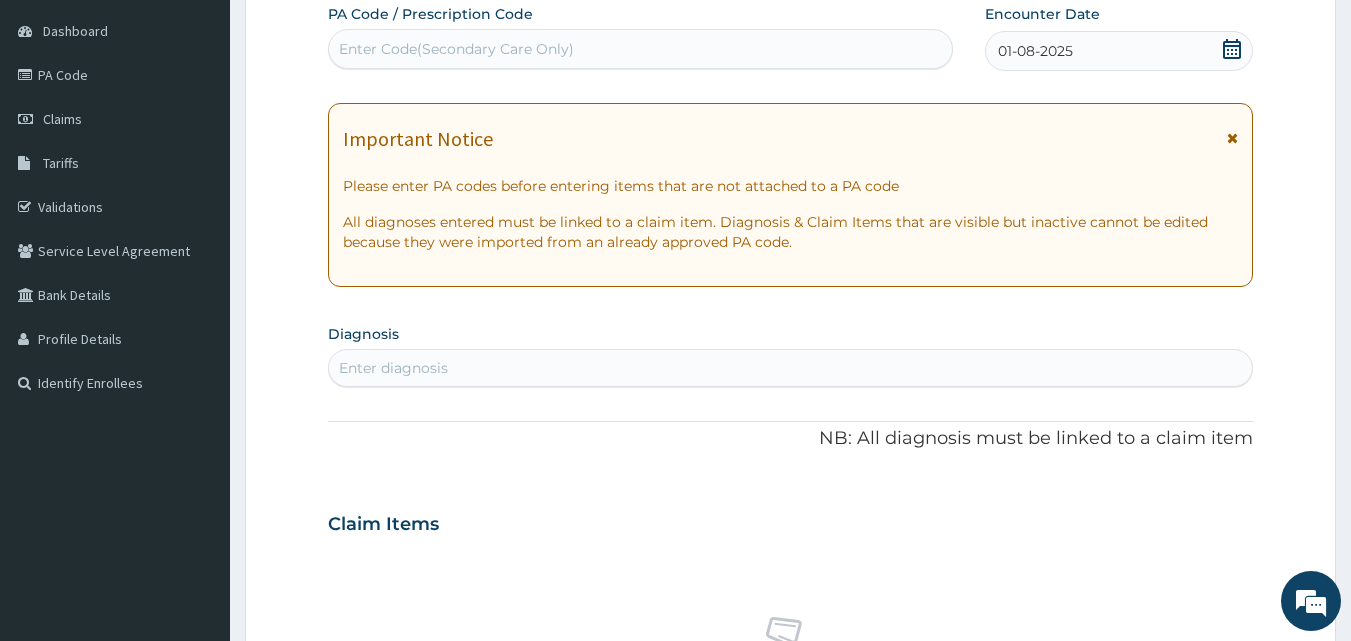 click on "Enter diagnosis" at bounding box center (791, 368) 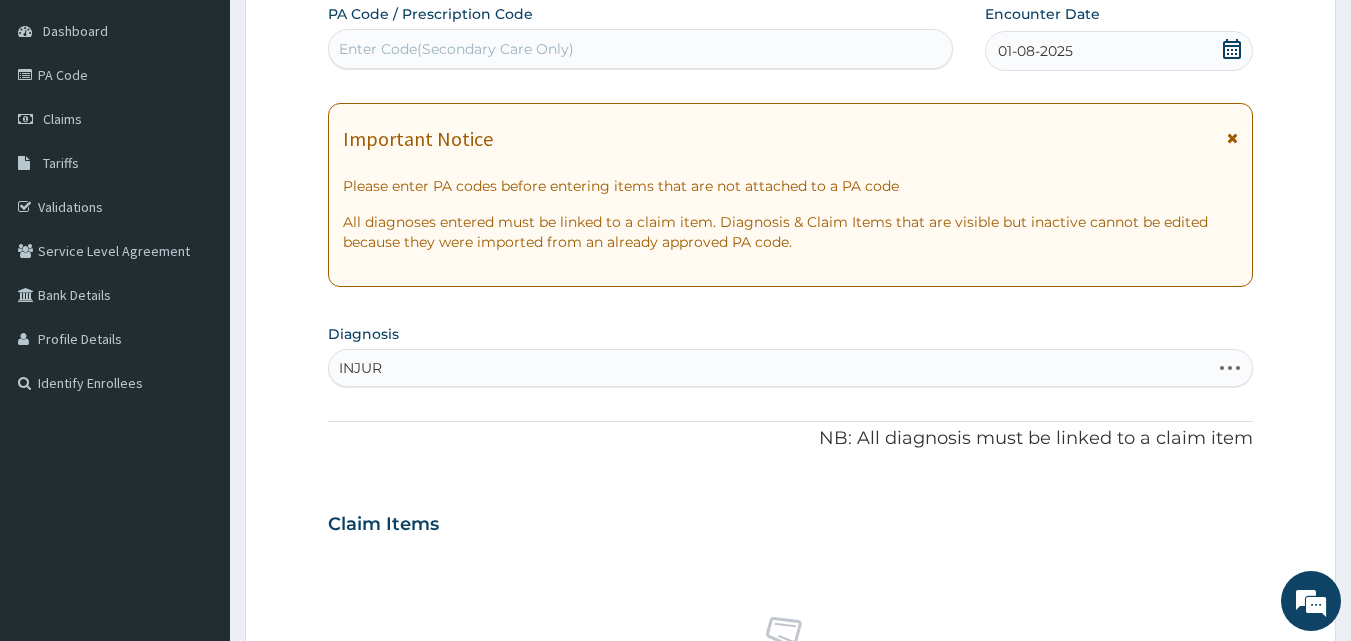type on "INJURY" 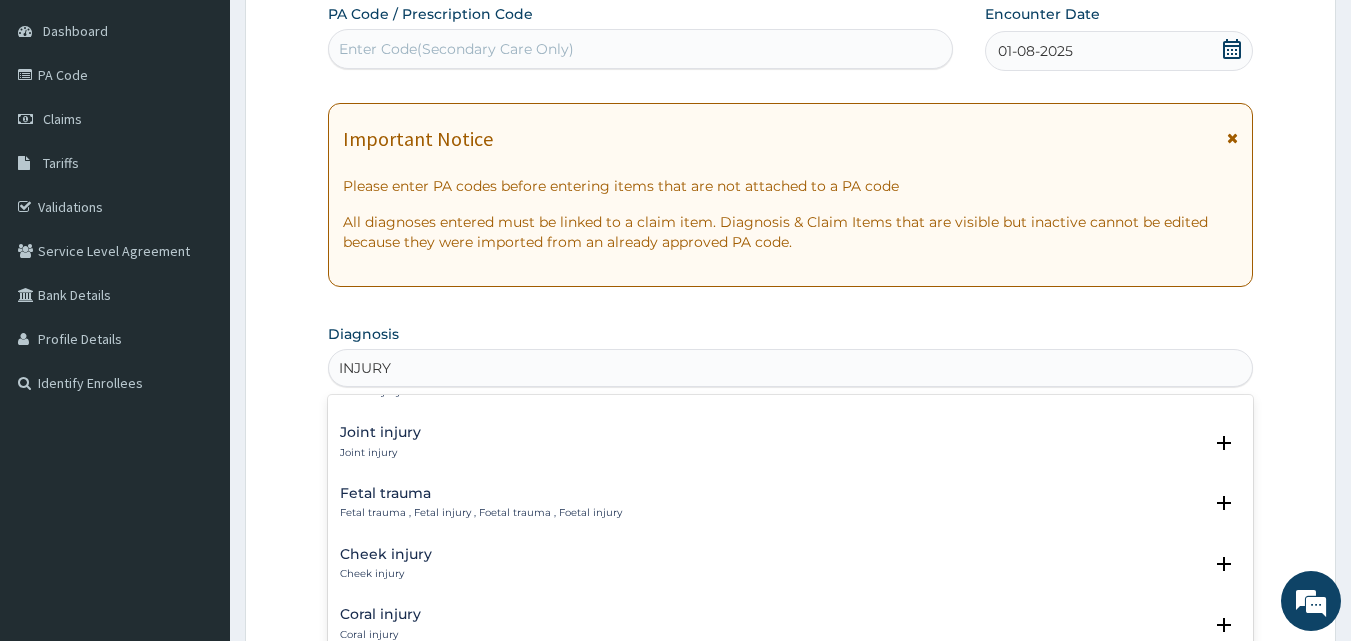 scroll, scrollTop: 900, scrollLeft: 0, axis: vertical 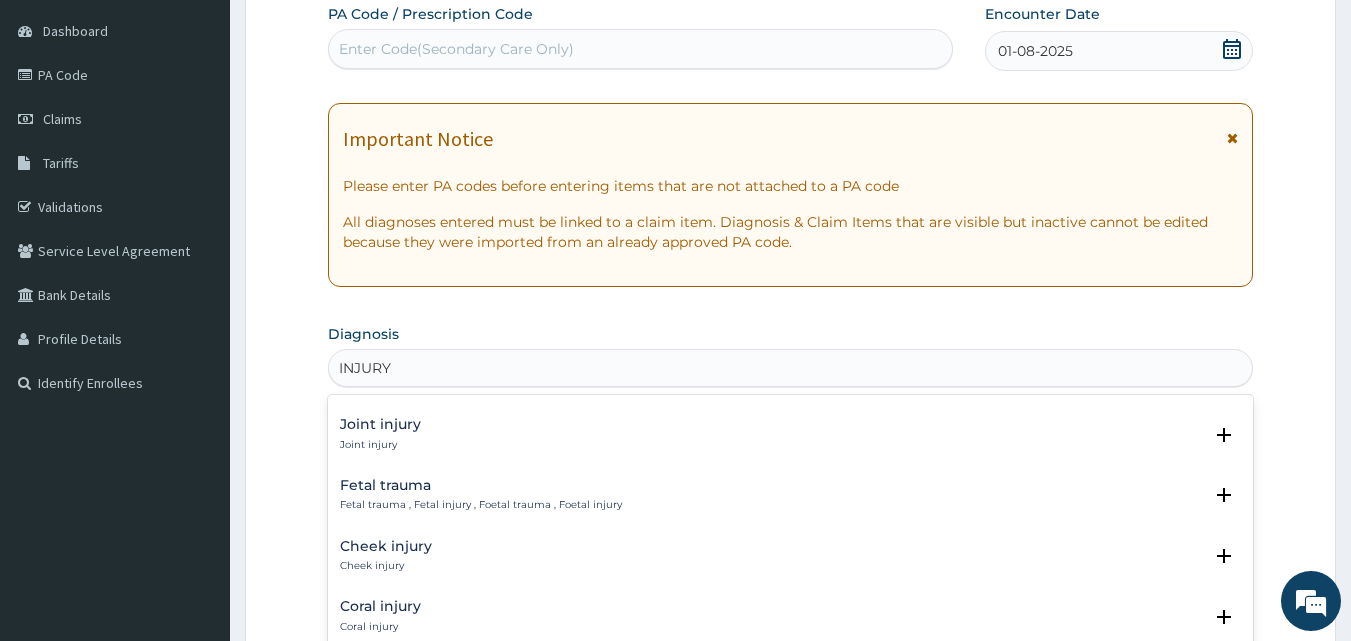 click on "Joint injury Joint injury" at bounding box center (791, 434) 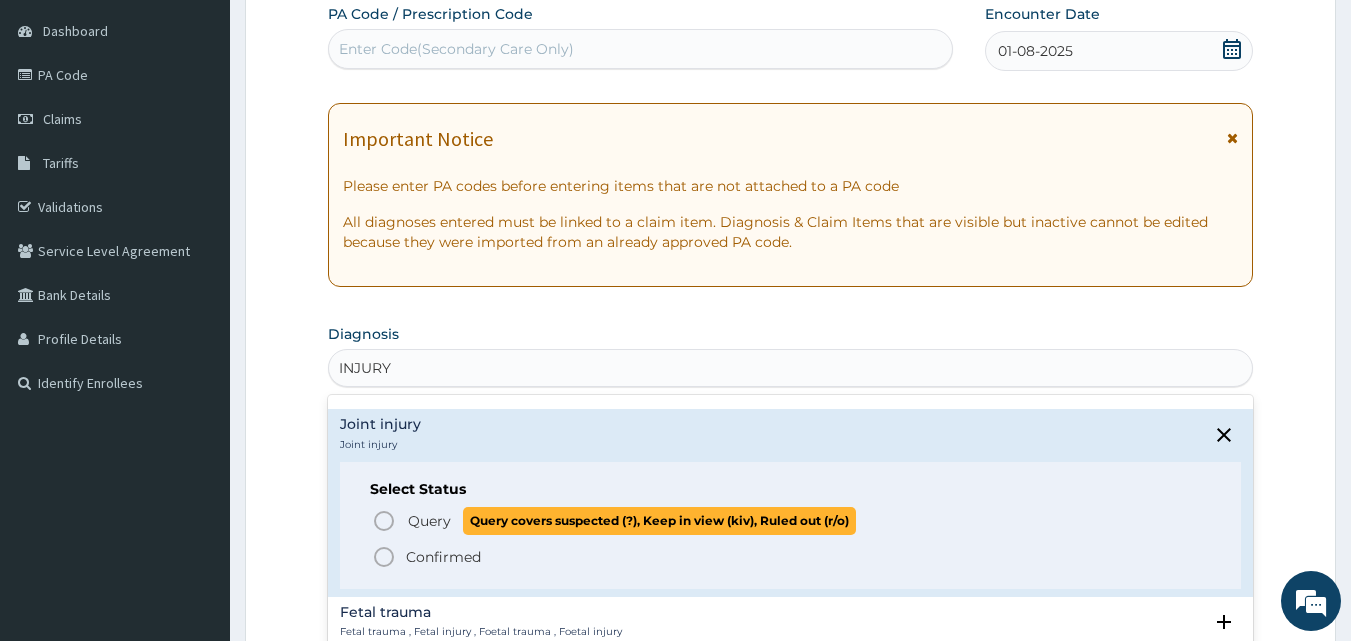 click 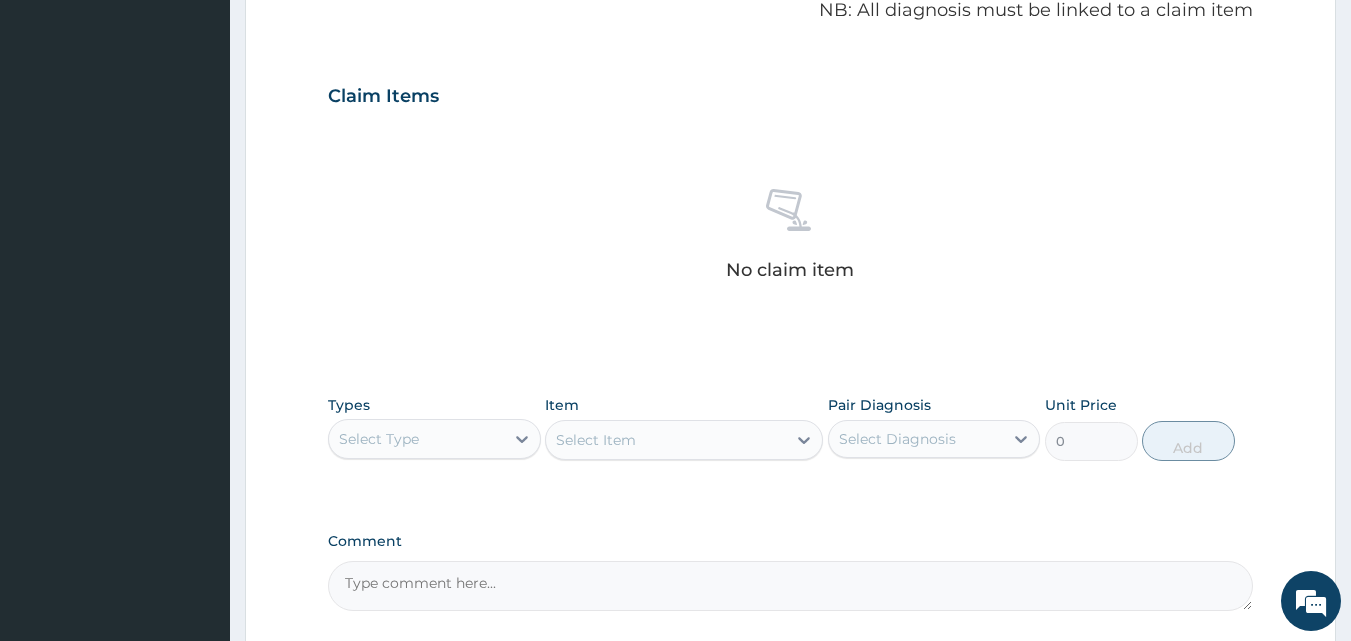 scroll, scrollTop: 801, scrollLeft: 0, axis: vertical 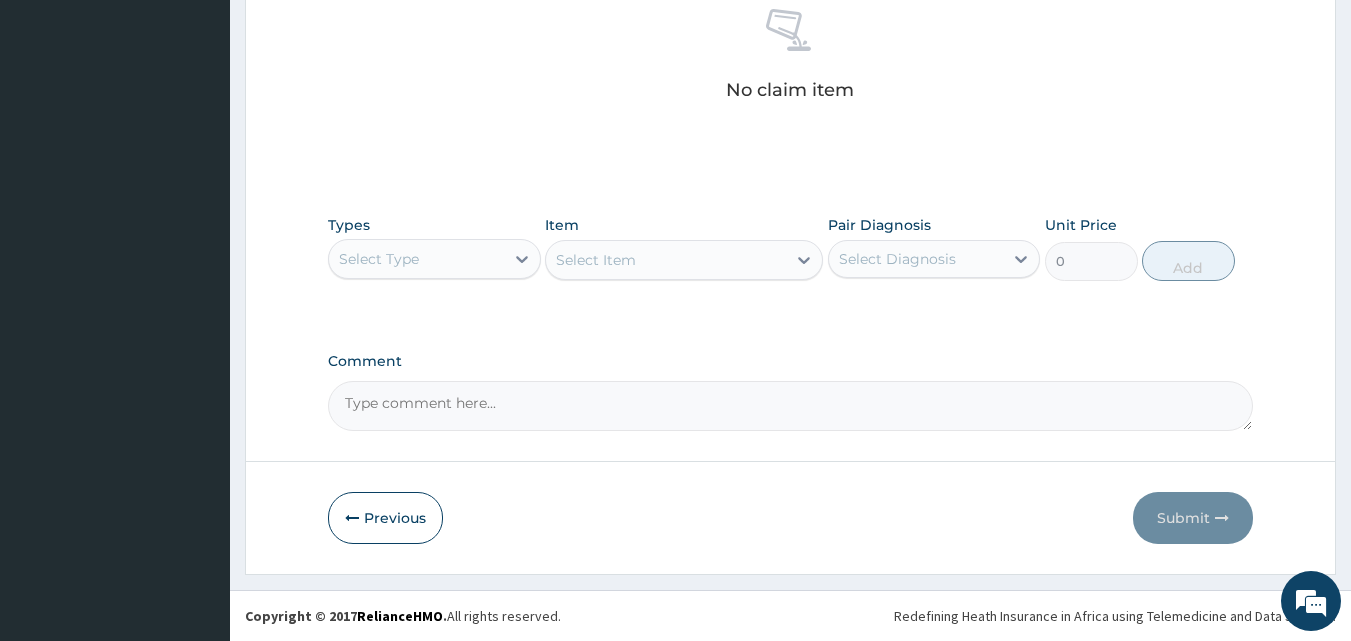 click on "Select Type" at bounding box center (416, 259) 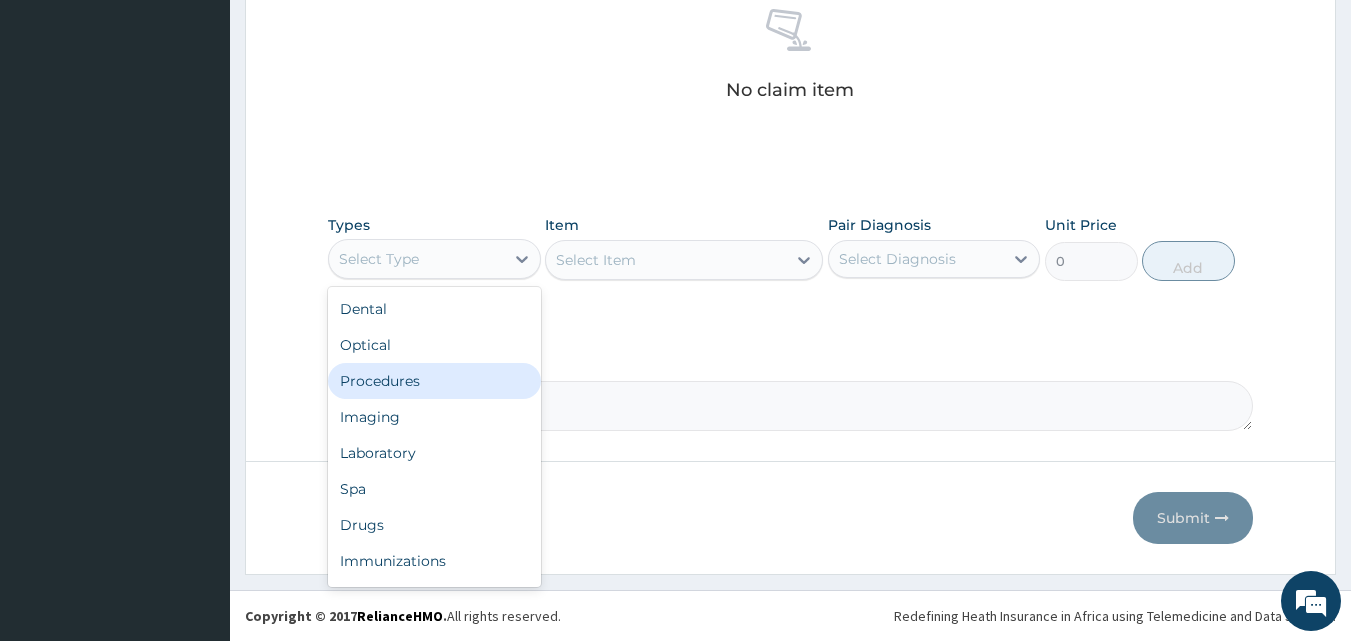 click on "Procedures" at bounding box center [434, 381] 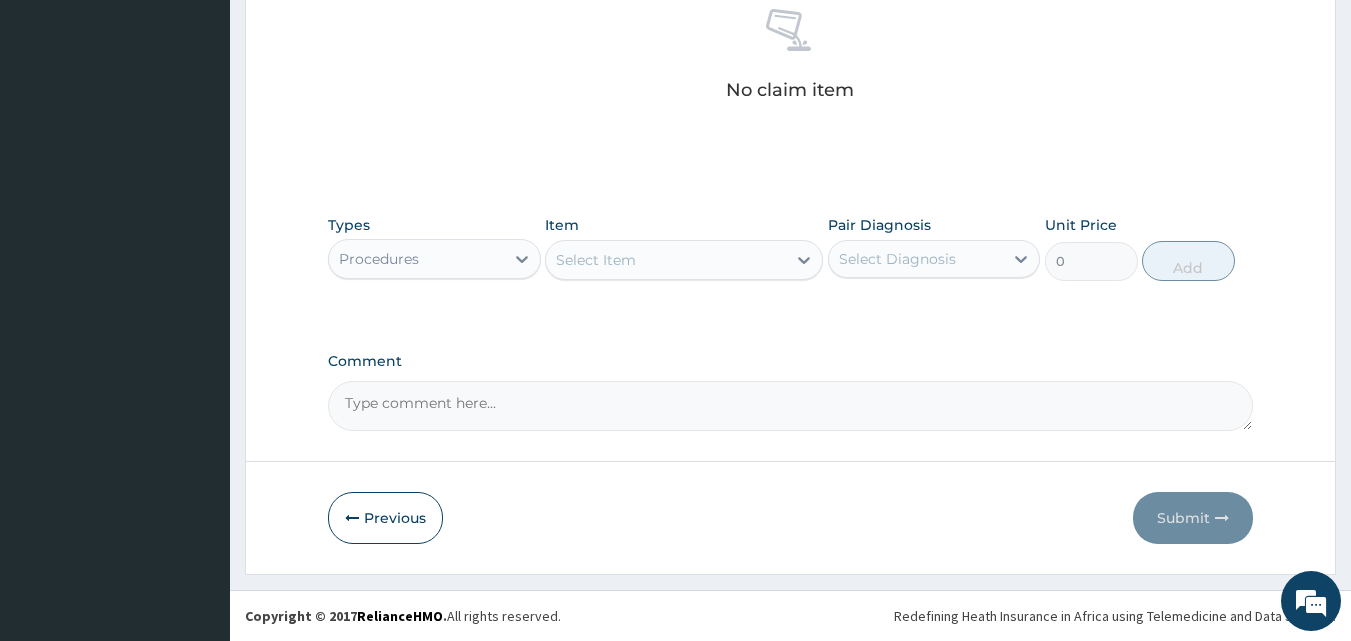 click on "Select Item" at bounding box center (596, 260) 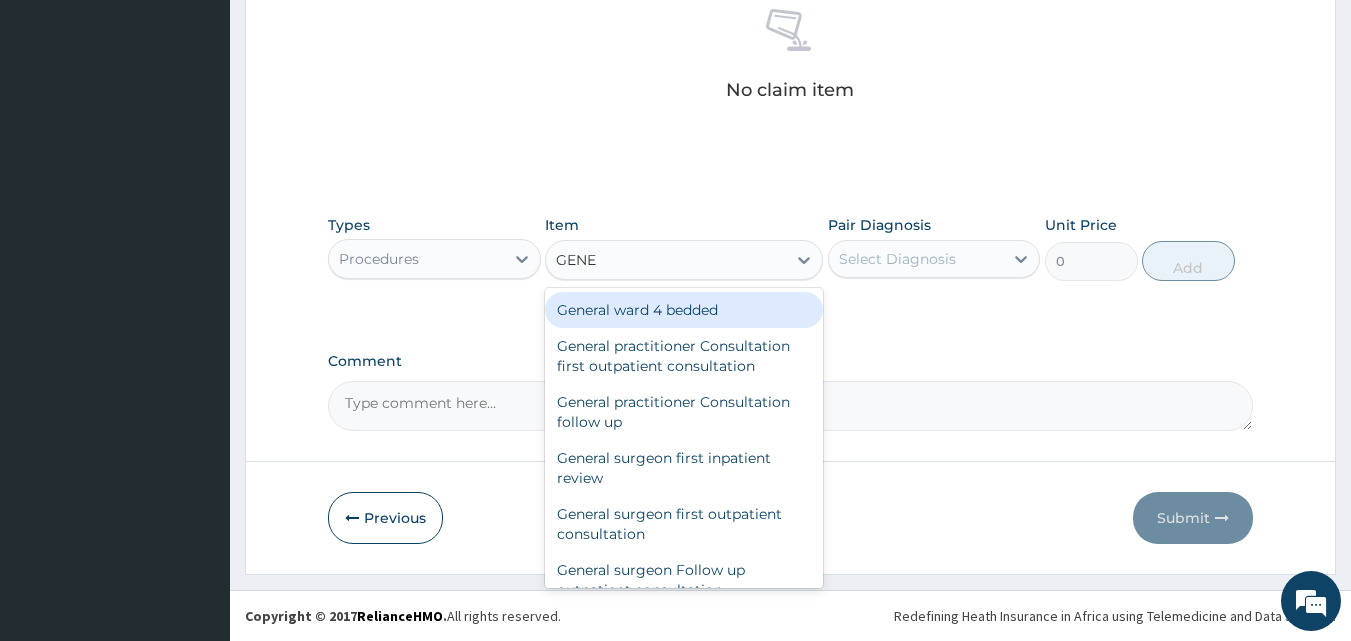type on "GENER" 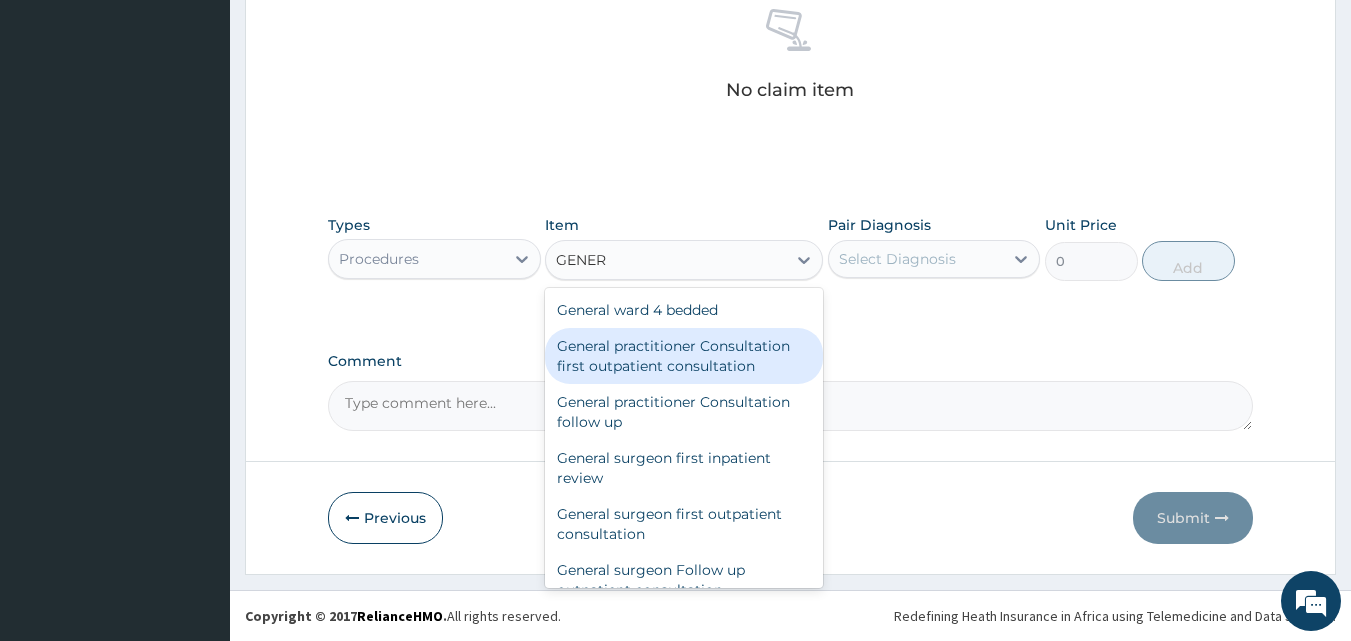 click on "General practitioner Consultation first outpatient consultation" at bounding box center [684, 356] 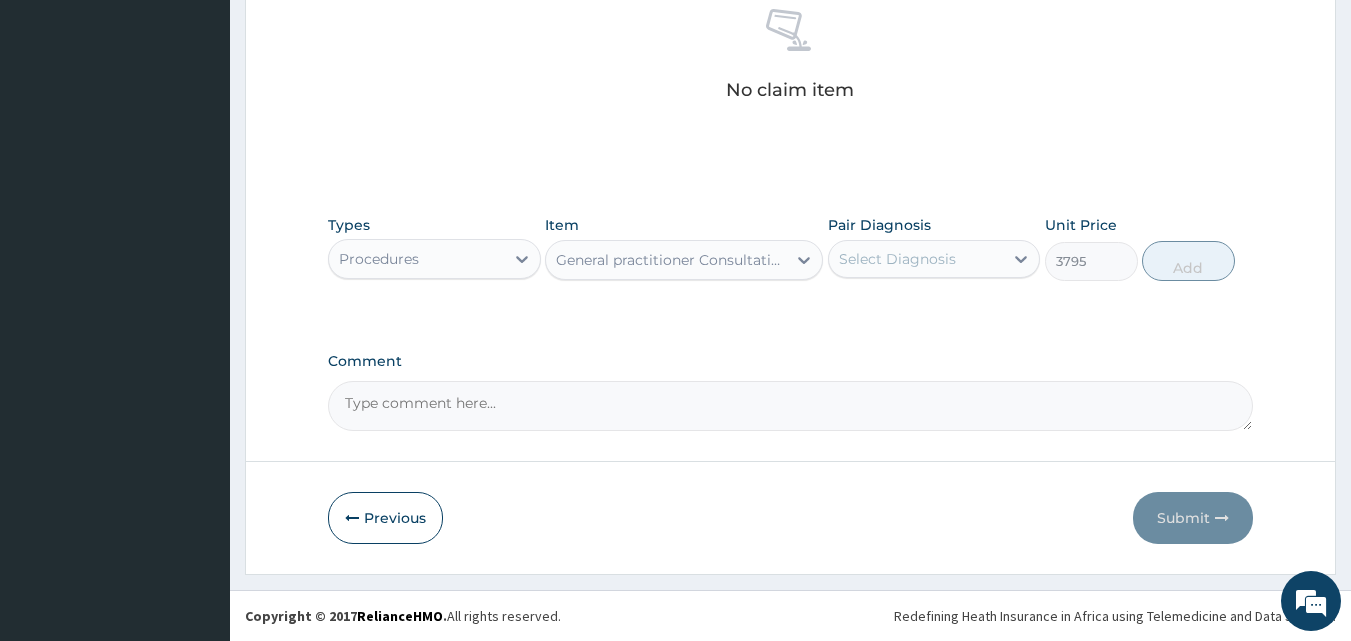 click on "Pair Diagnosis Select Diagnosis" at bounding box center (934, 248) 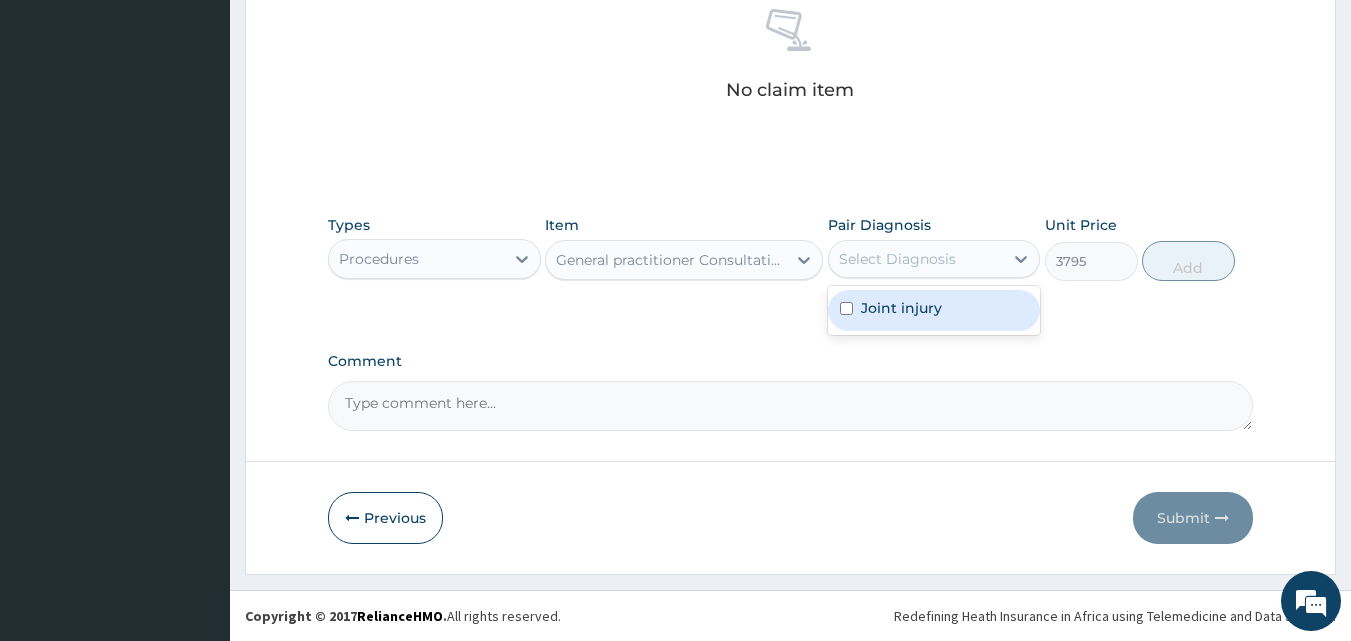 click on "Select Diagnosis" at bounding box center [916, 259] 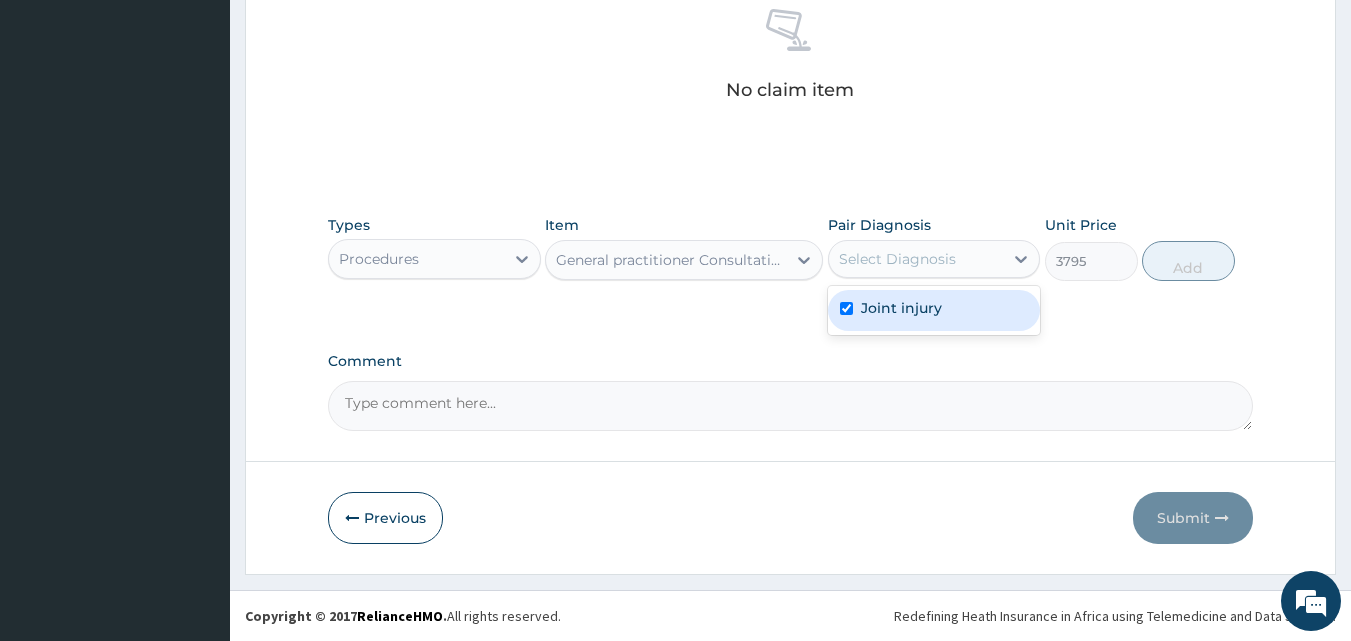 checkbox on "true" 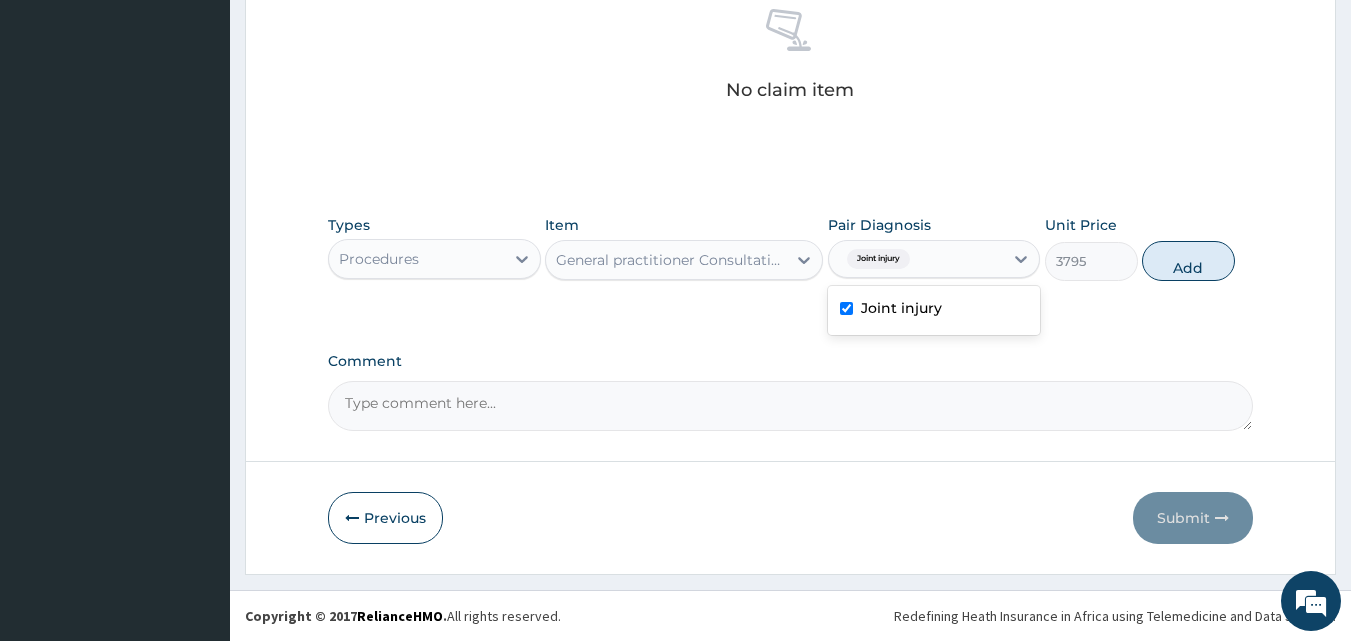 drag, startPoint x: 1168, startPoint y: 278, endPoint x: 636, endPoint y: 261, distance: 532.27155 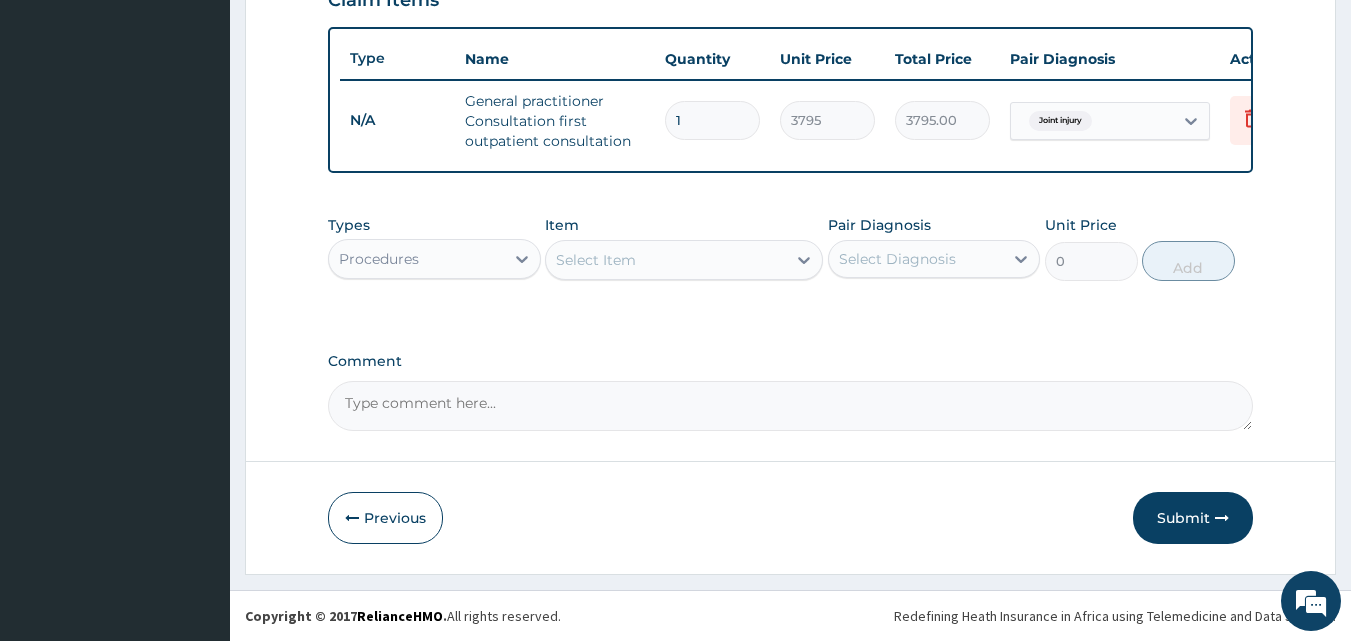 scroll, scrollTop: 732, scrollLeft: 0, axis: vertical 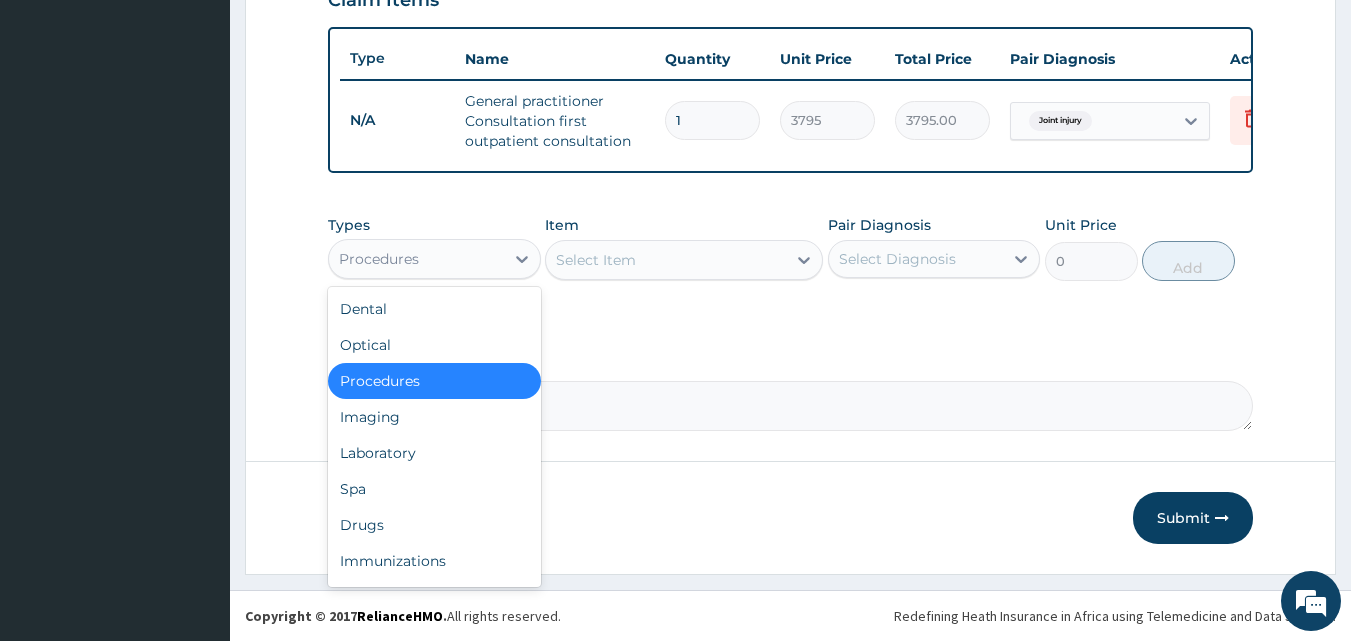 click on "Procedures" at bounding box center [416, 259] 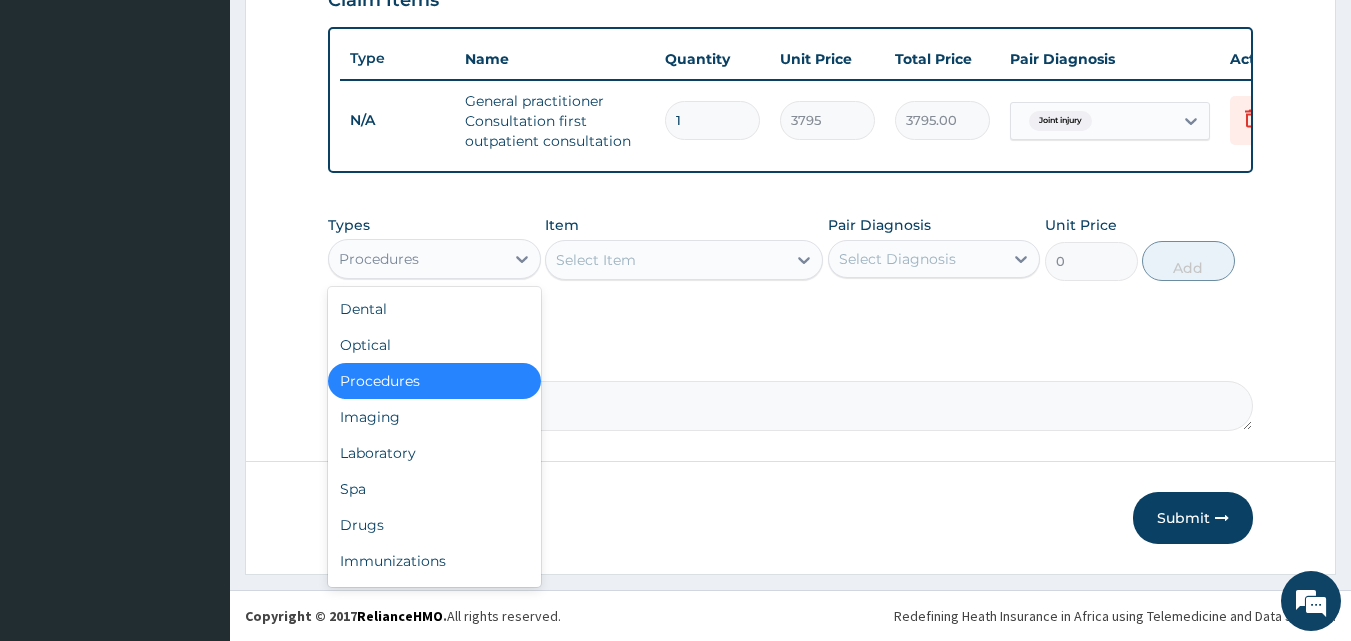 click on "Procedures" at bounding box center [416, 259] 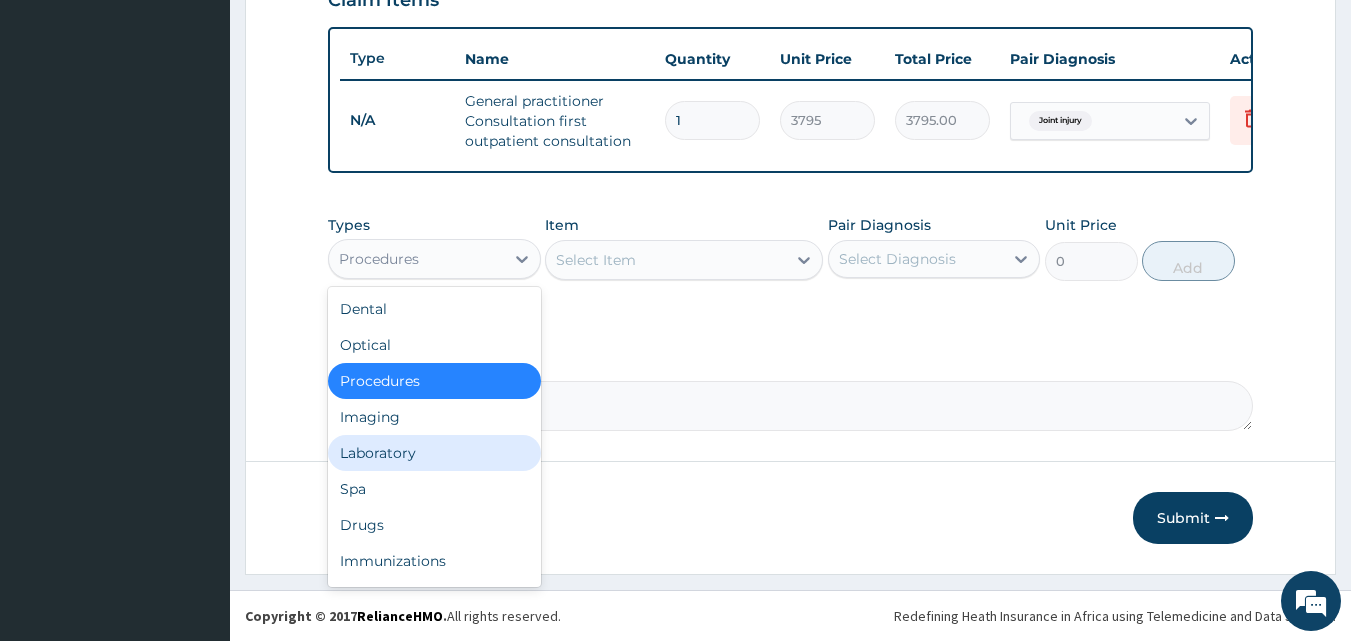 scroll, scrollTop: 68, scrollLeft: 0, axis: vertical 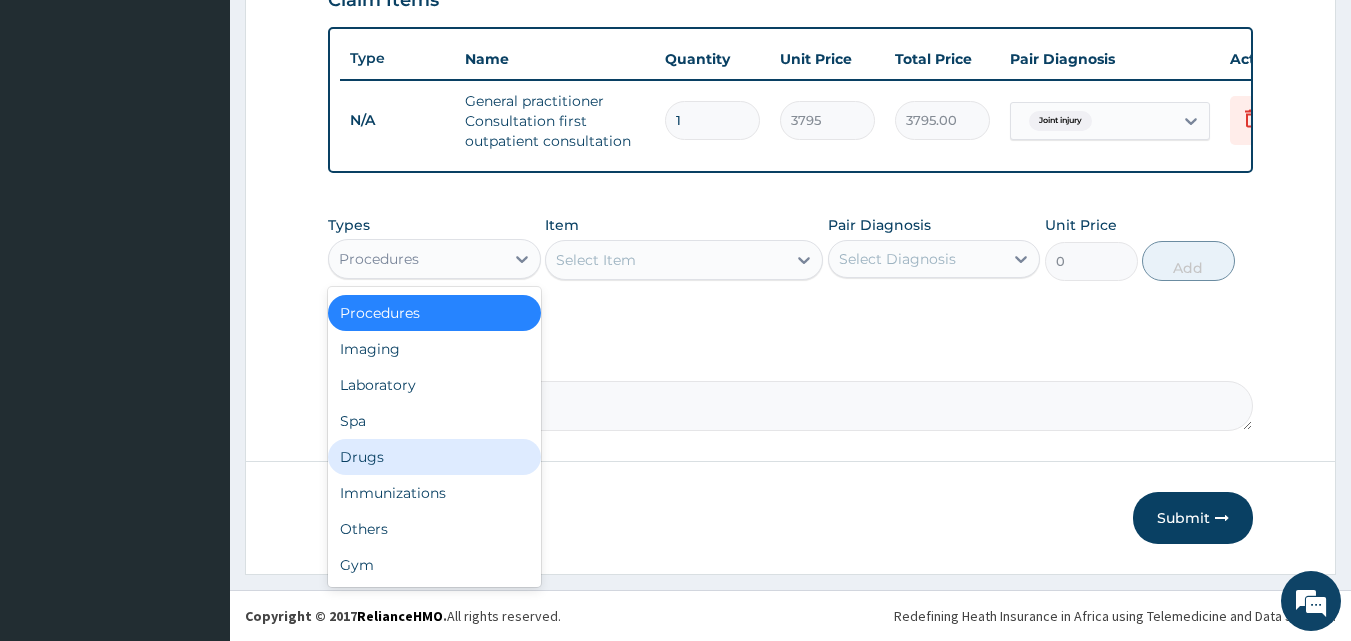 click on "Drugs" at bounding box center [434, 457] 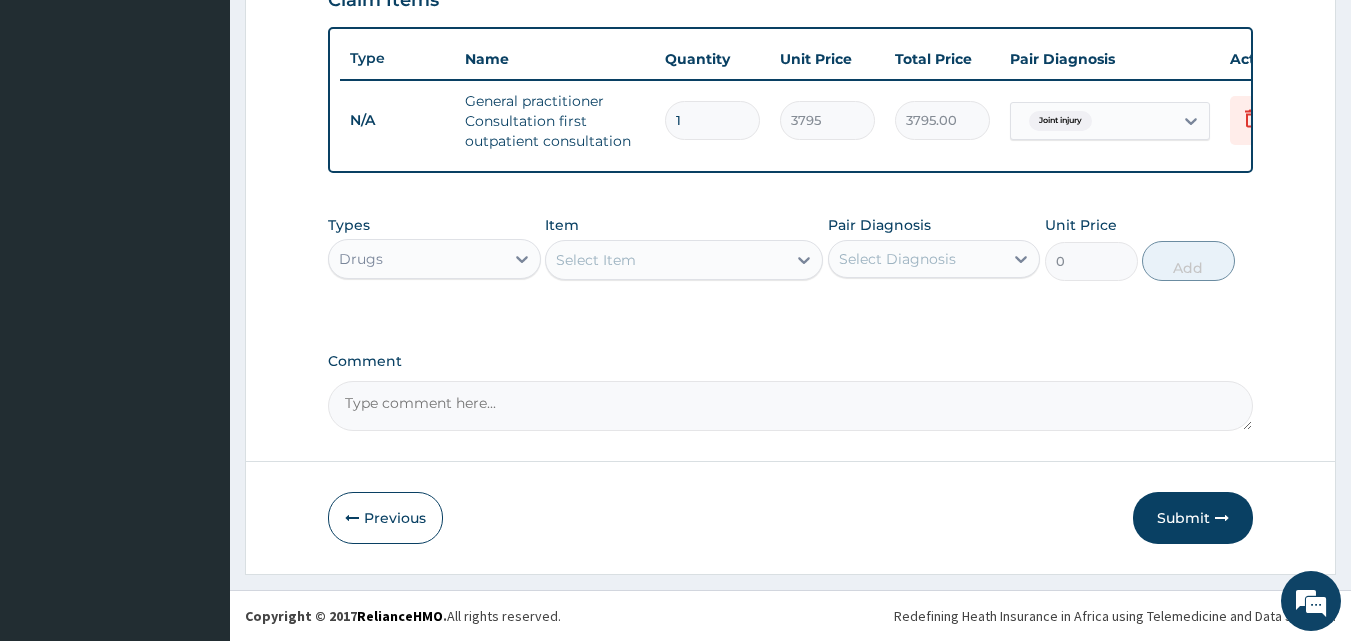 click on "Select Item" at bounding box center (596, 260) 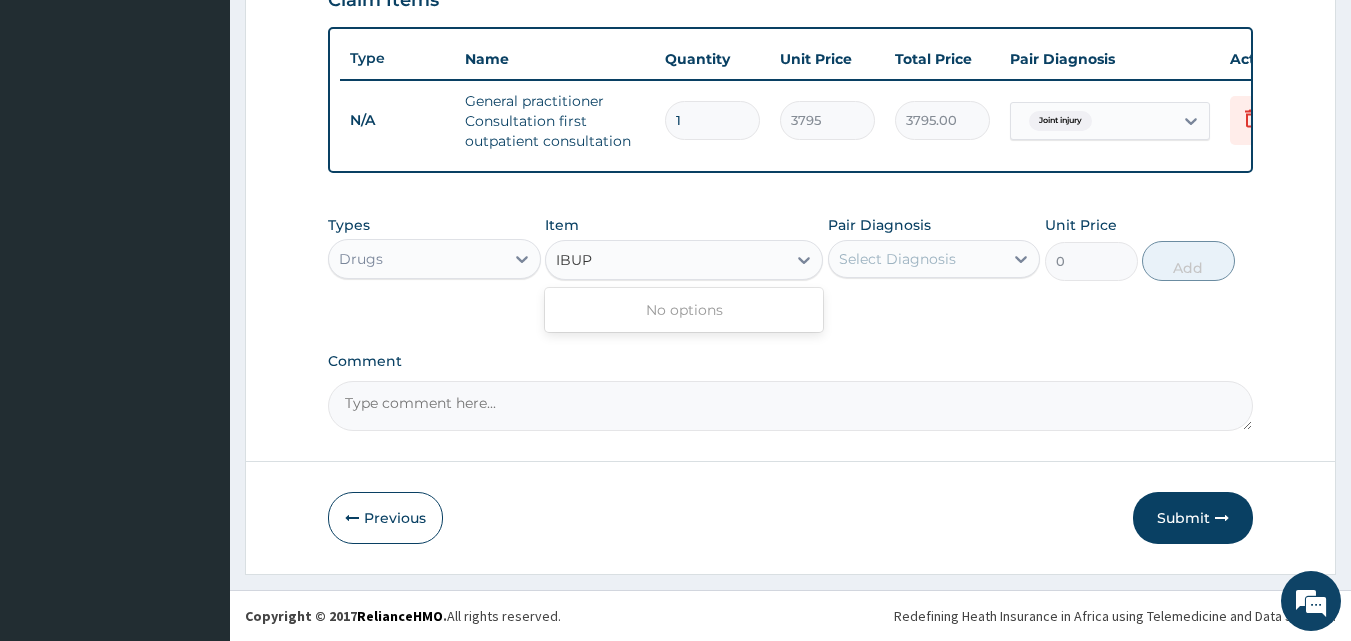 type on "IBU" 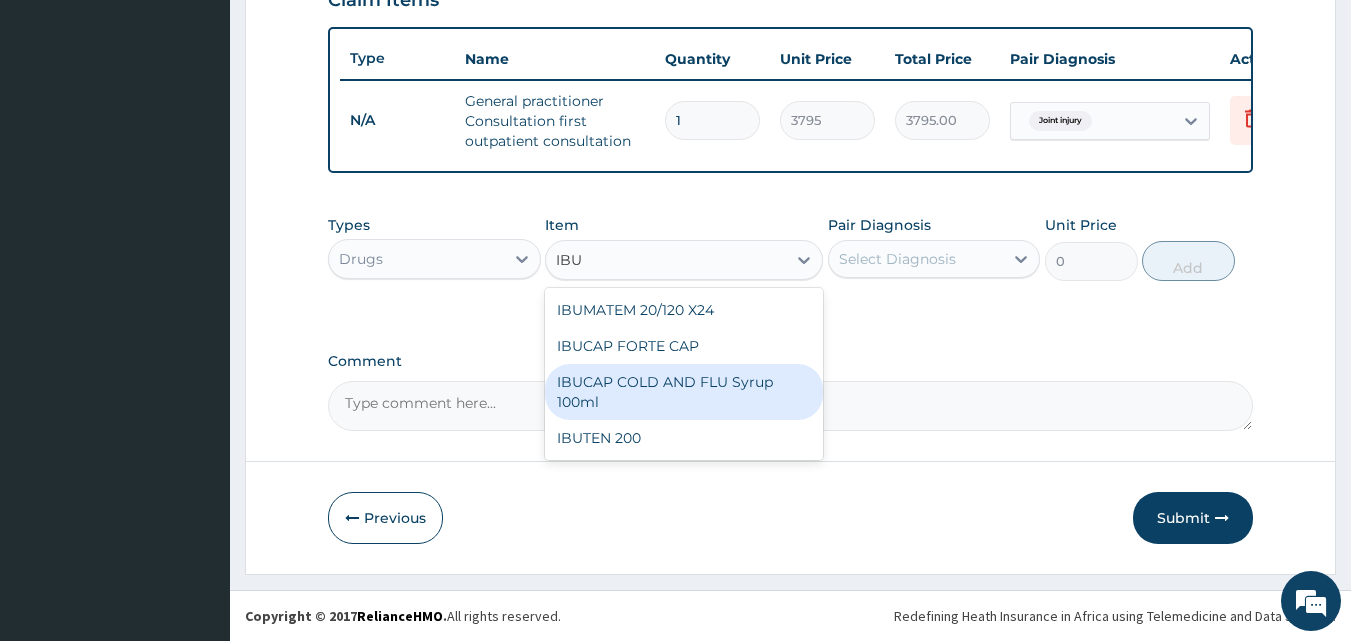 click on "IBUCAP COLD AND FLU Syrup 100ml" at bounding box center (684, 392) 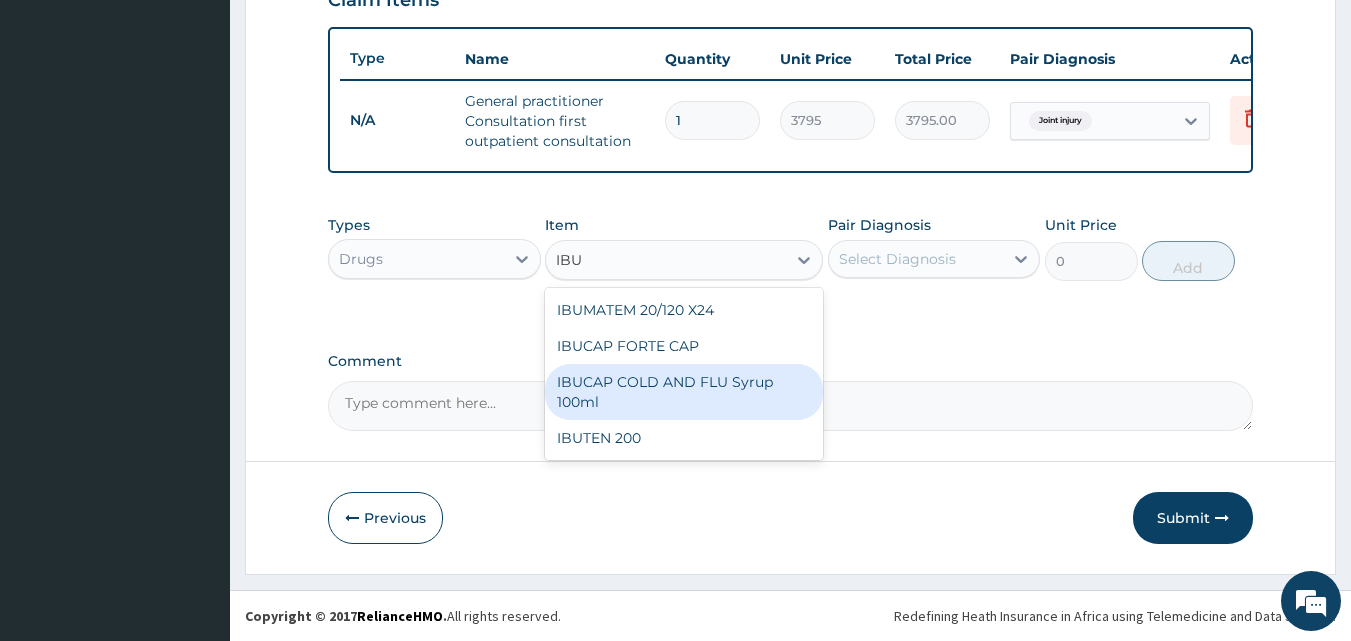 type 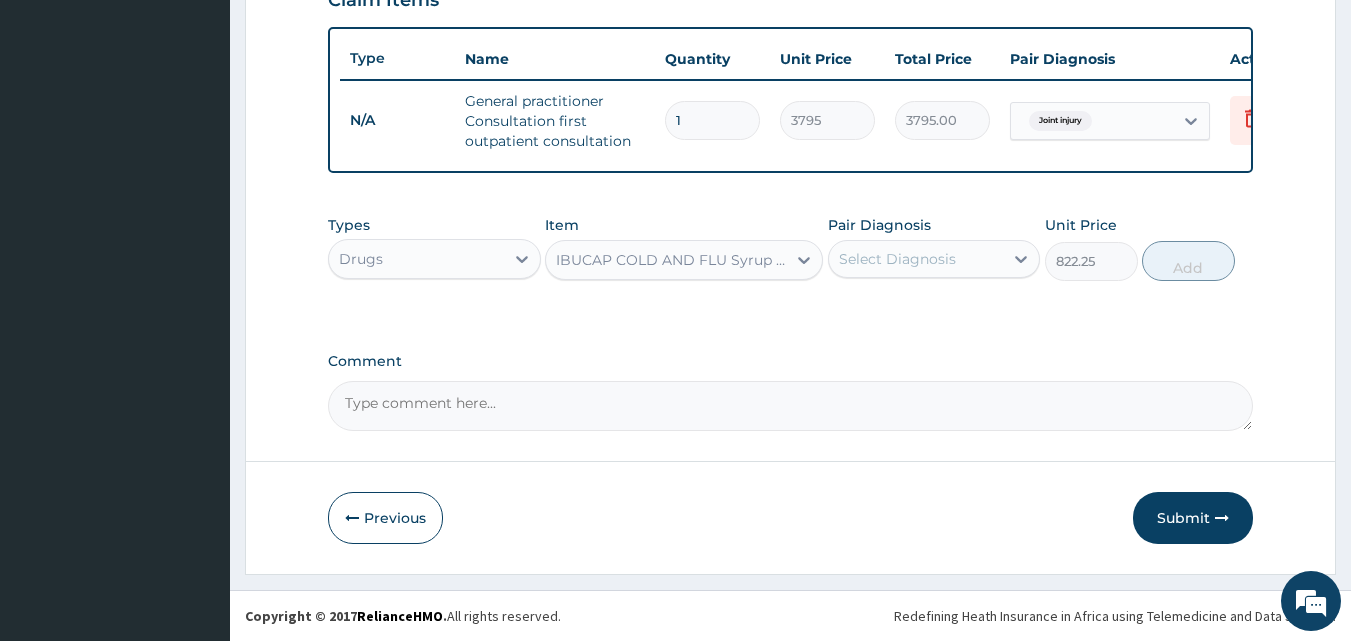 click on "Select Diagnosis" at bounding box center (916, 259) 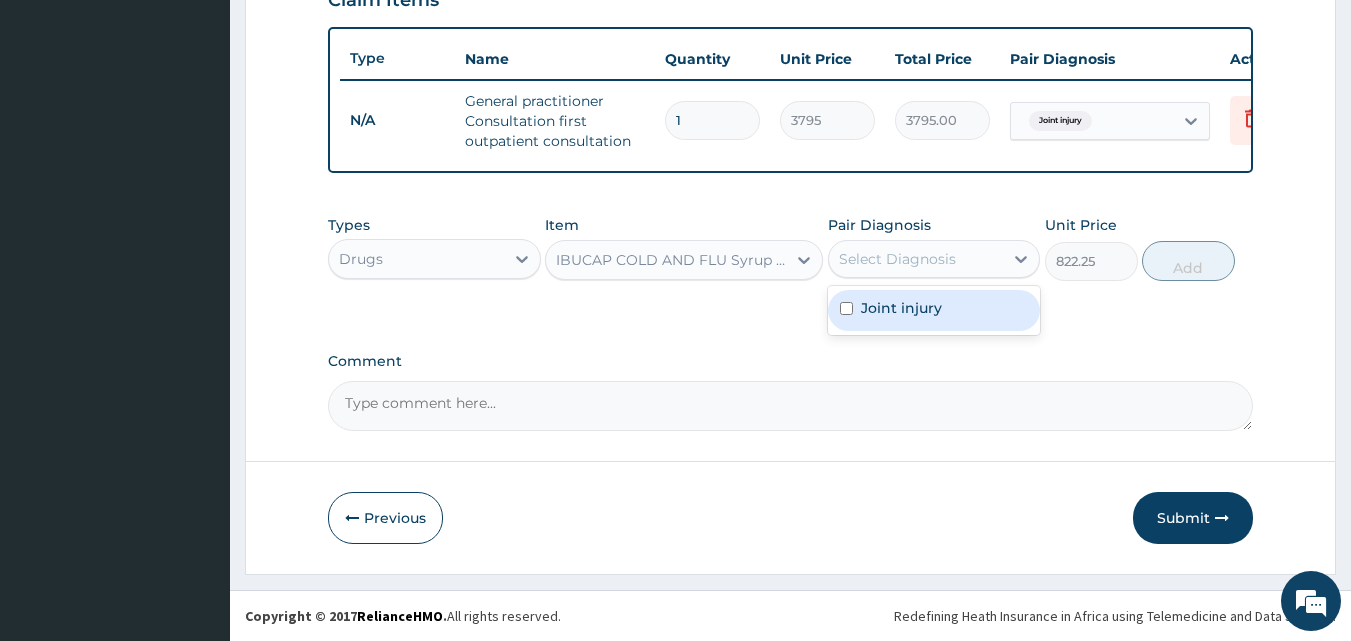 click on "Joint injury" at bounding box center [934, 310] 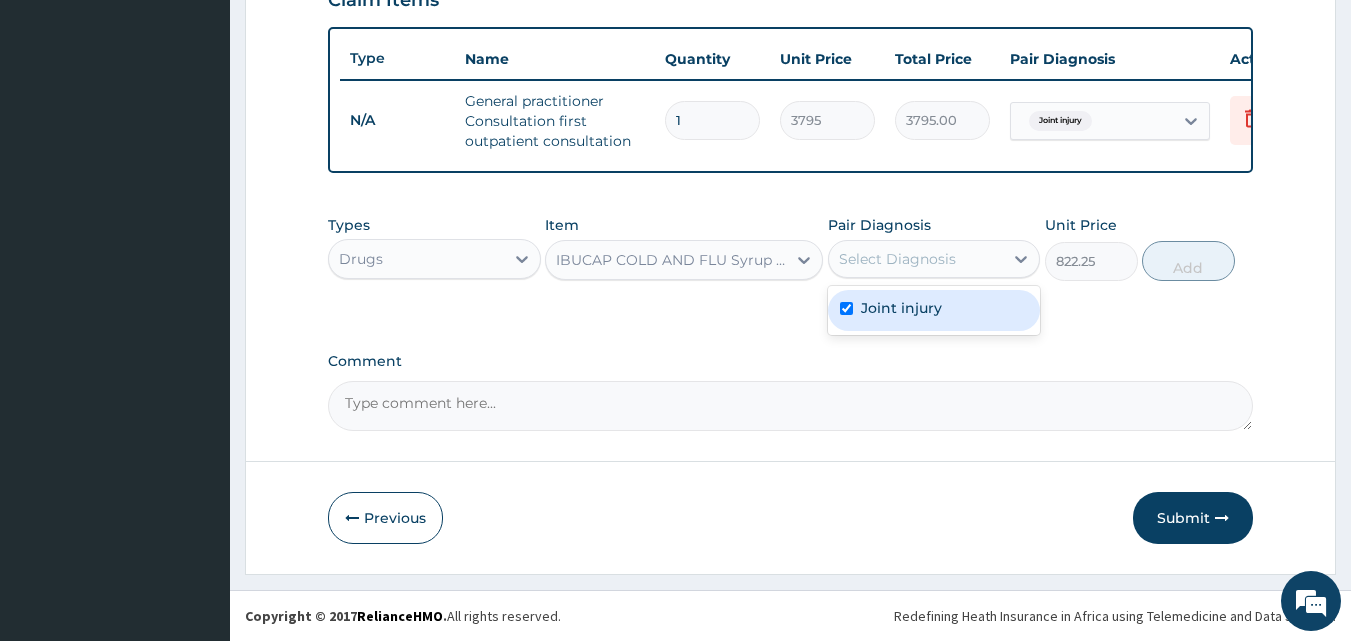 checkbox on "true" 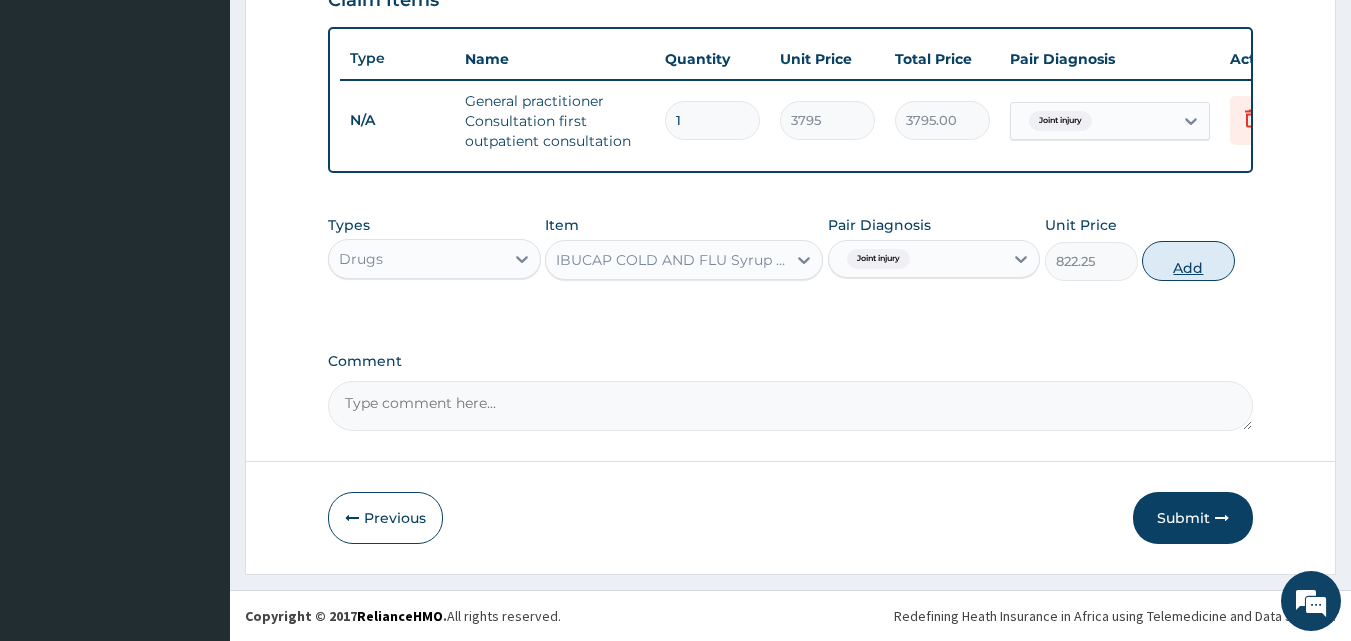 click on "Add" at bounding box center [1188, 261] 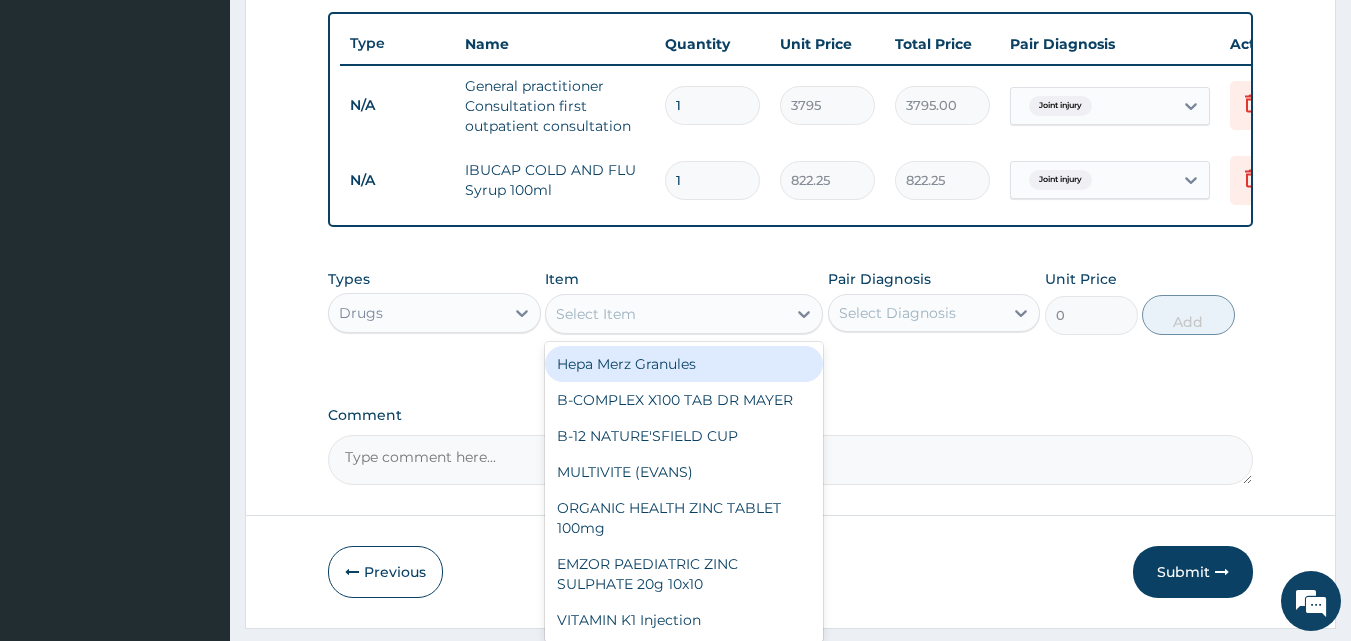 click on "Select Item" at bounding box center [596, 314] 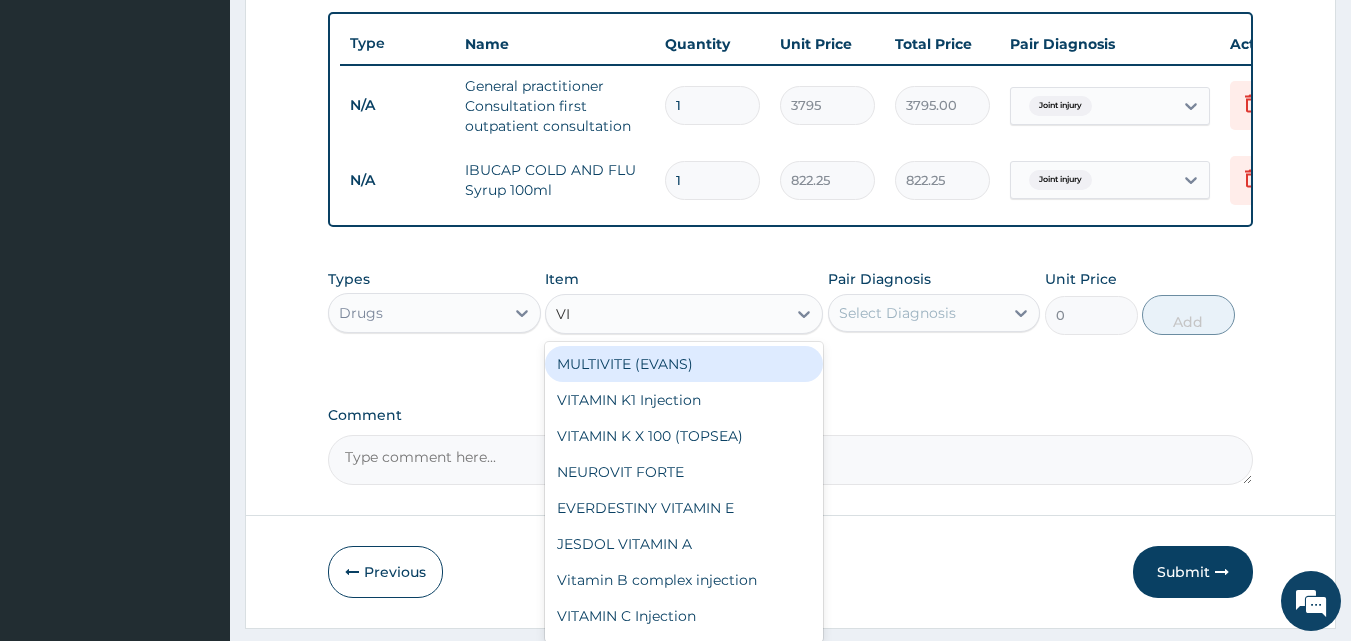 type on "VIT" 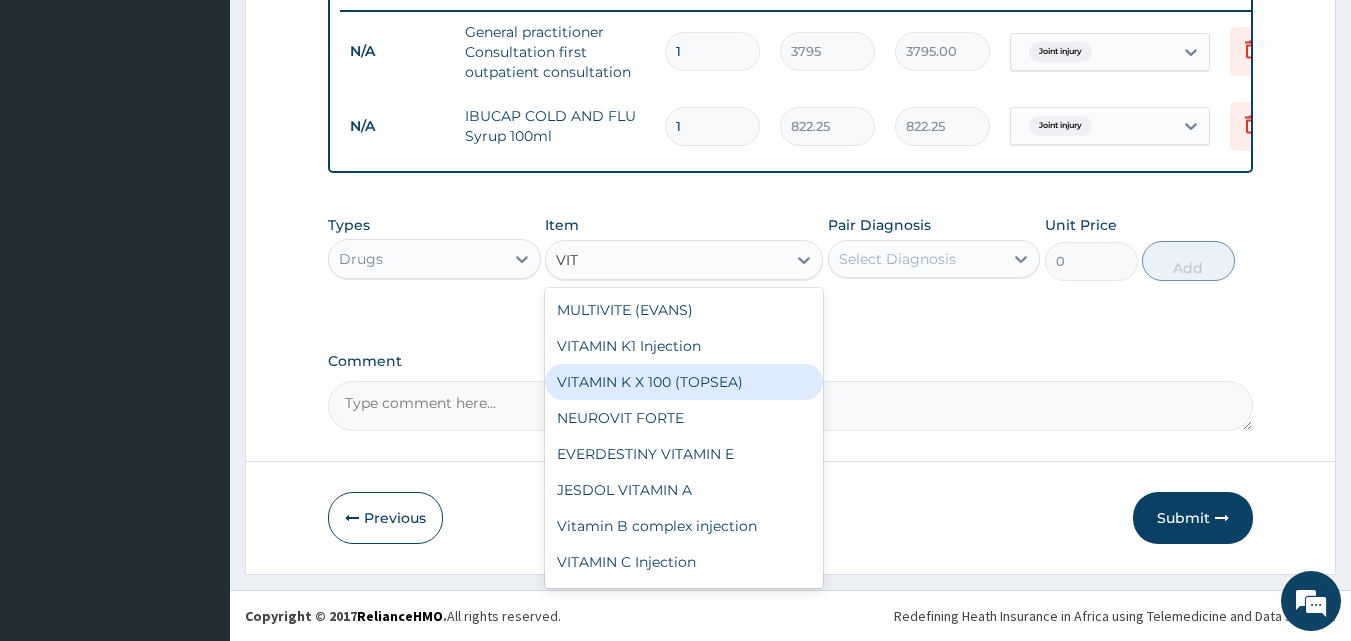 scroll, scrollTop: 801, scrollLeft: 0, axis: vertical 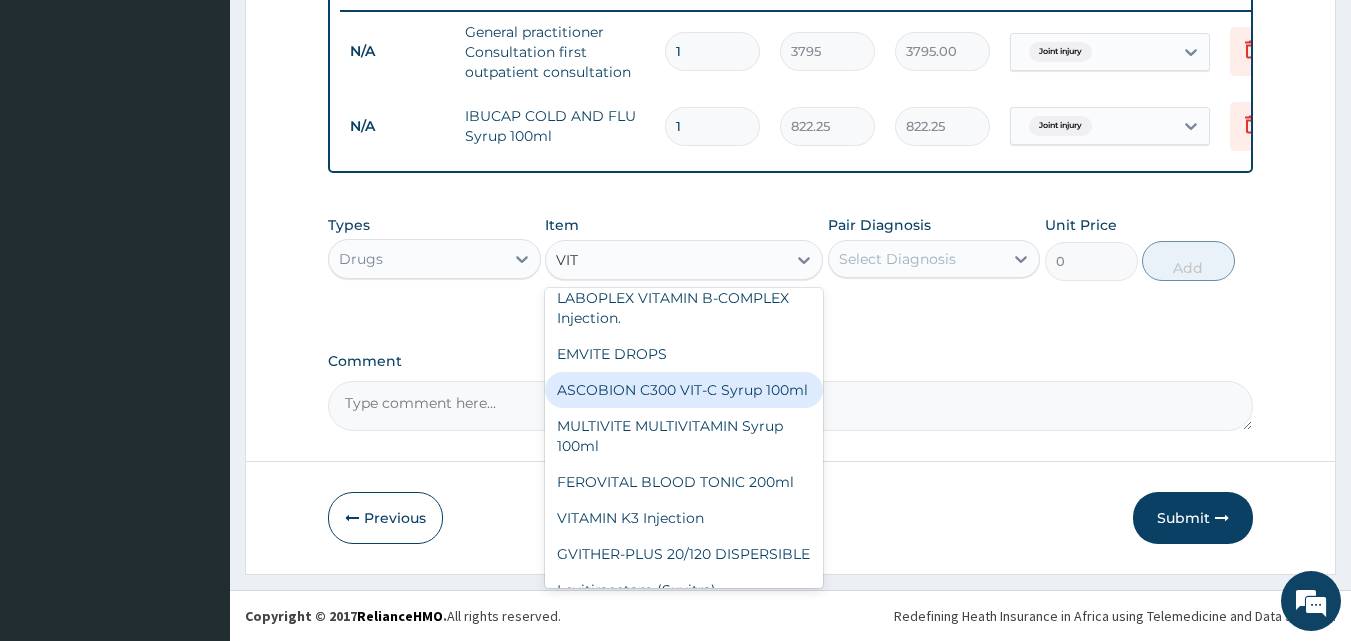 click on "ASCOBION C300 VIT-C Syrup 100ml" at bounding box center (684, 390) 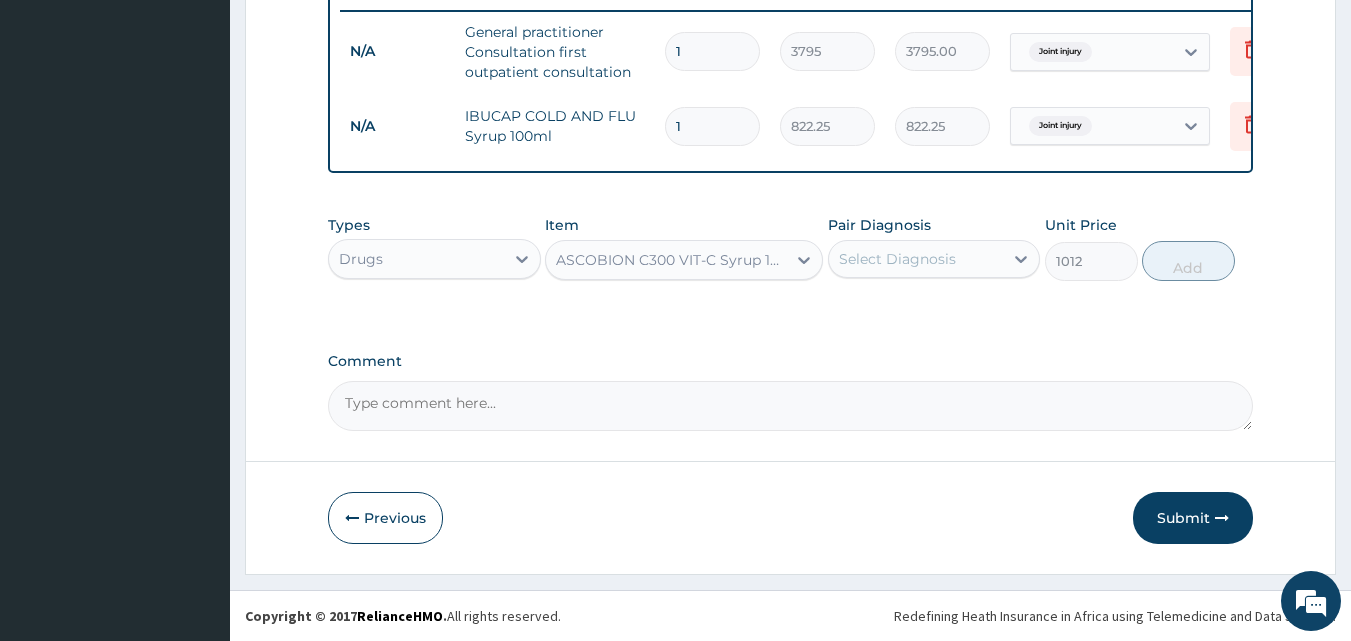 click on "Select Diagnosis" at bounding box center (897, 259) 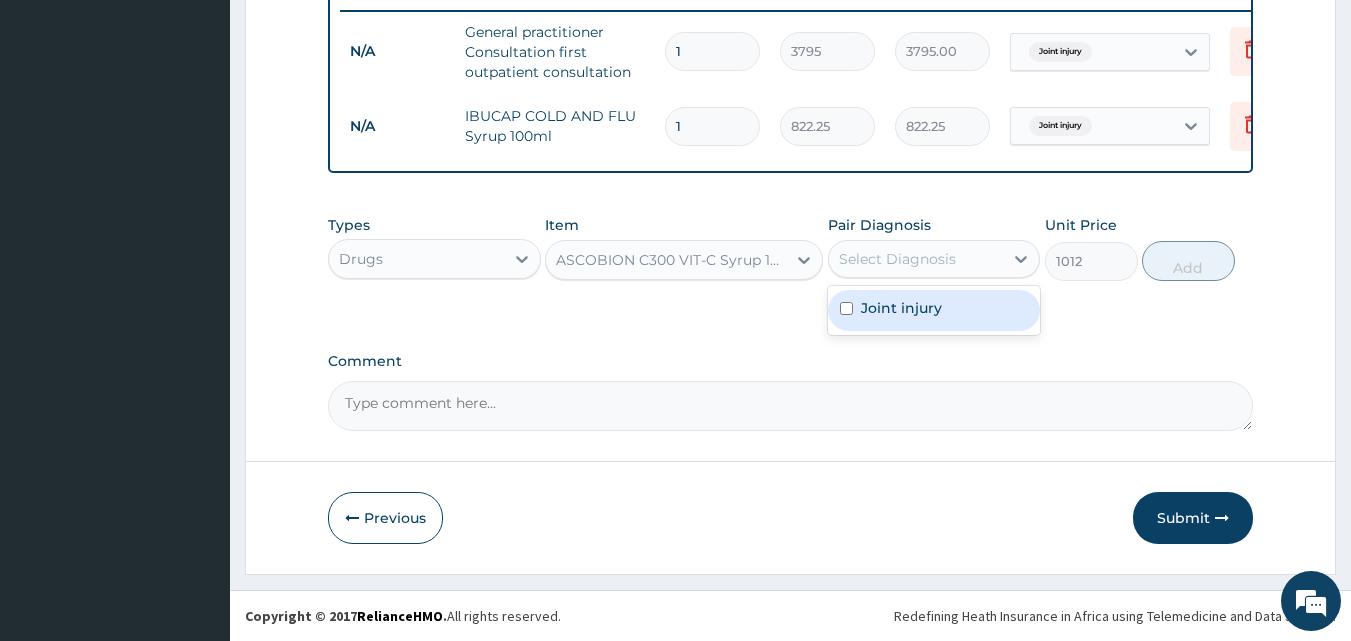 click on "Joint injury" at bounding box center [901, 308] 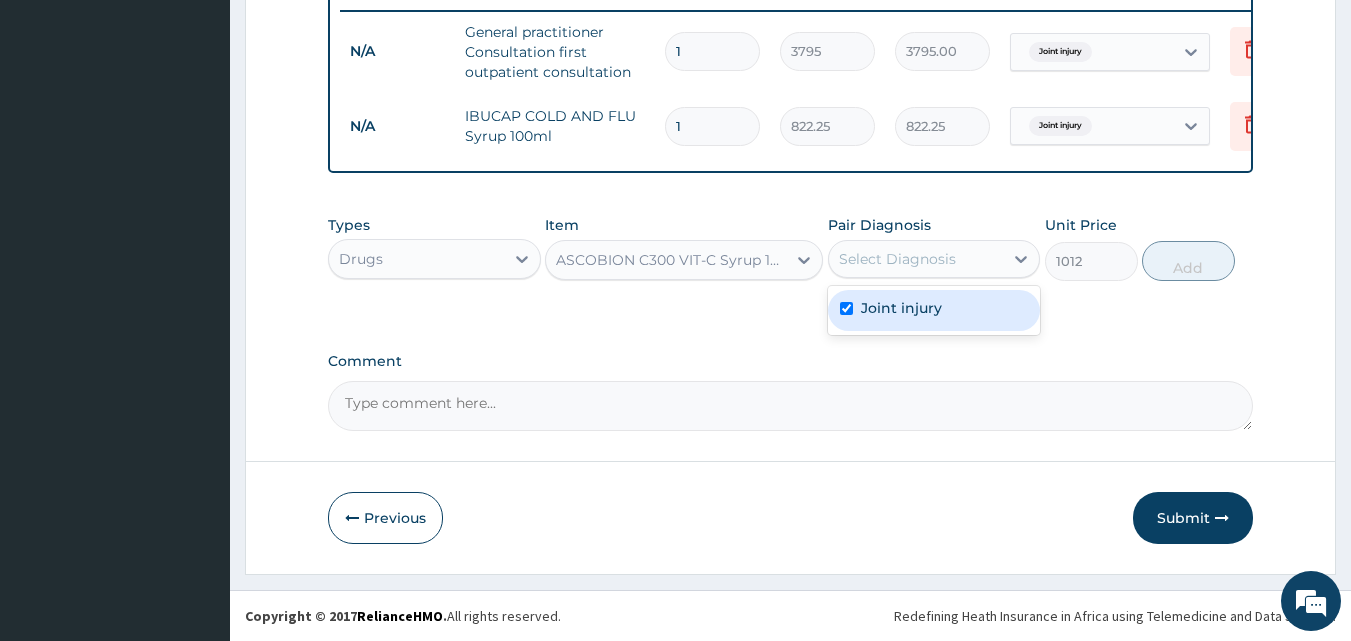 checkbox on "true" 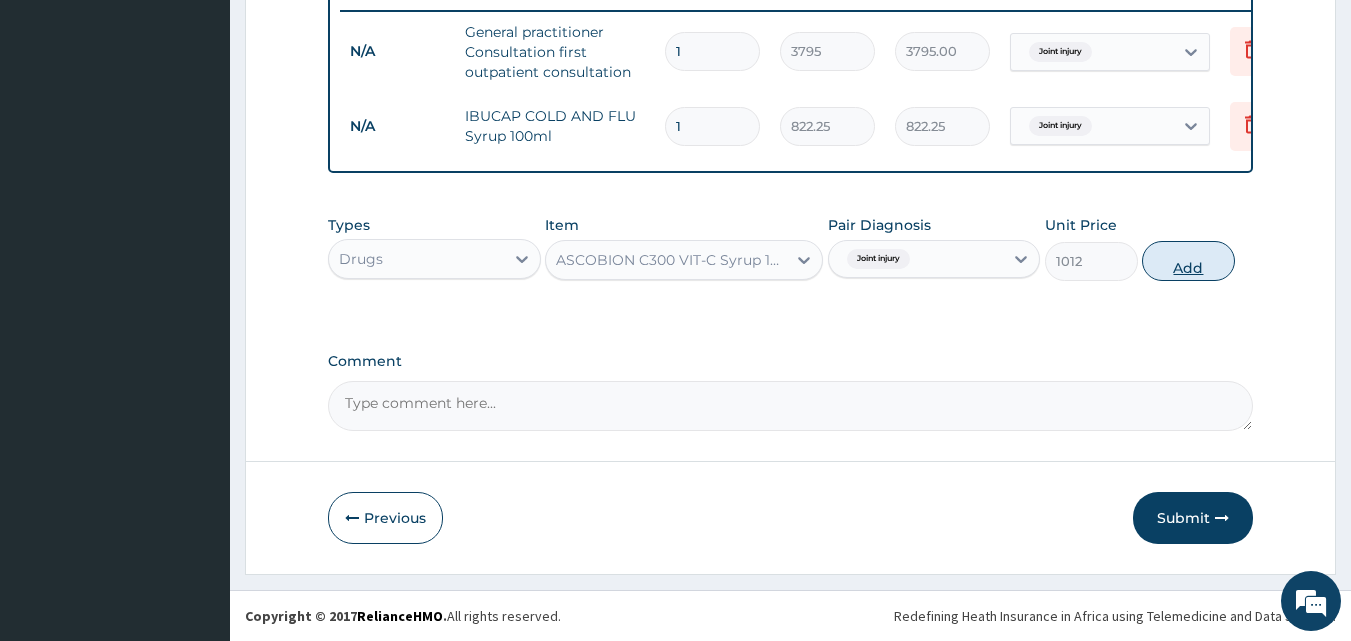 click on "Add" at bounding box center [1188, 261] 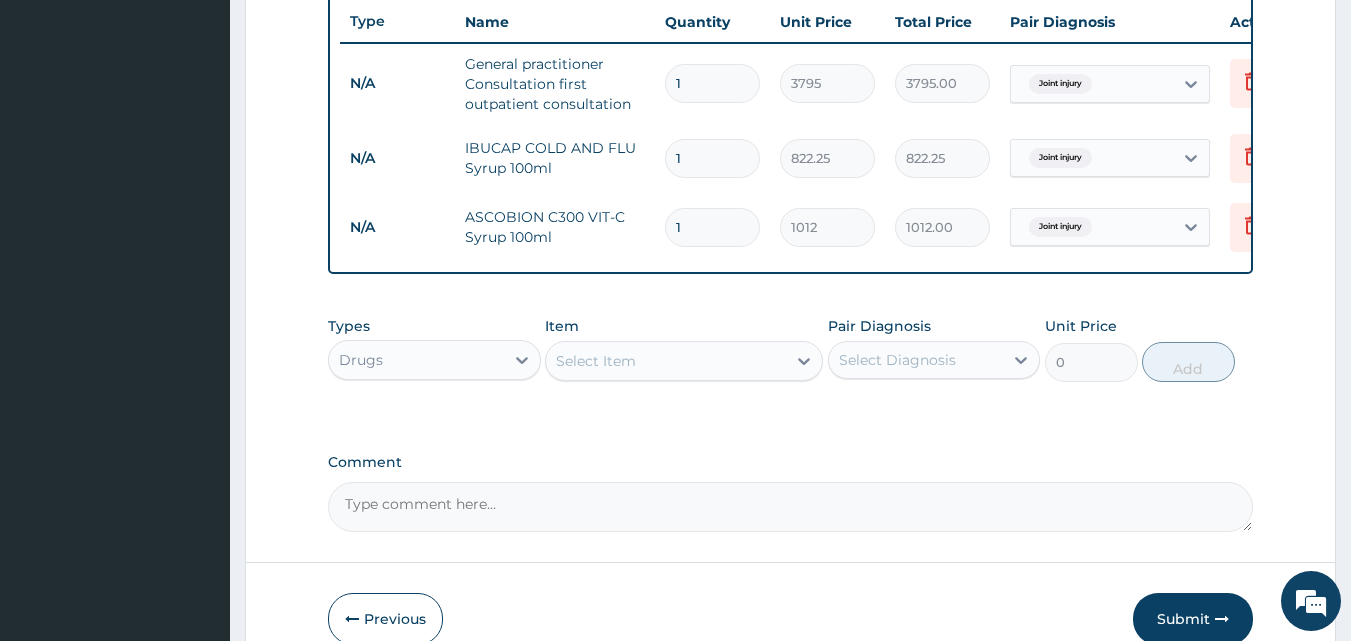 scroll, scrollTop: 870, scrollLeft: 0, axis: vertical 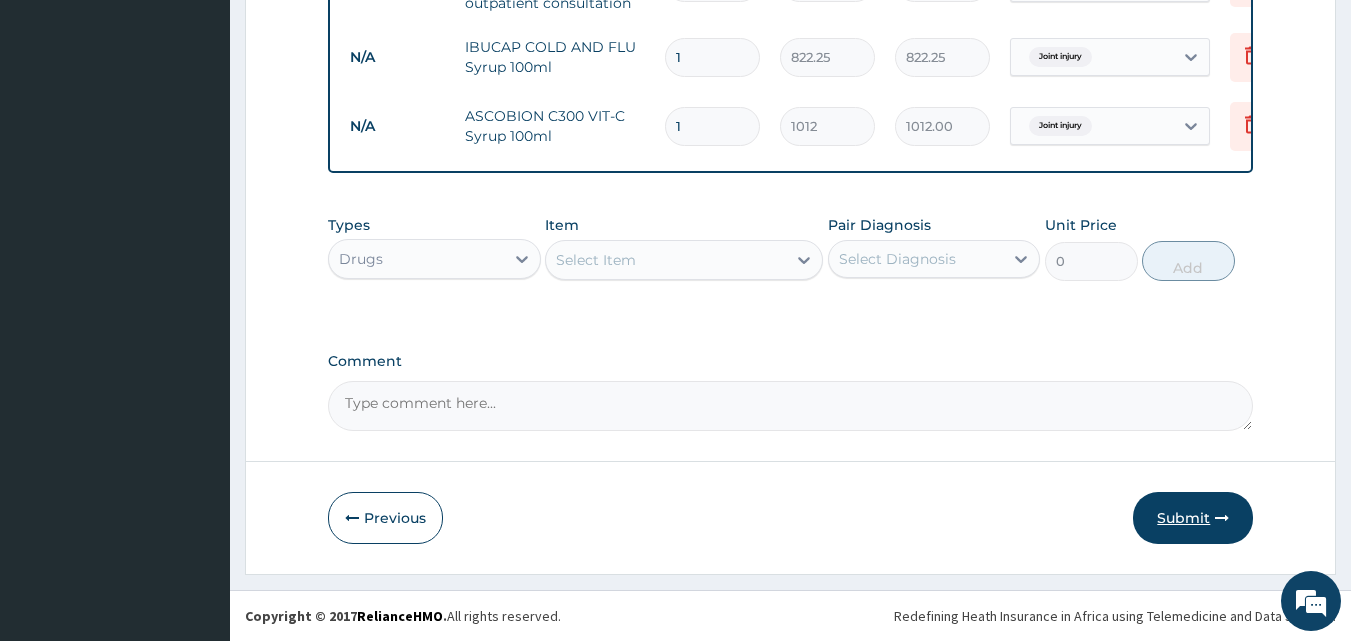 click on "Submit" at bounding box center (1193, 518) 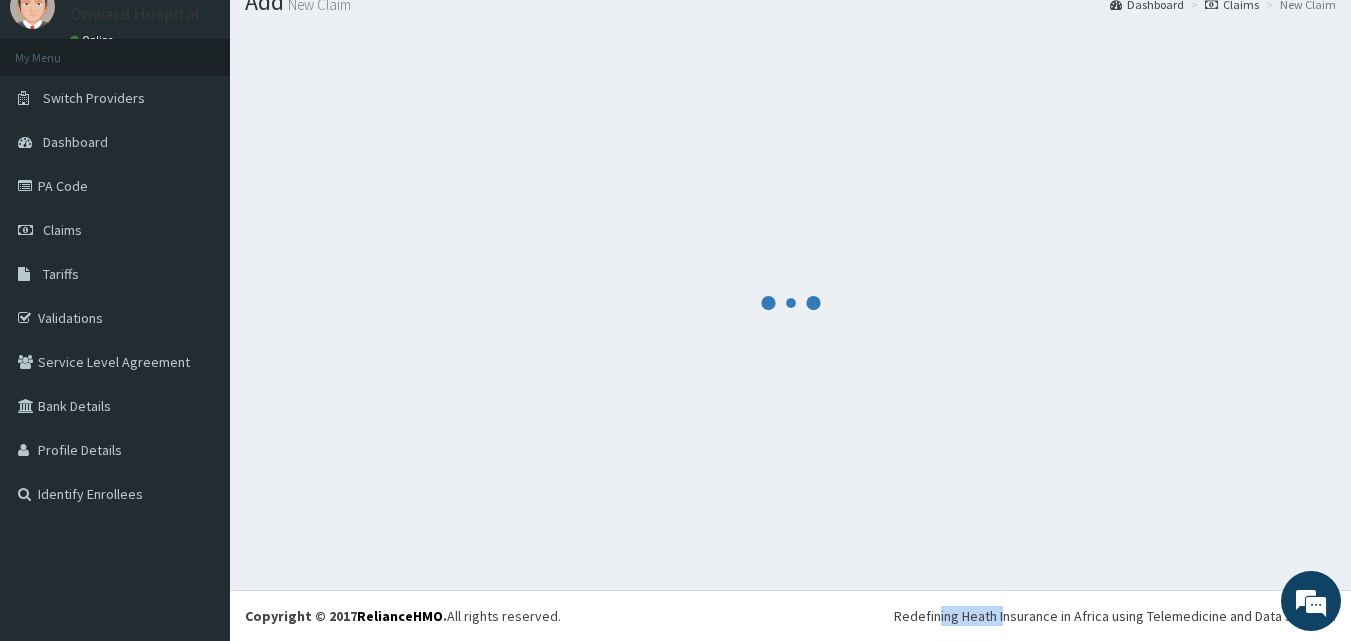 scroll, scrollTop: 870, scrollLeft: 0, axis: vertical 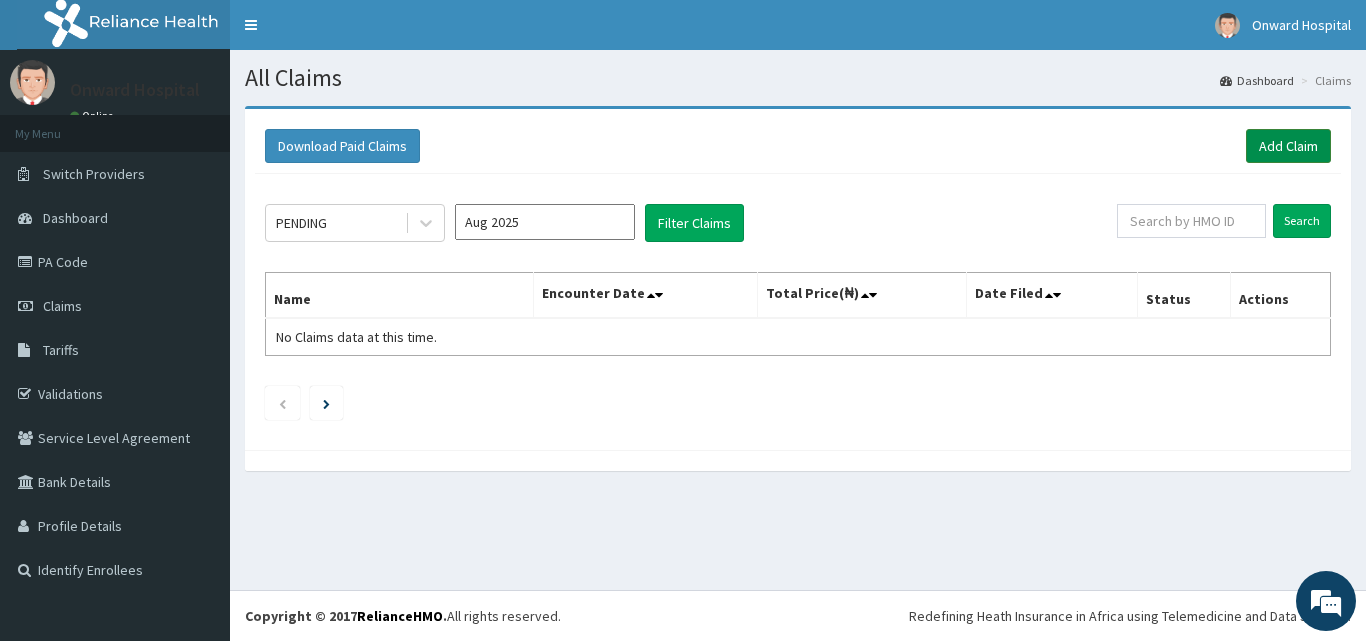 click on "Add Claim" at bounding box center [1288, 146] 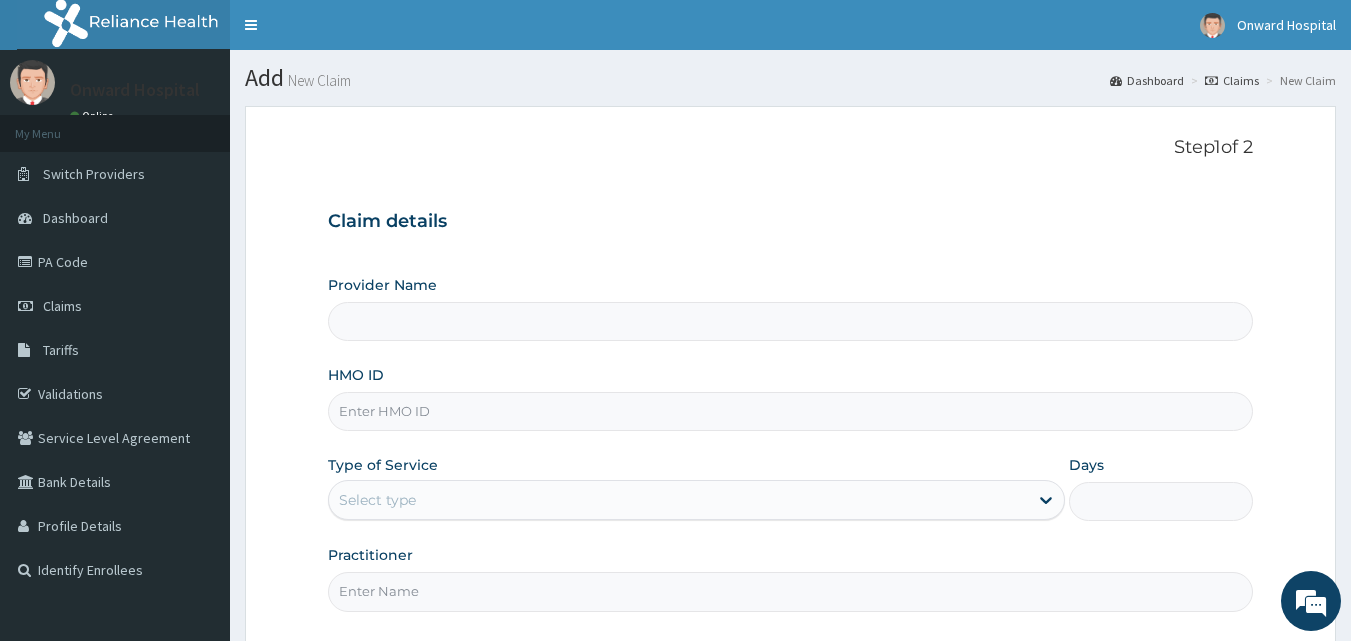 scroll, scrollTop: 0, scrollLeft: 0, axis: both 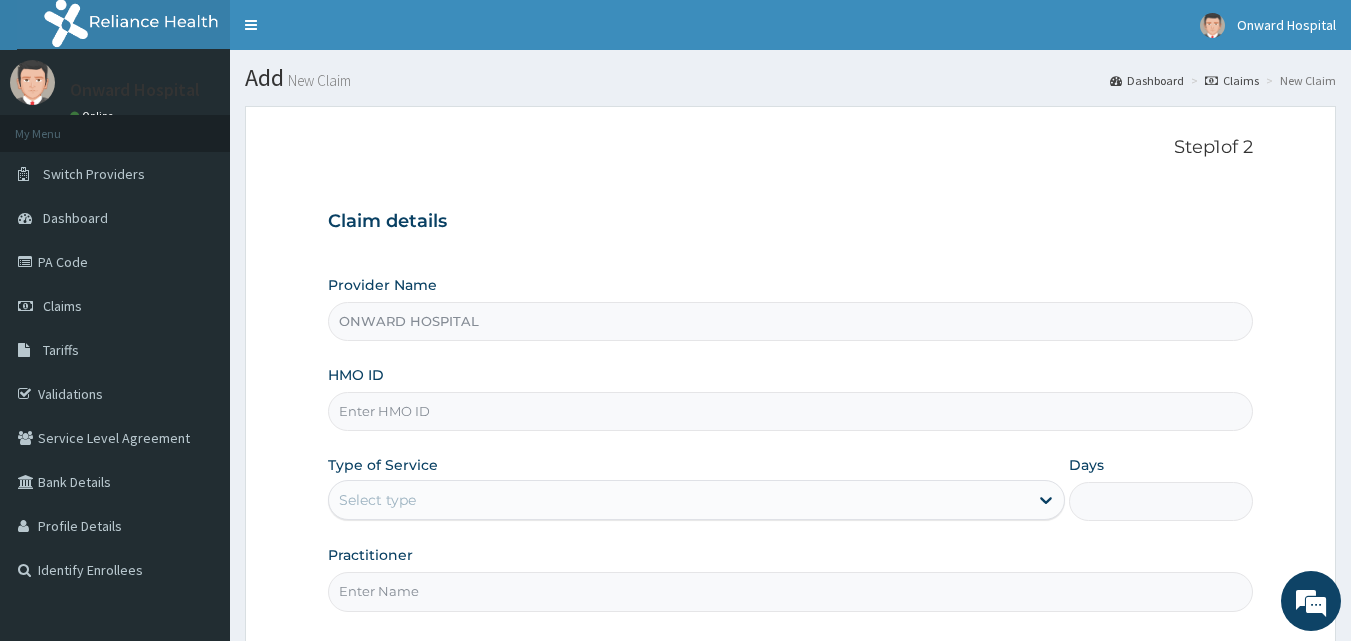 click on "HMO ID" at bounding box center [791, 411] 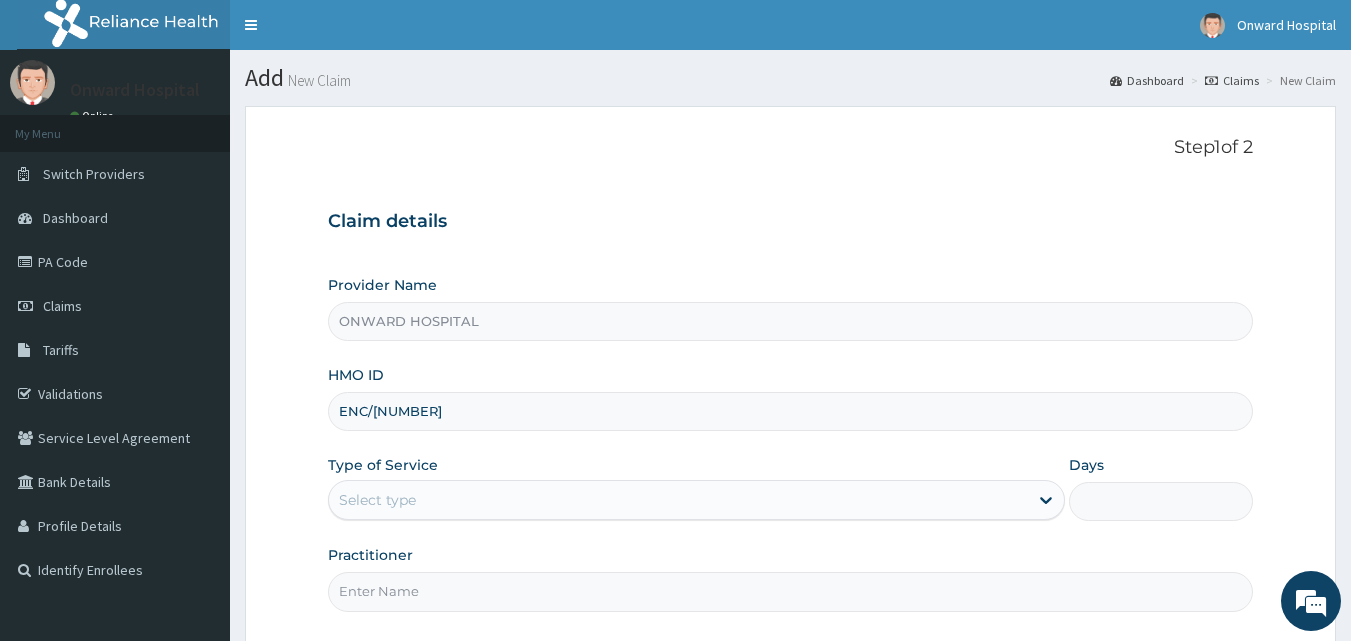 scroll, scrollTop: 0, scrollLeft: 0, axis: both 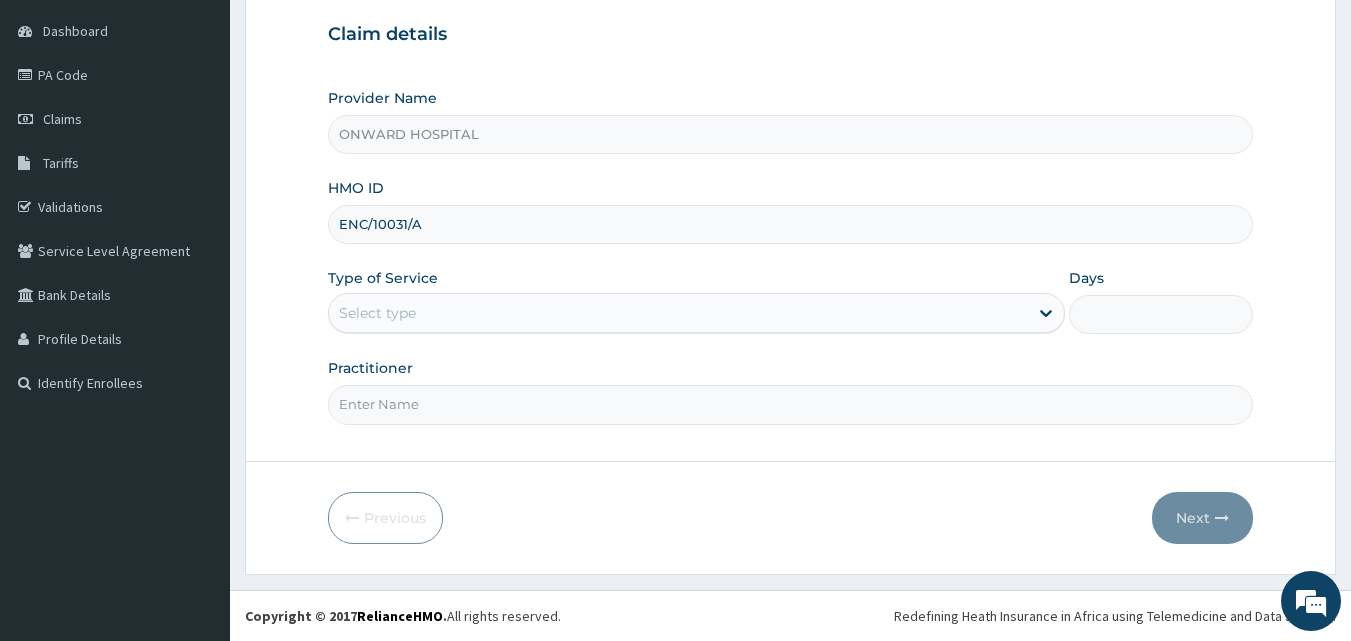 type on "ENC/10031/A" 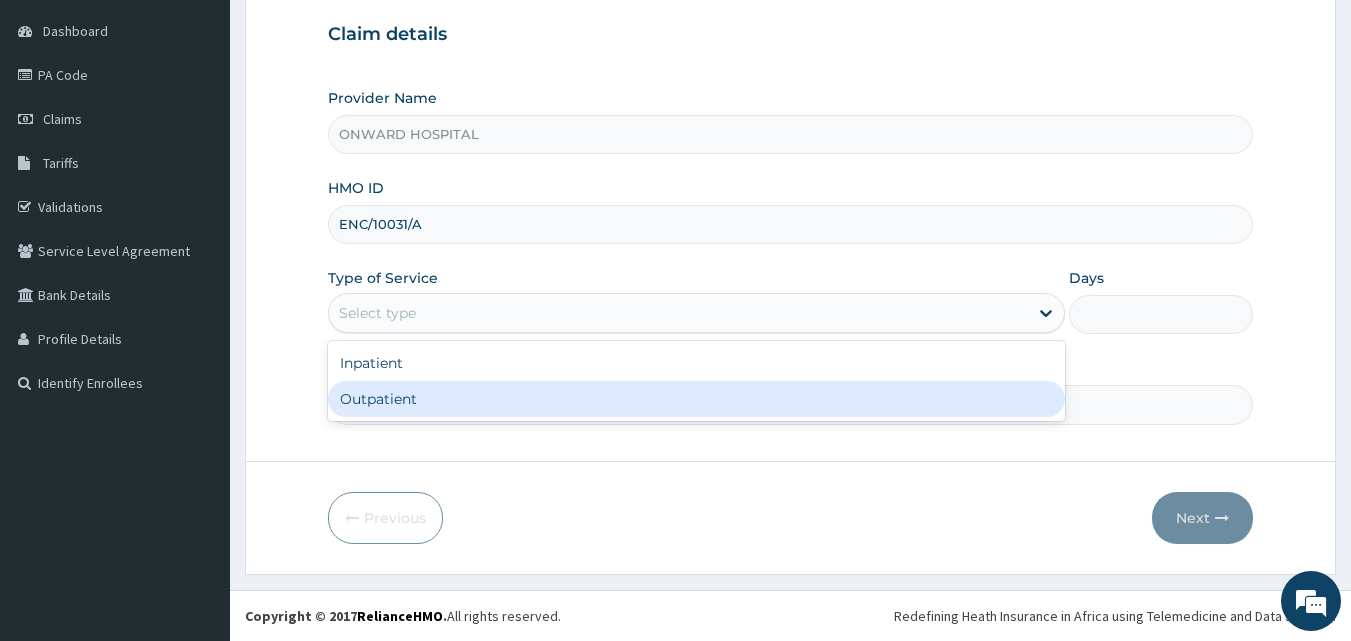 click on "Outpatient" at bounding box center [696, 399] 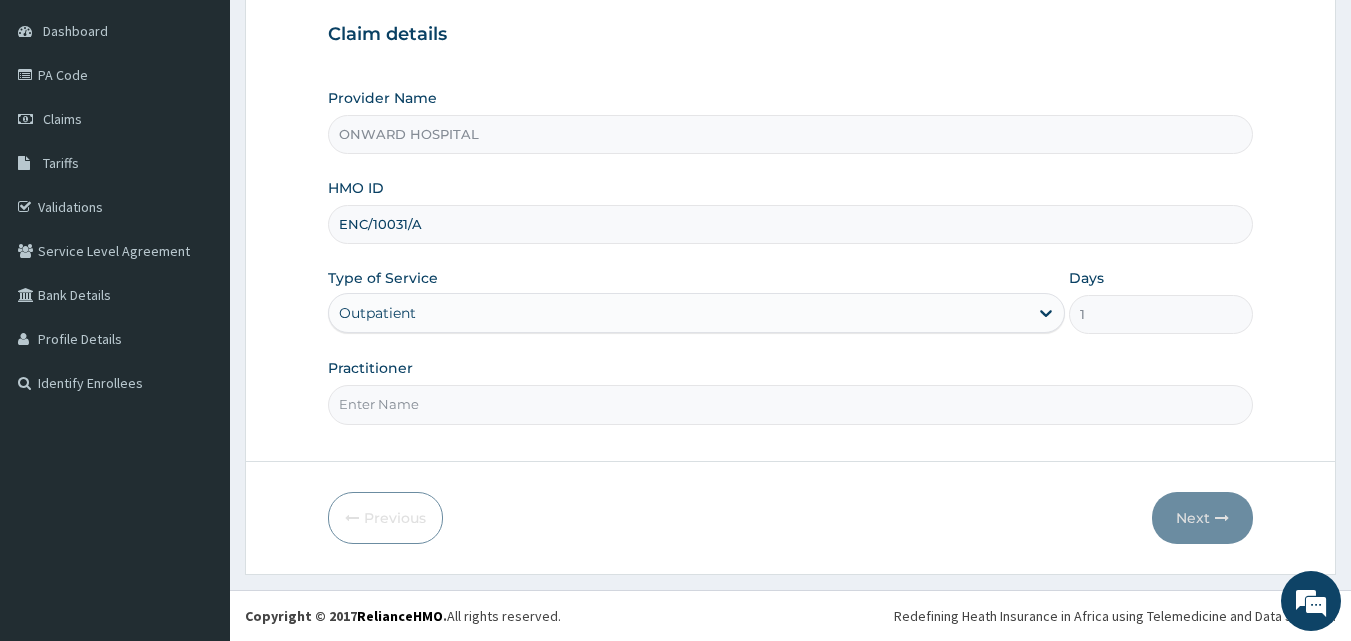 click on "Practitioner" at bounding box center (791, 404) 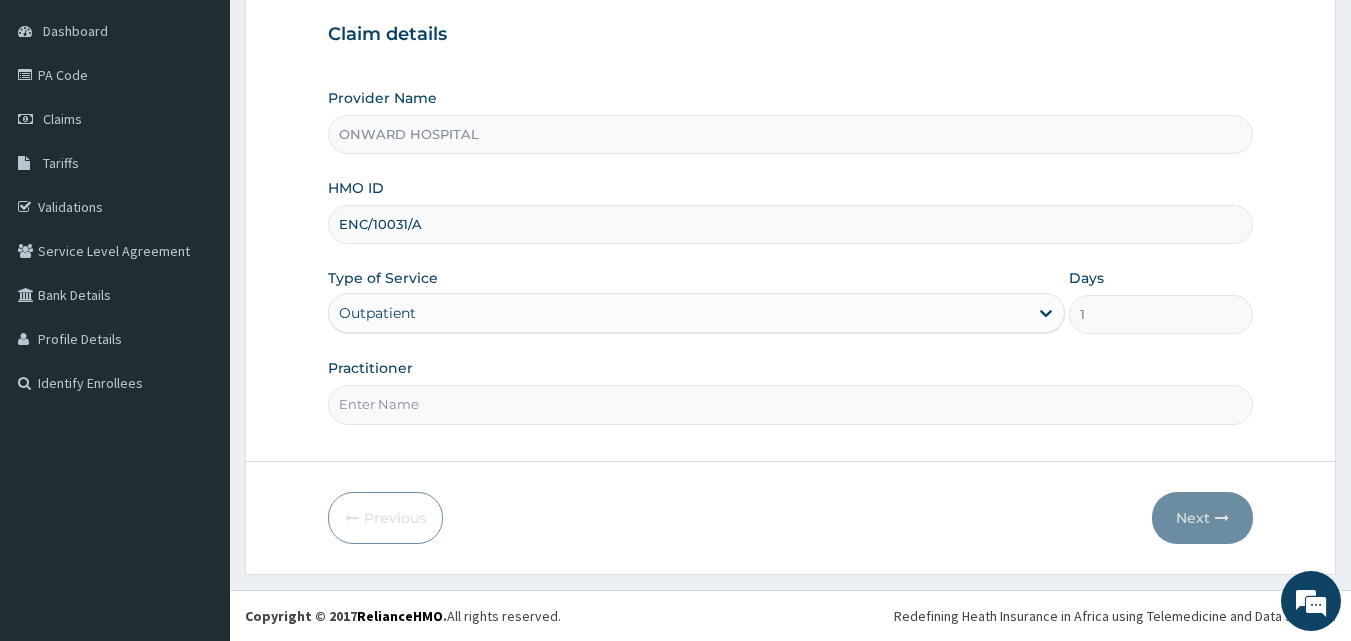 type on "DR ADESIYAN" 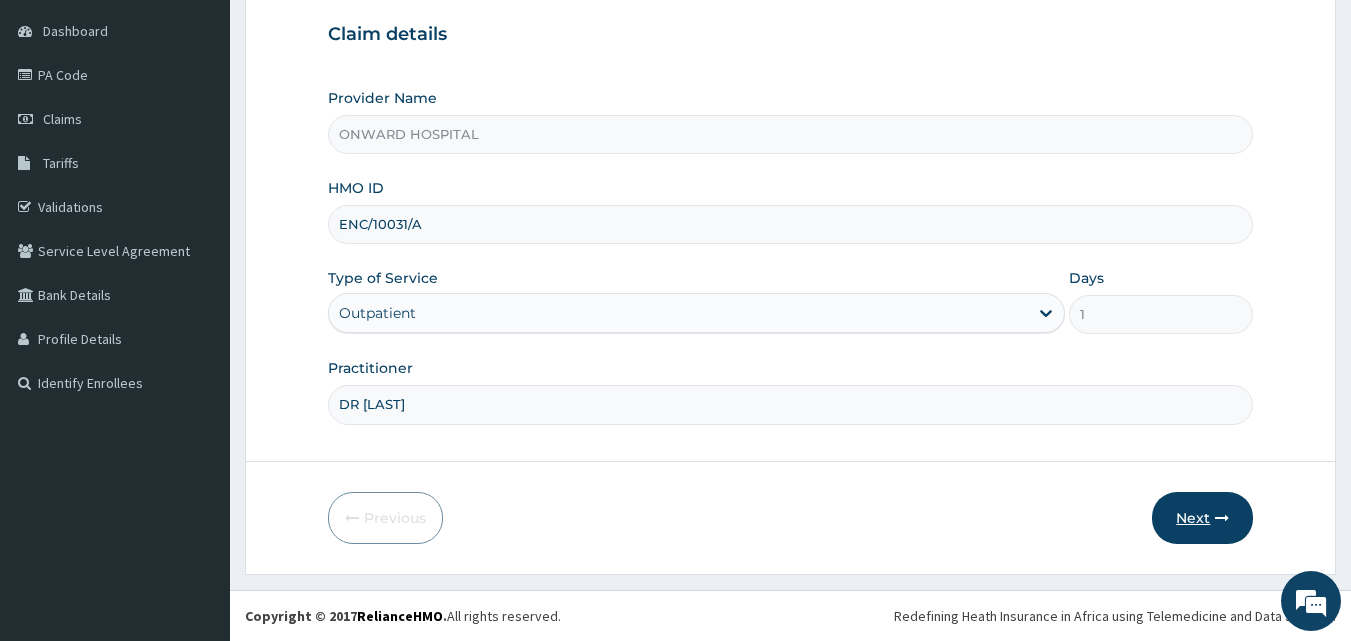 click on "Next" at bounding box center [1202, 518] 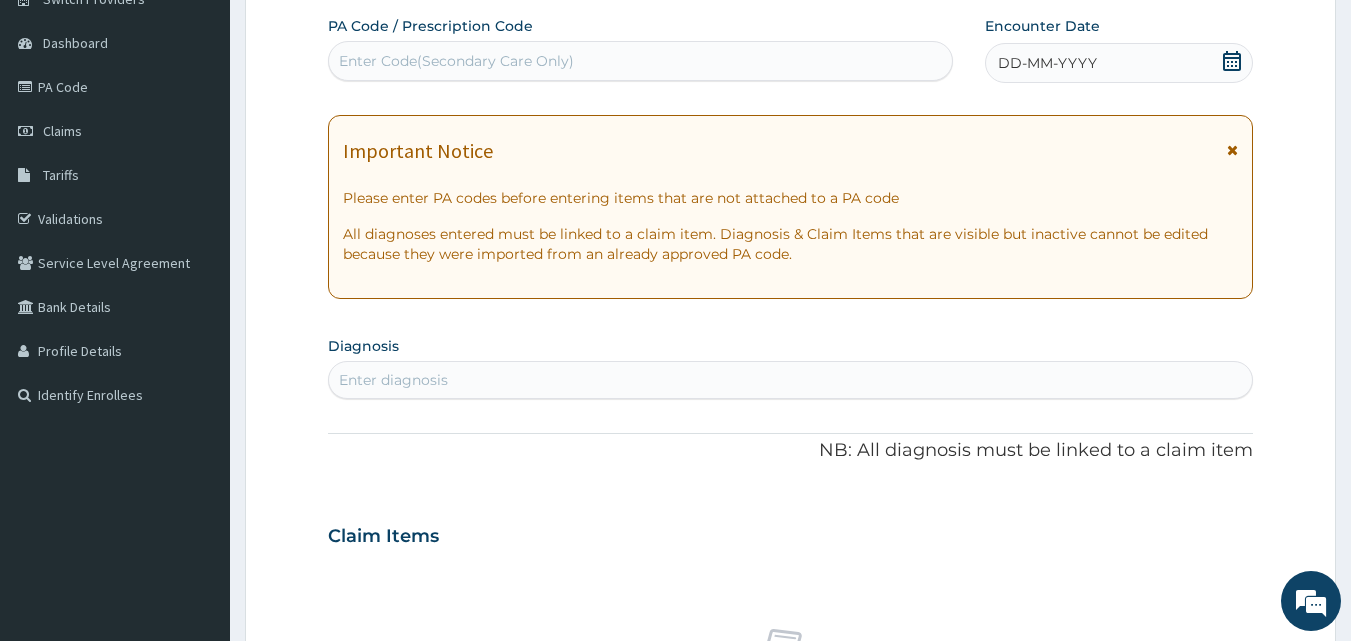scroll, scrollTop: 187, scrollLeft: 0, axis: vertical 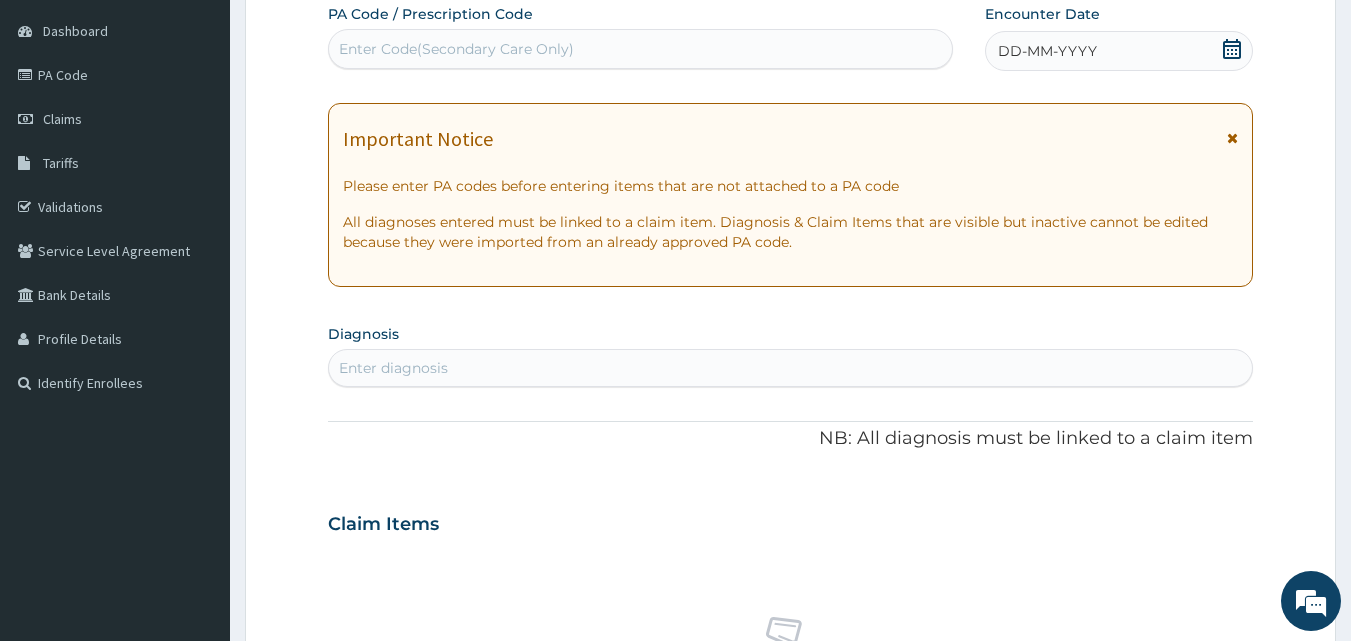 click on "DD-MM-YYYY" at bounding box center [1047, 51] 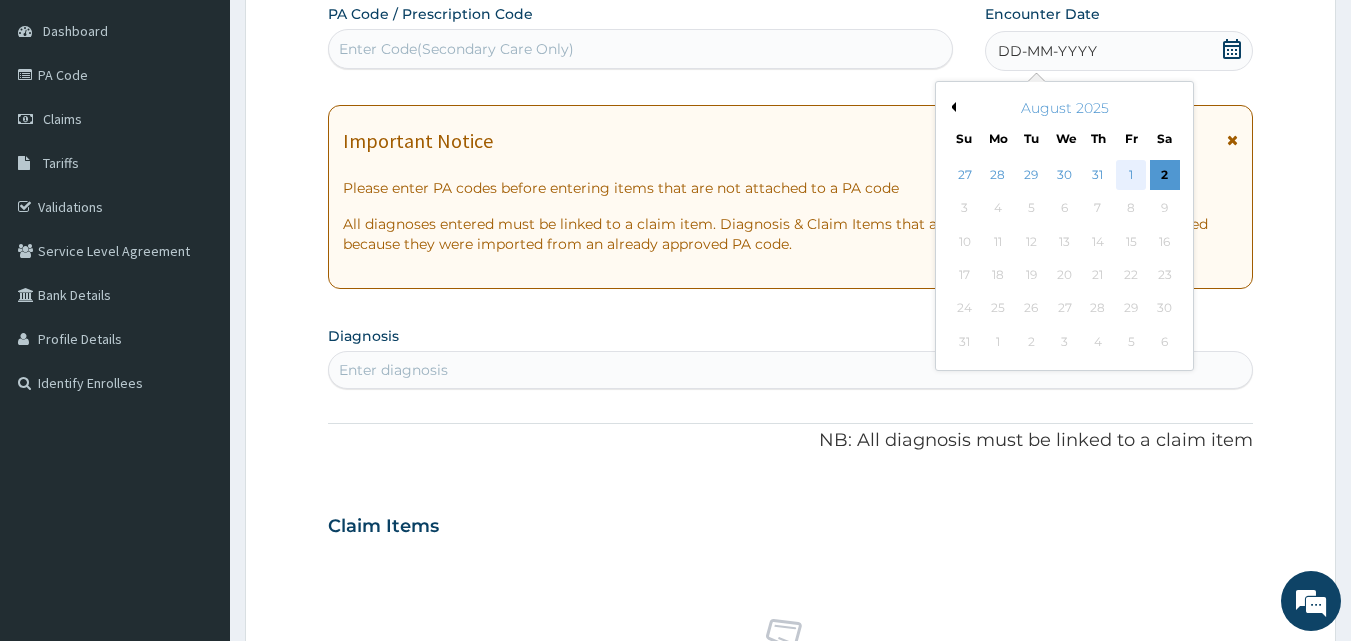 click on "1" at bounding box center [1131, 175] 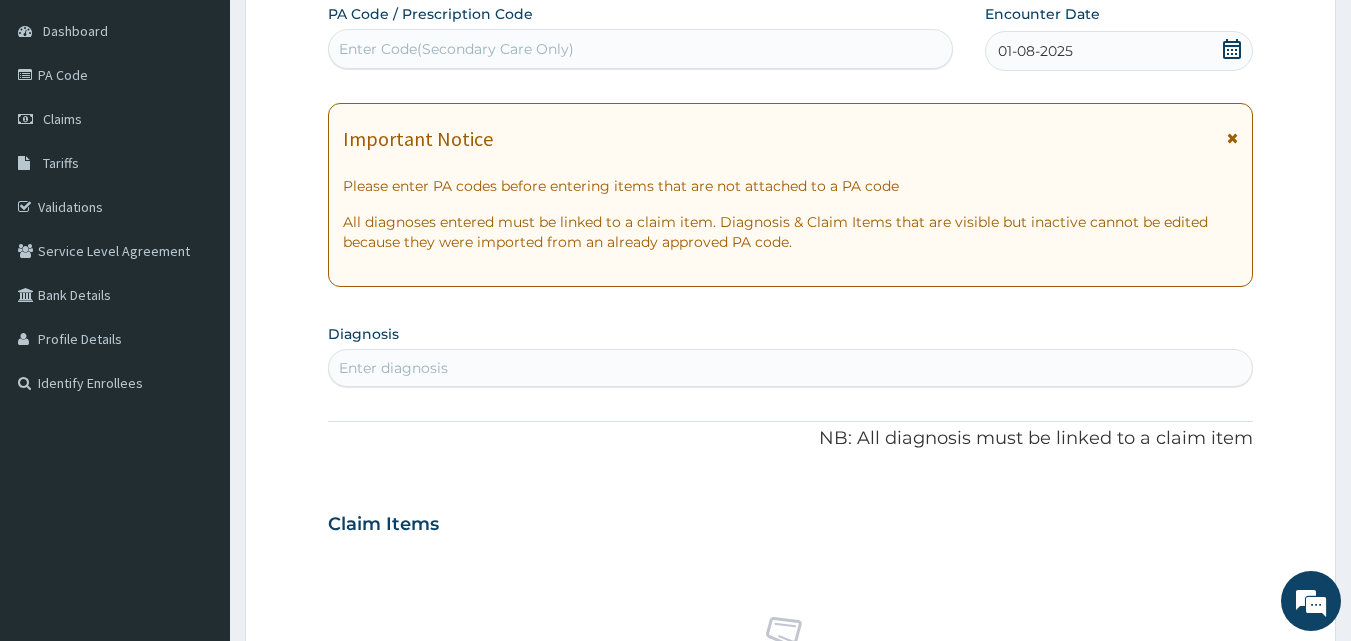 click on "Enter diagnosis" at bounding box center (393, 368) 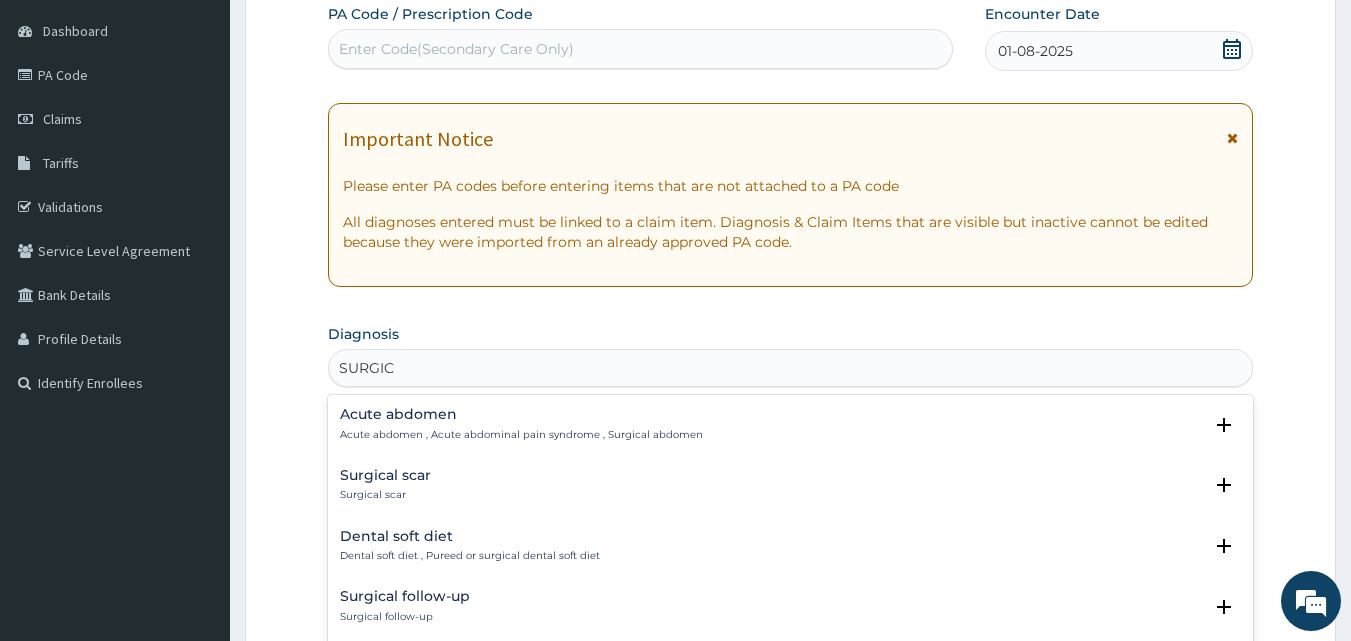 type on "SURGICA" 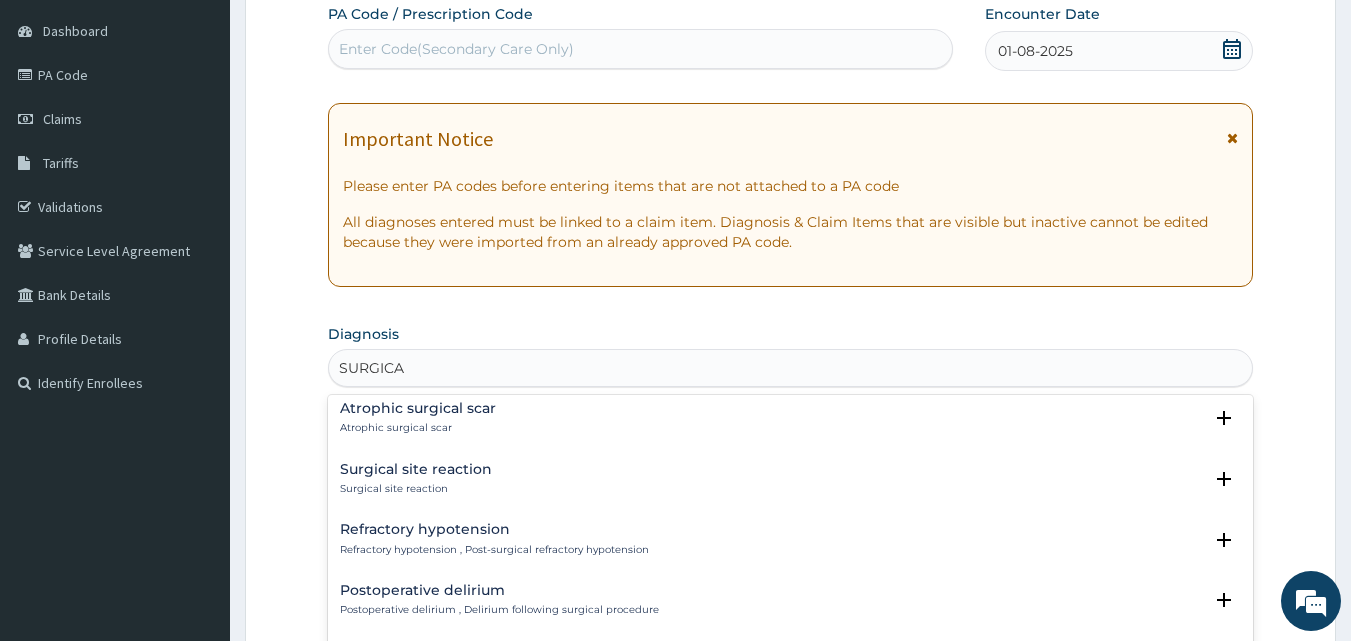 scroll, scrollTop: 800, scrollLeft: 0, axis: vertical 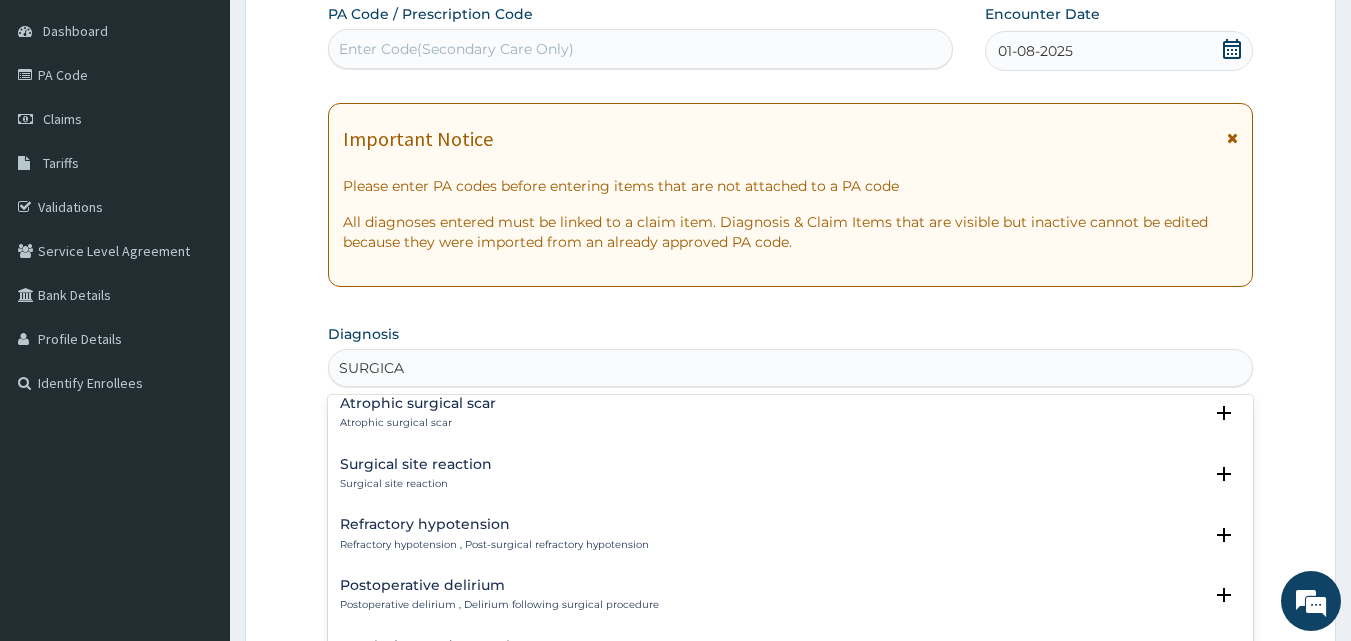 click on "Surgical site reaction" at bounding box center (416, 484) 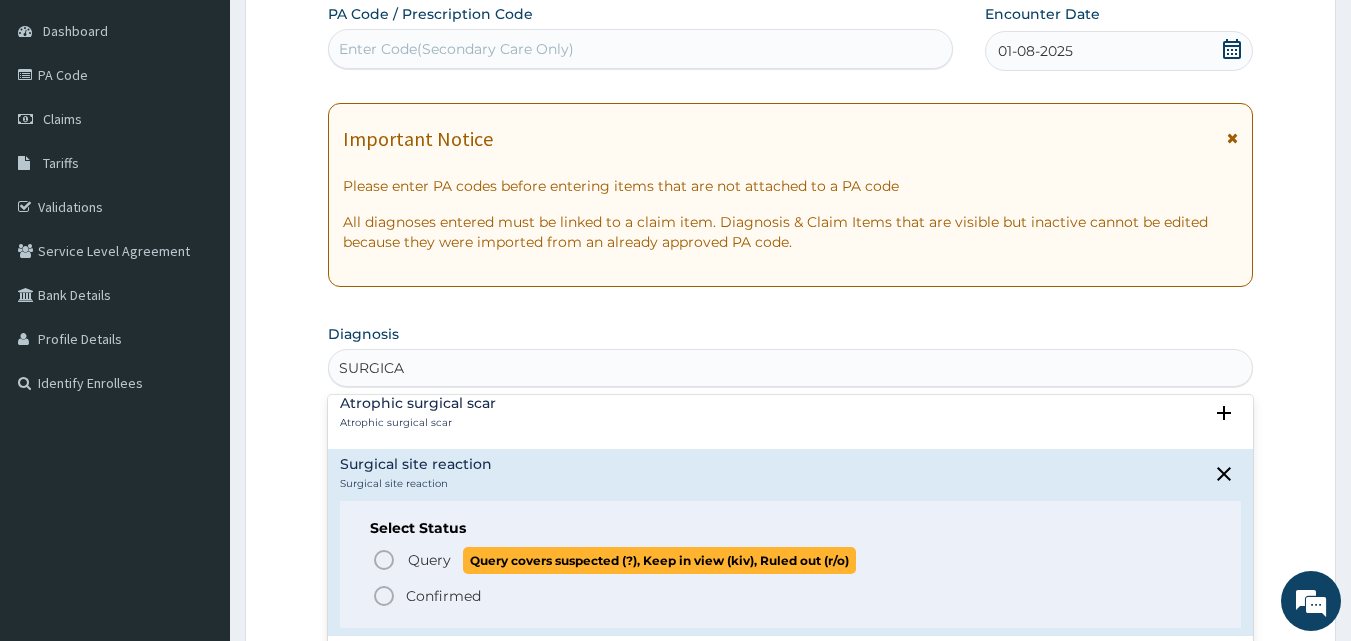 click 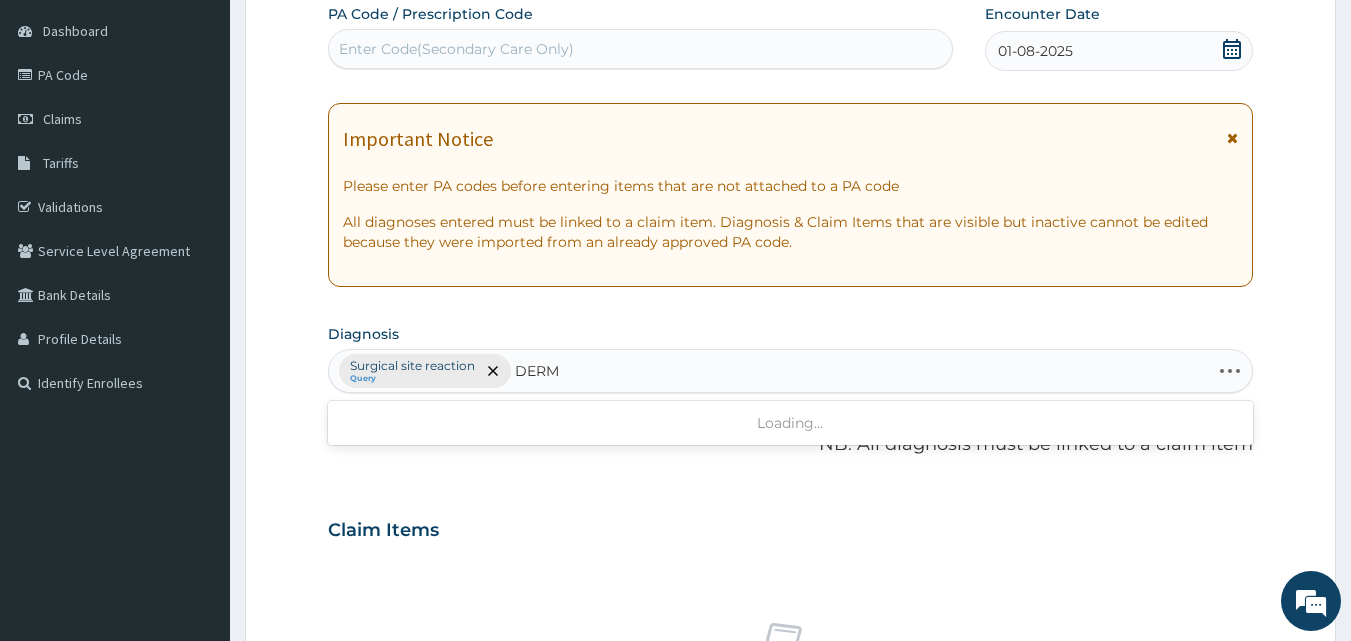 type on "DERMA" 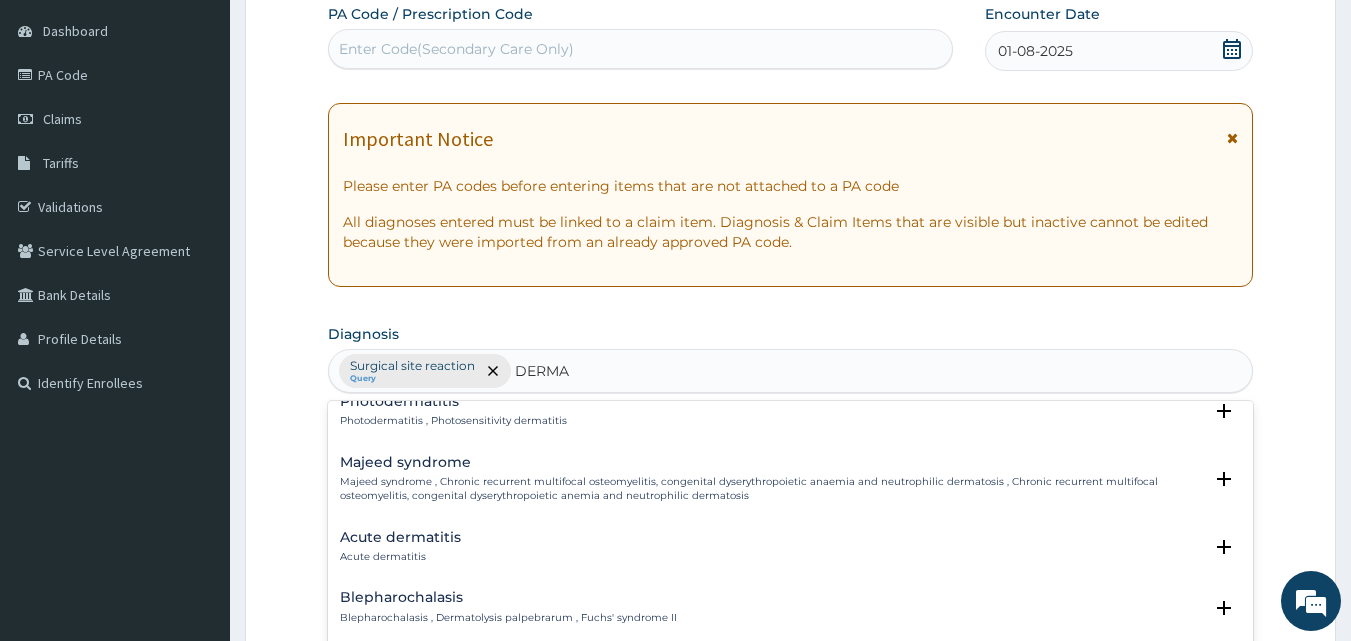 scroll, scrollTop: 1800, scrollLeft: 0, axis: vertical 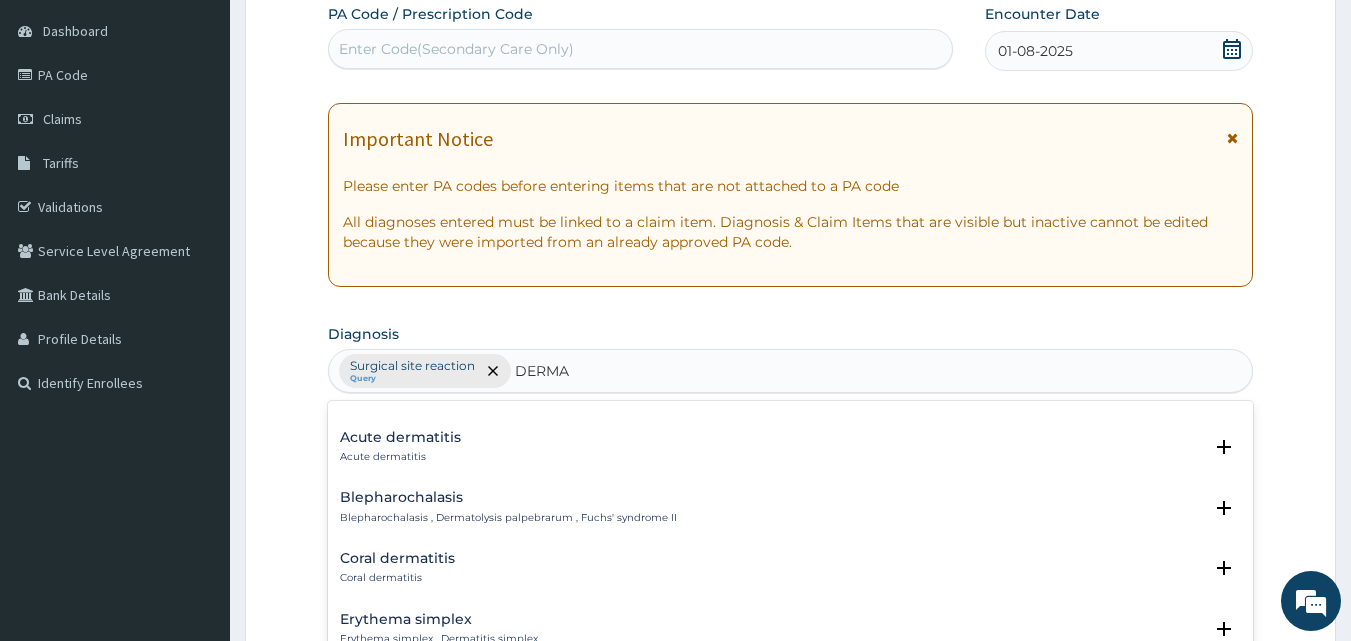 click on "Acute dermatitis" at bounding box center [400, 437] 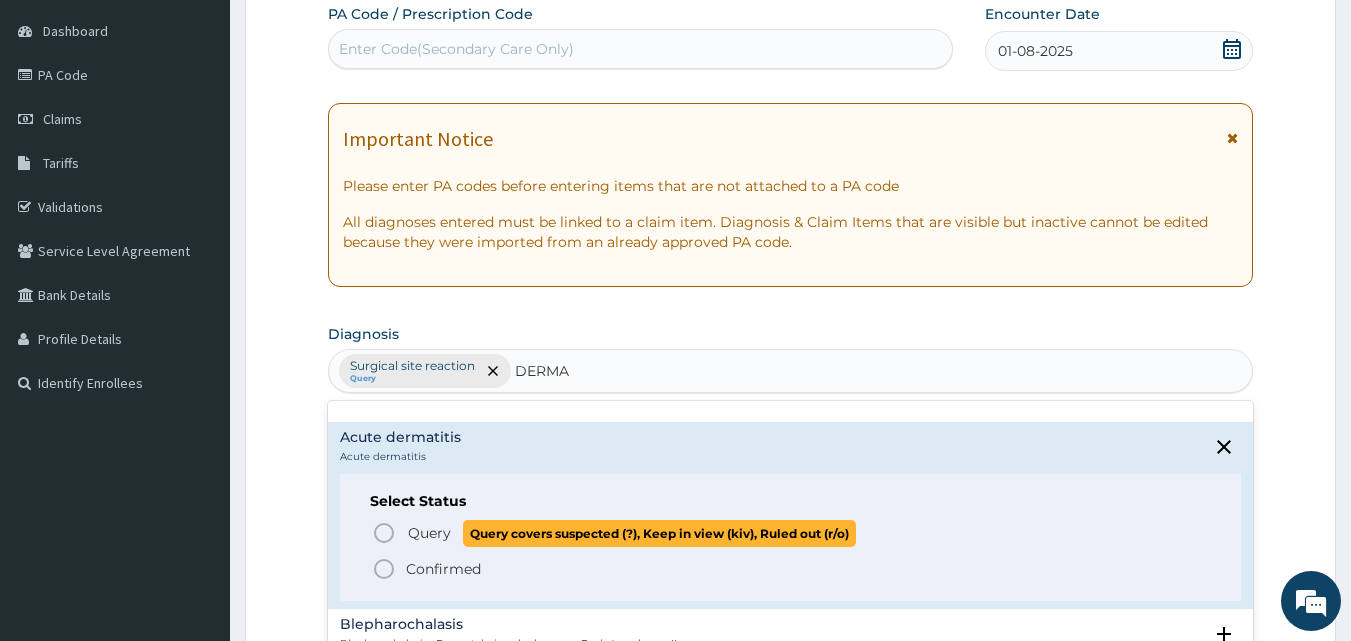 click 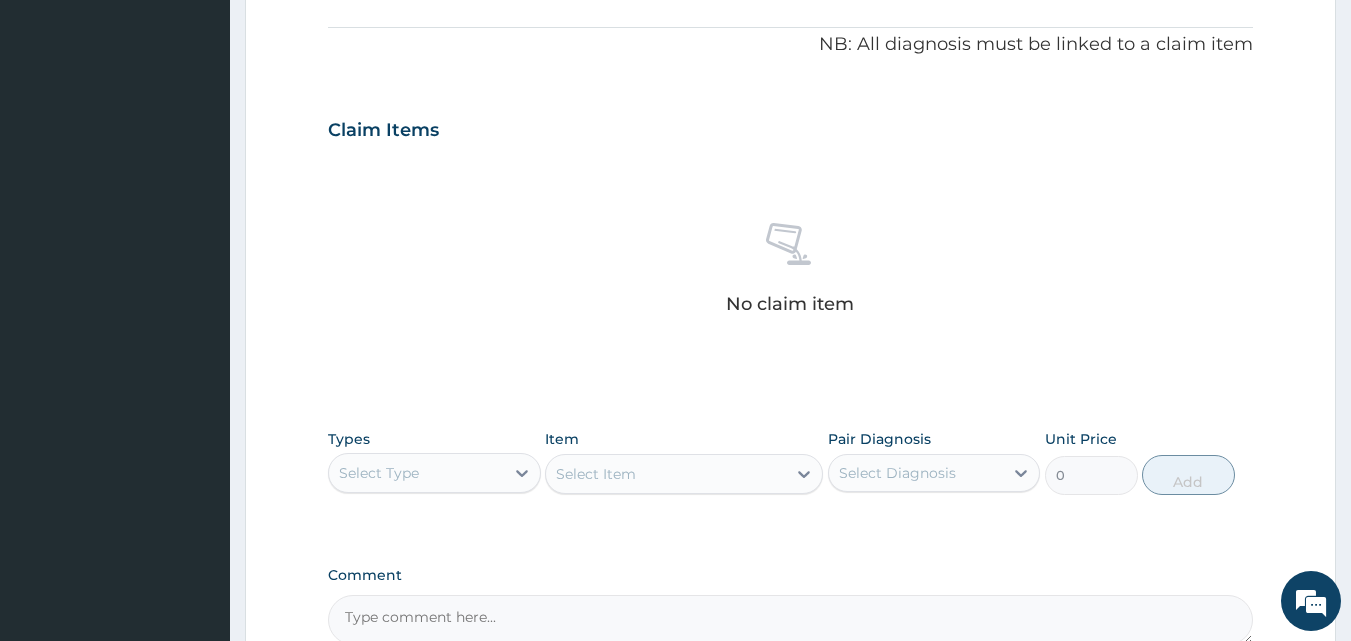 scroll, scrollTop: 787, scrollLeft: 0, axis: vertical 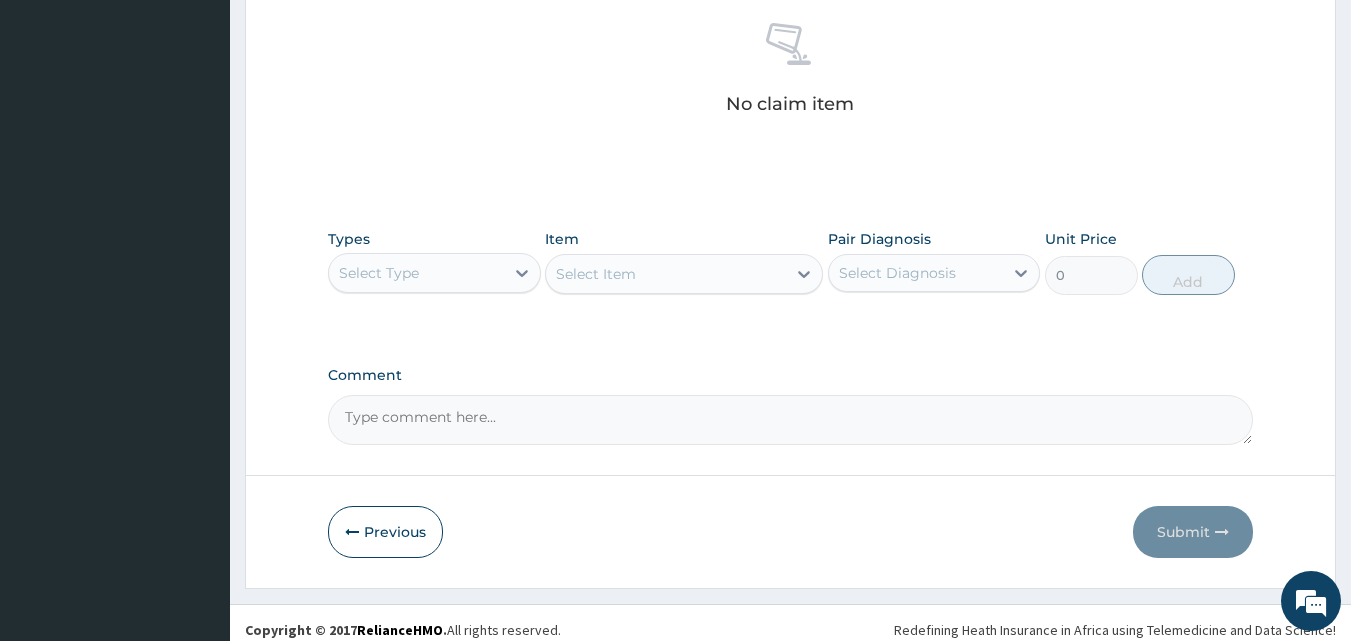click on "Select Type" at bounding box center [416, 273] 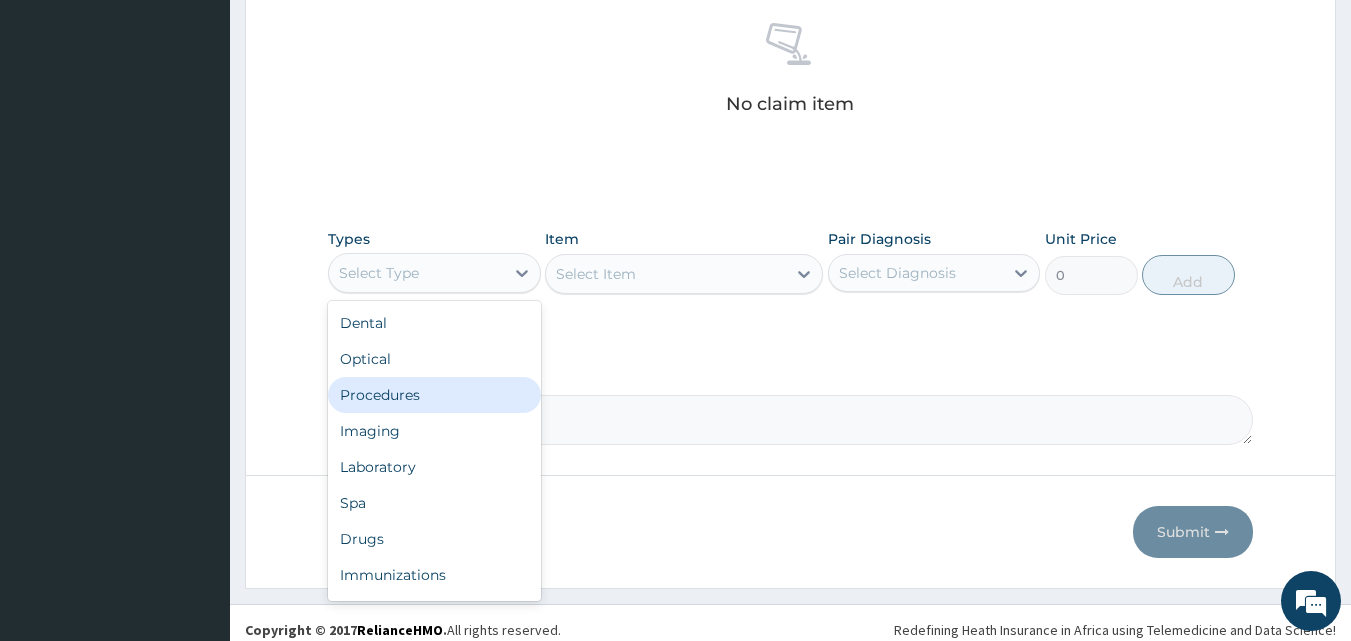 click on "Procedures" at bounding box center (434, 395) 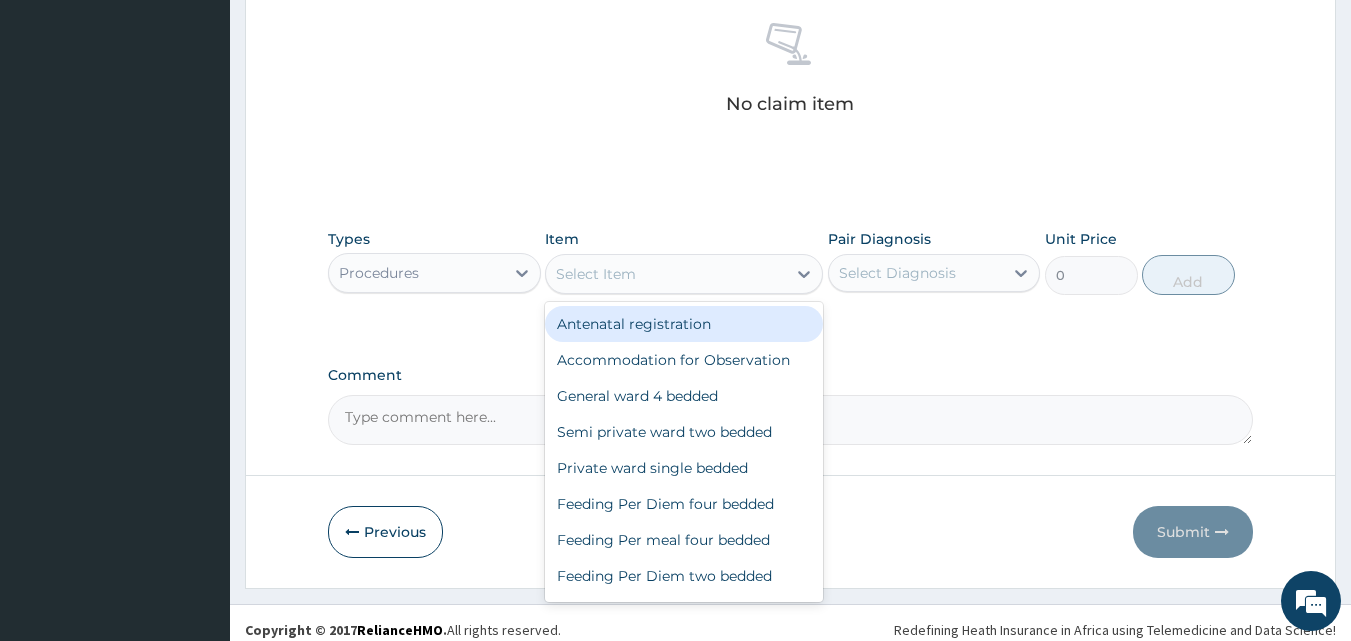 click on "Select Item" at bounding box center (596, 274) 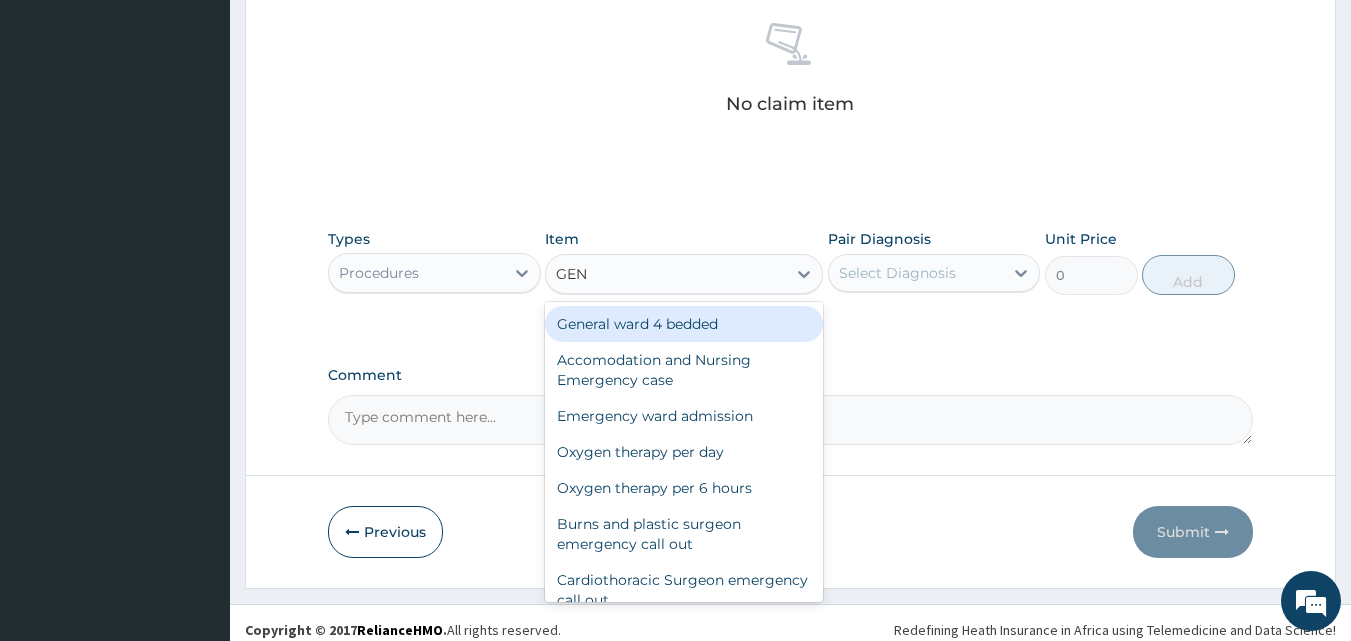 type on "GENE" 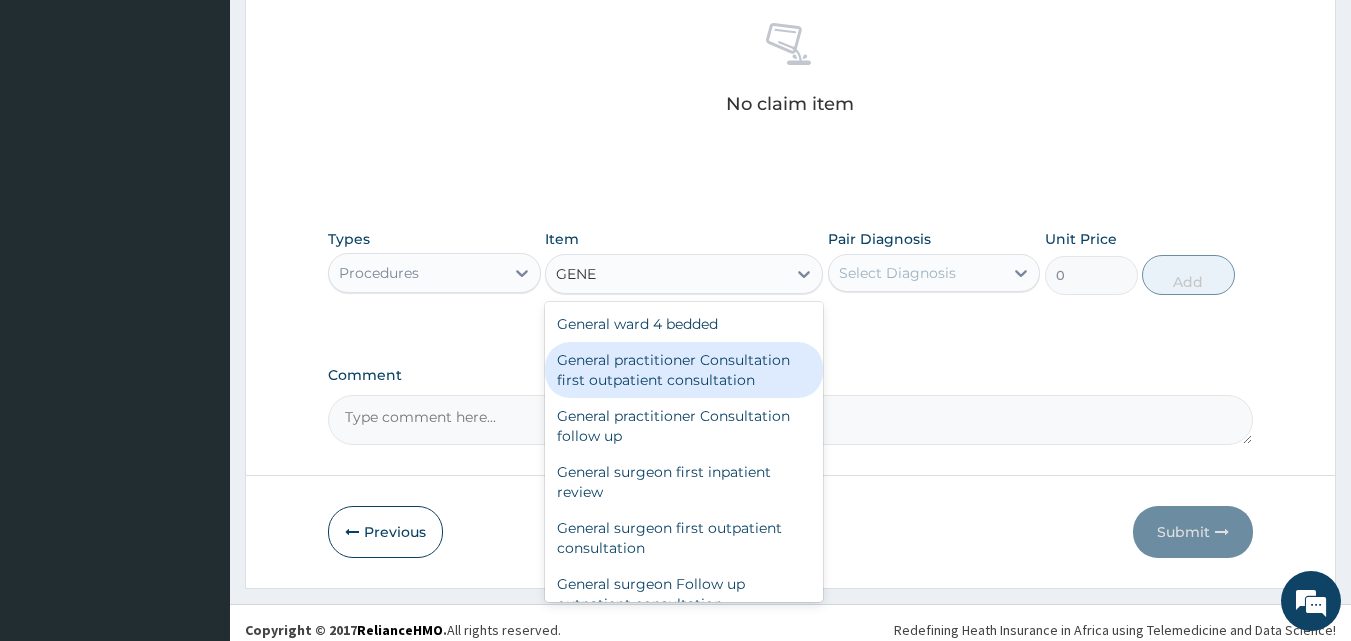 click on "General practitioner Consultation first outpatient consultation" at bounding box center (684, 370) 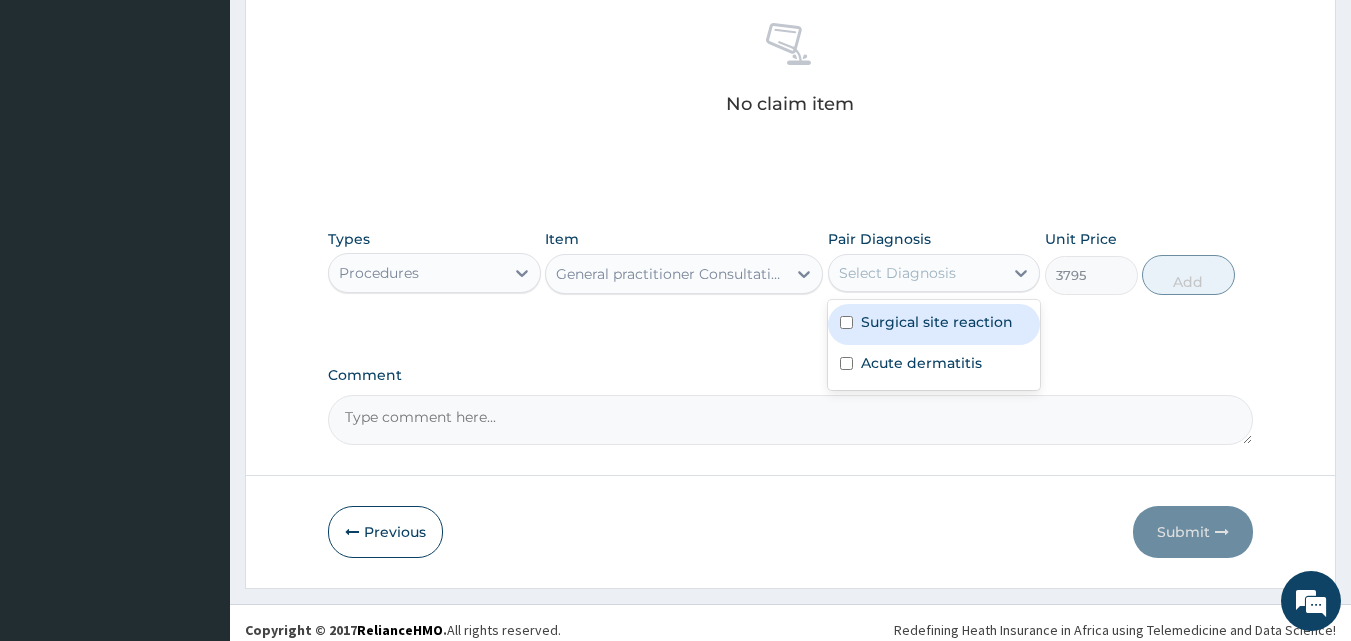 click on "Select Diagnosis" at bounding box center [916, 273] 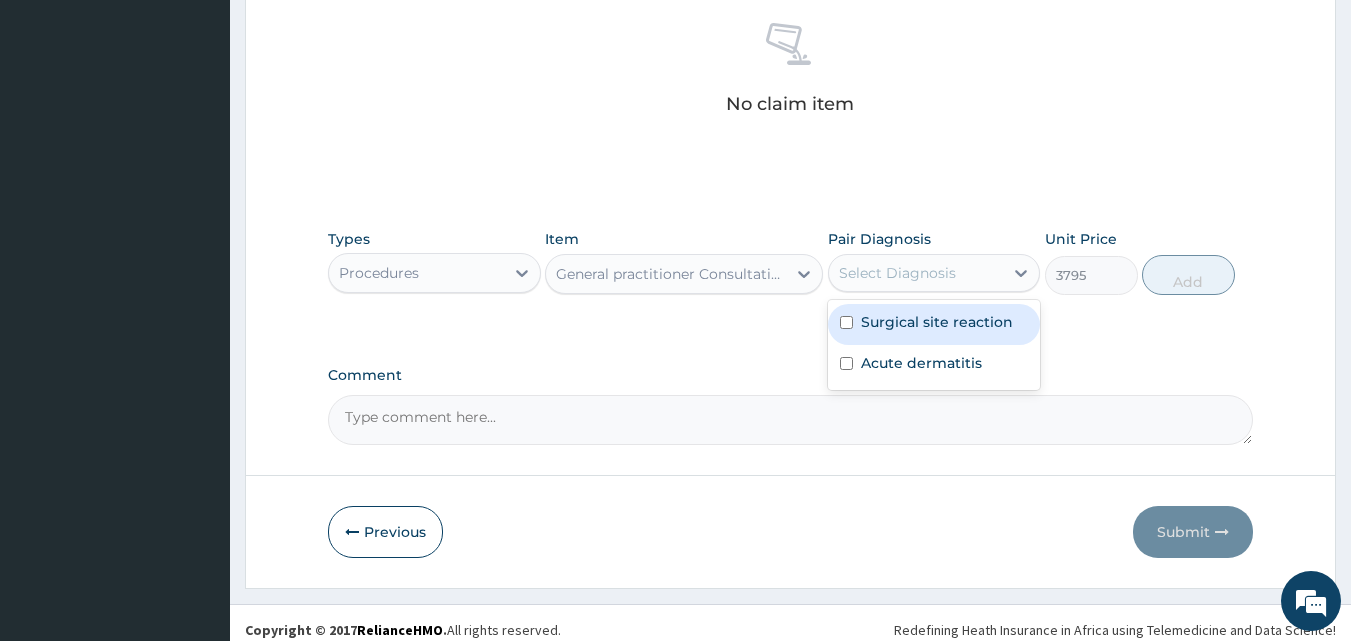 click on "Surgical site reaction" at bounding box center (934, 324) 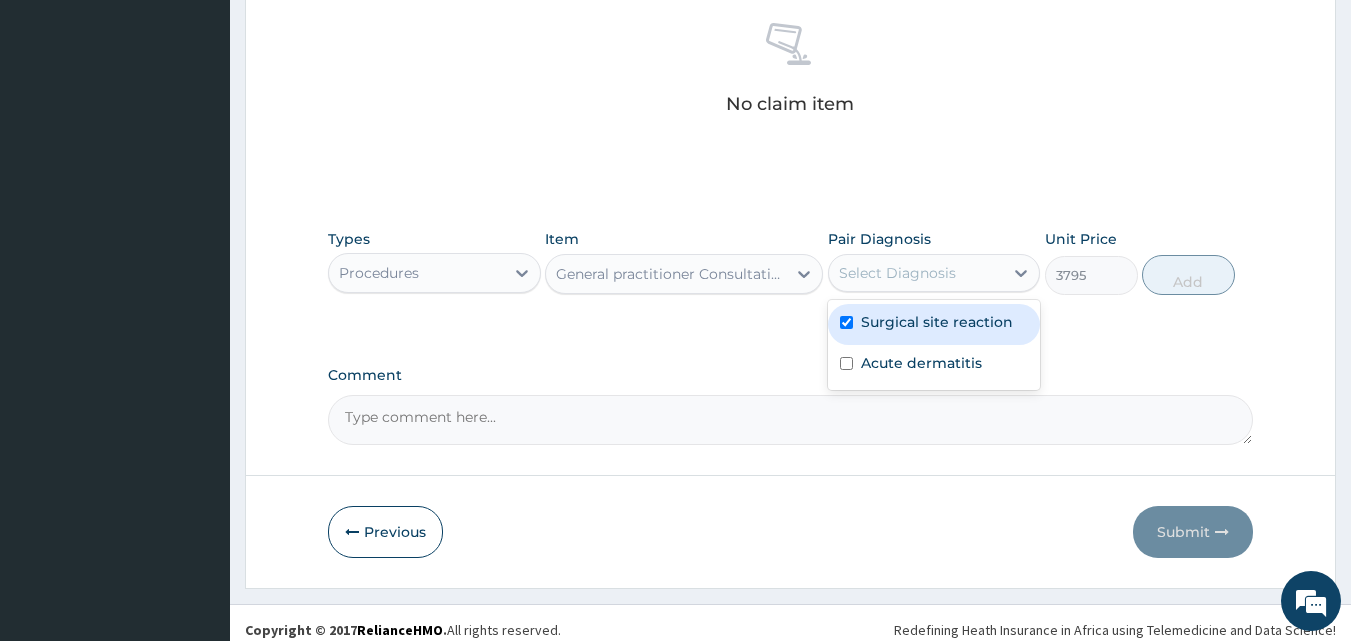 checkbox on "true" 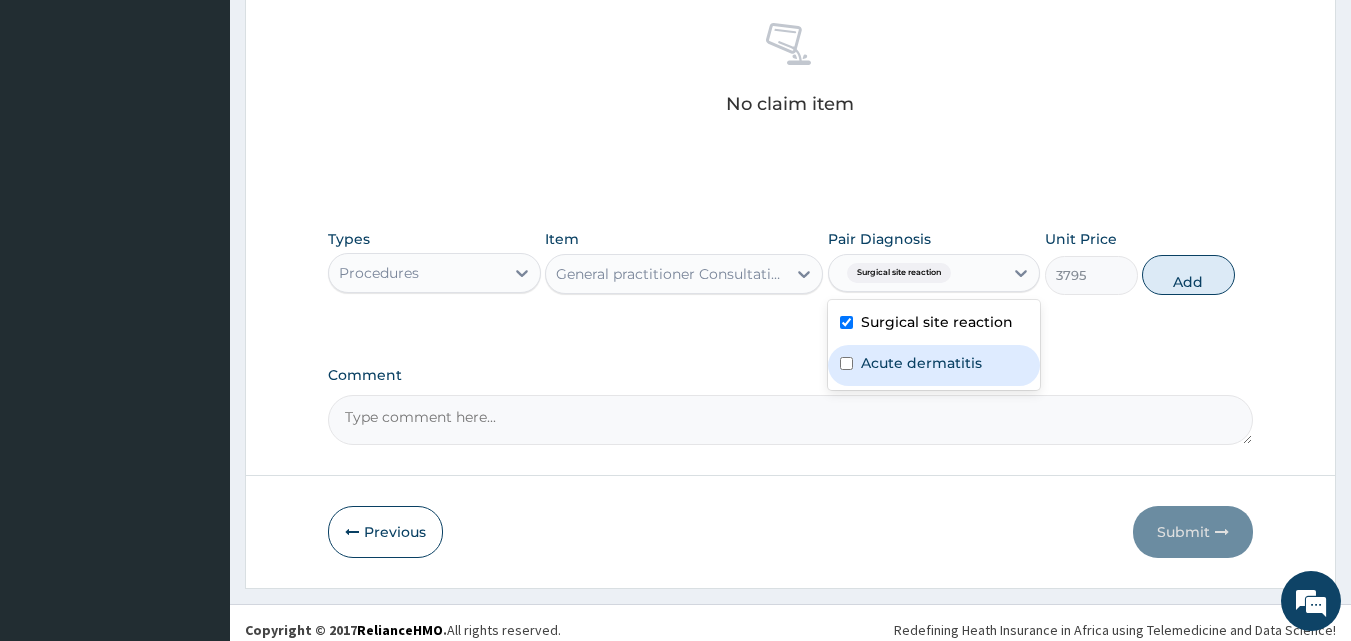 drag, startPoint x: 935, startPoint y: 360, endPoint x: 1119, endPoint y: 324, distance: 187.48866 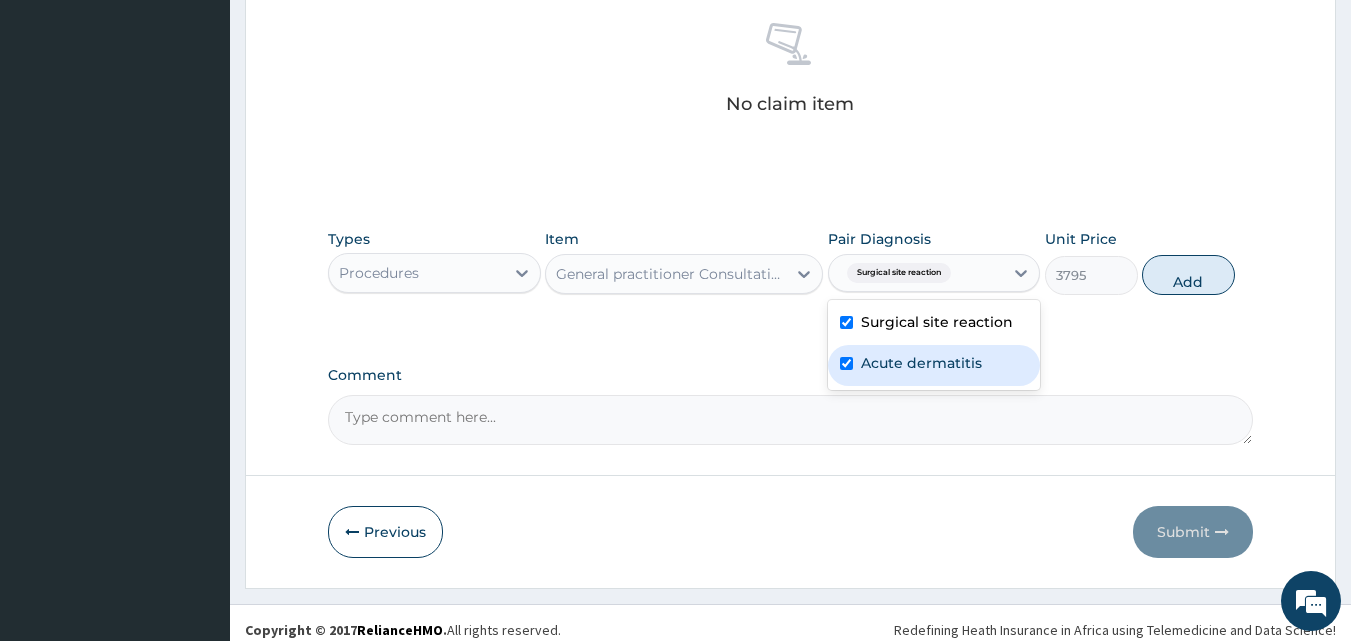 checkbox on "true" 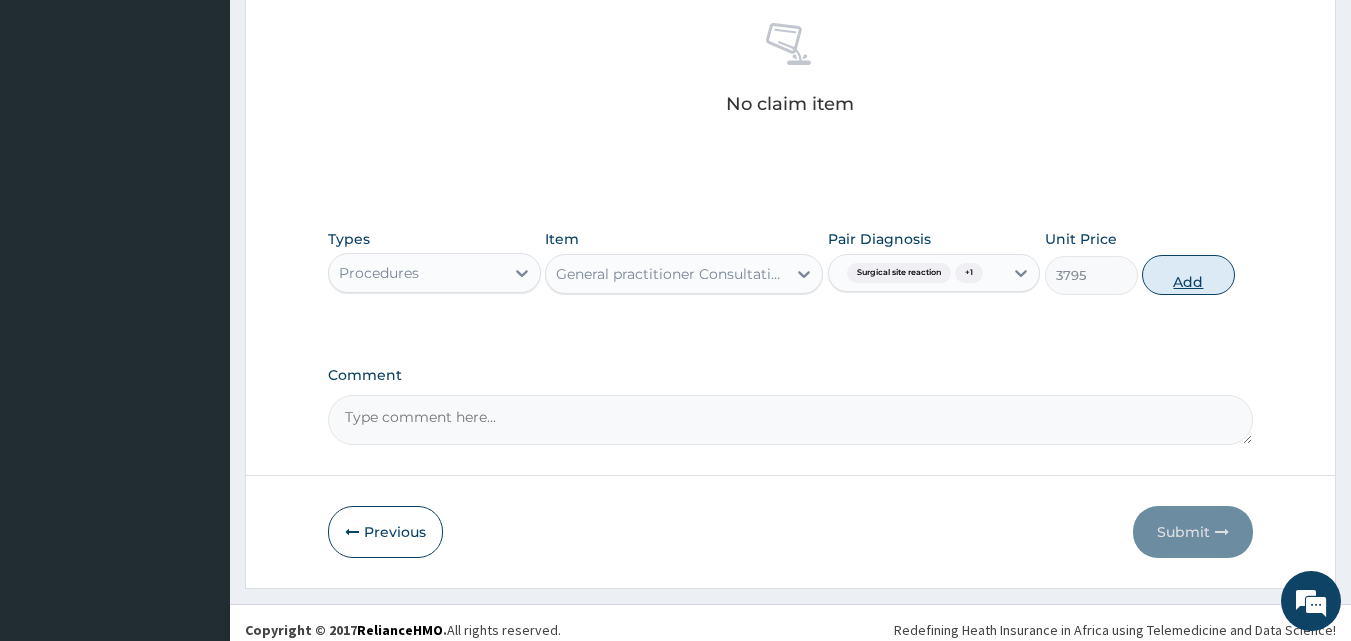 click on "Add" at bounding box center [1188, 275] 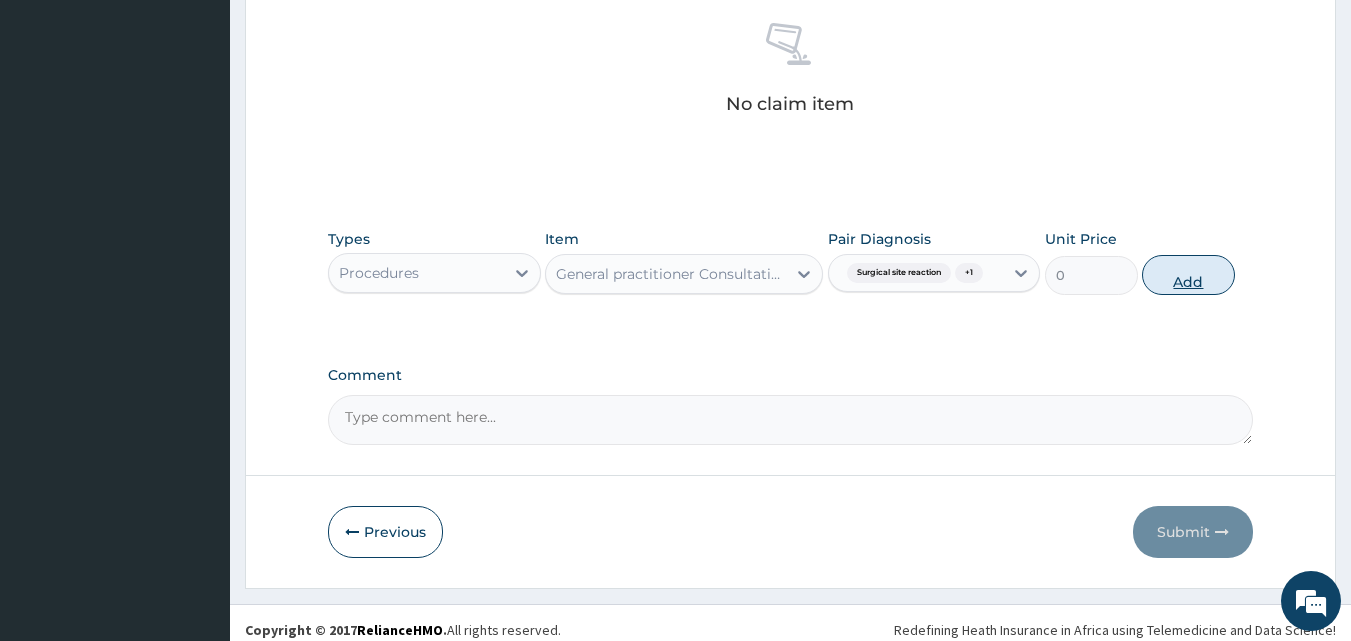 scroll, scrollTop: 732, scrollLeft: 0, axis: vertical 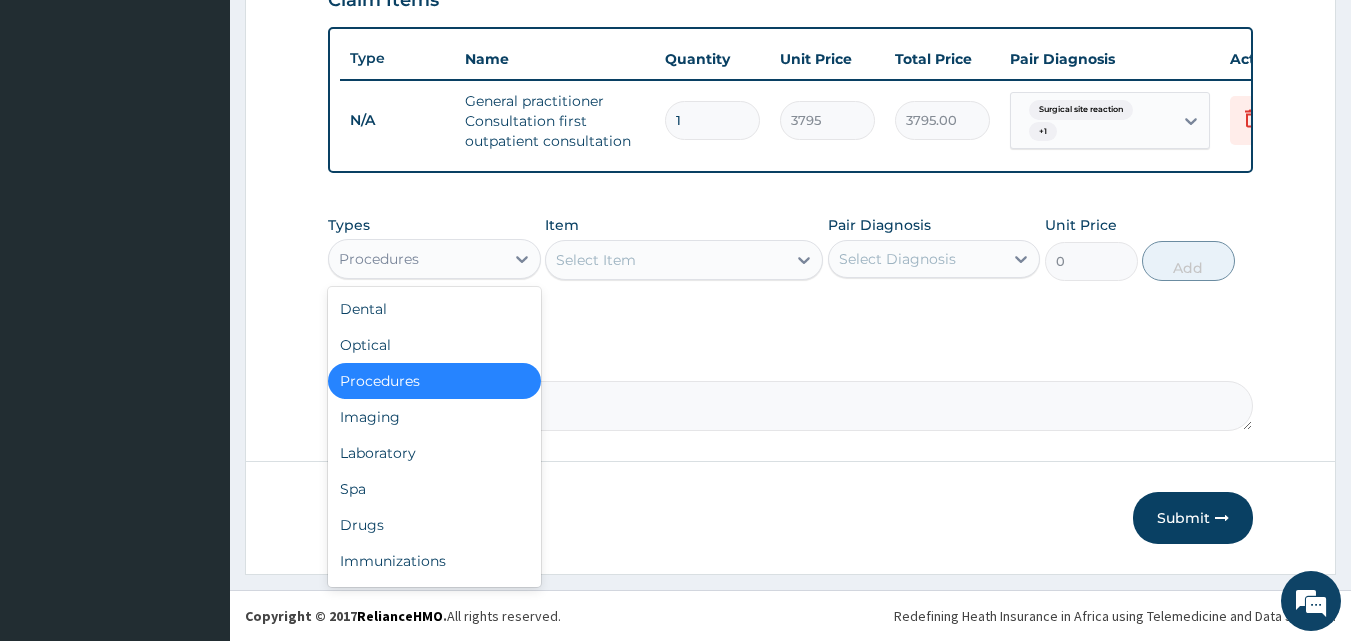 click on "Procedures" at bounding box center [434, 259] 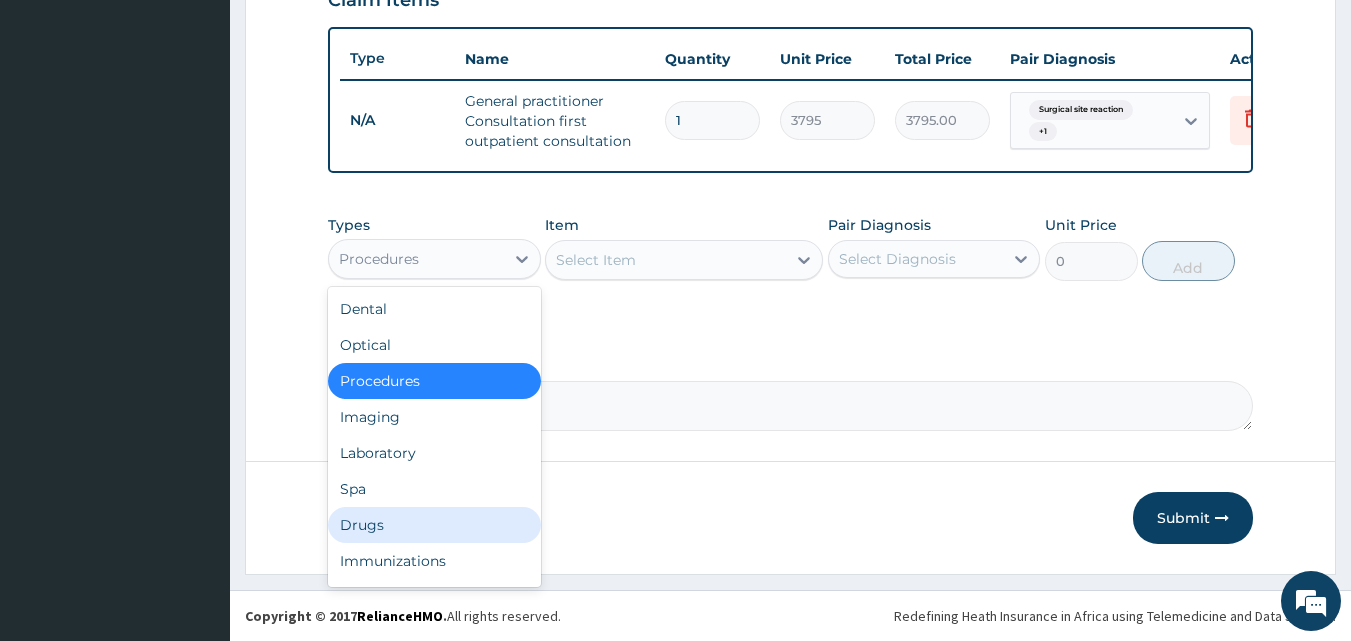 click on "Drugs" at bounding box center [434, 525] 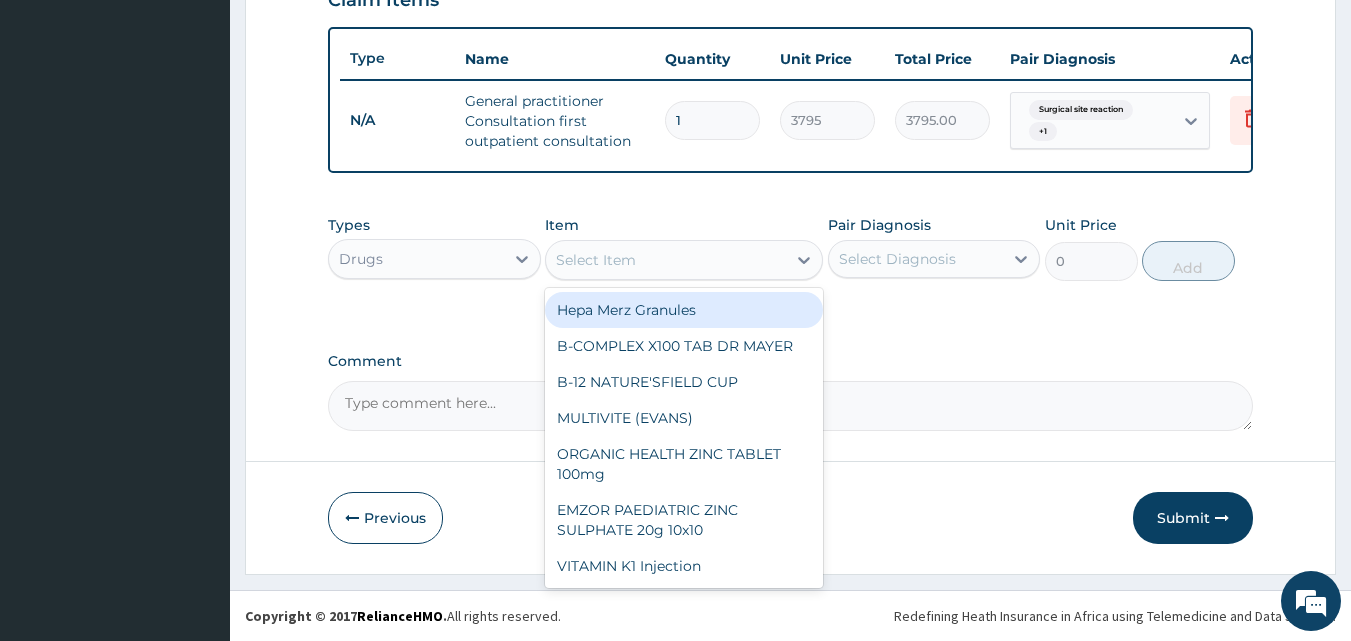 click on "Select Item" at bounding box center [596, 260] 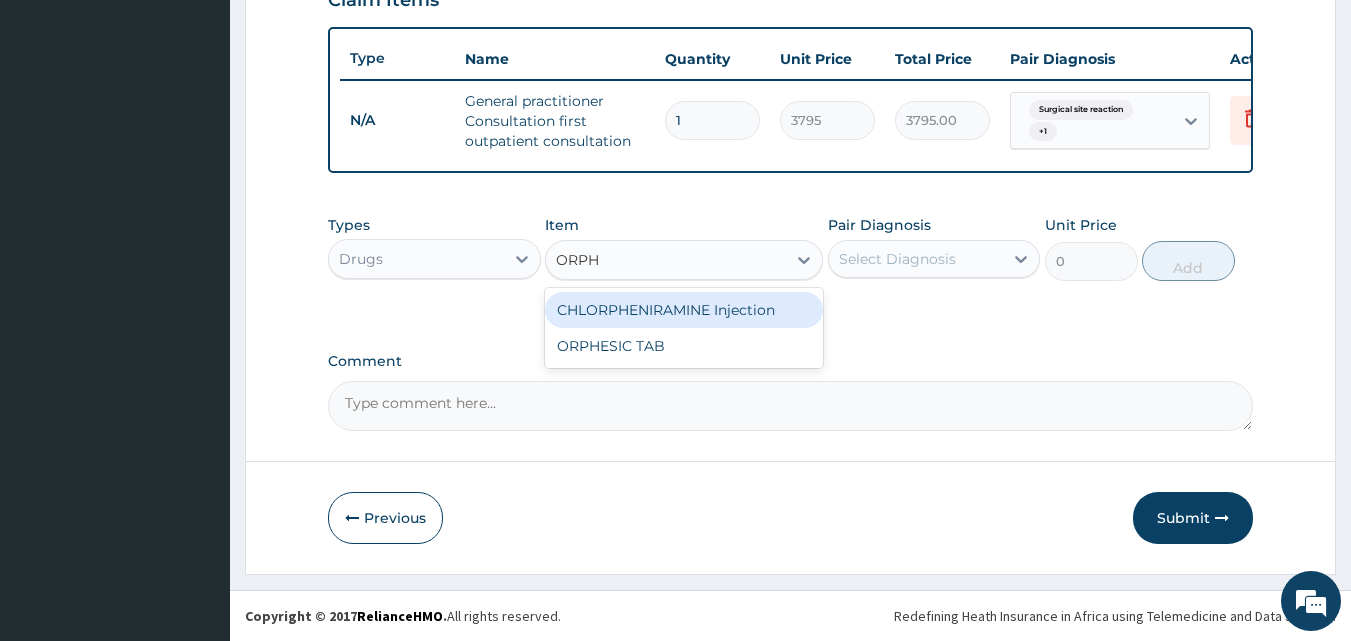 type on "ORPHE" 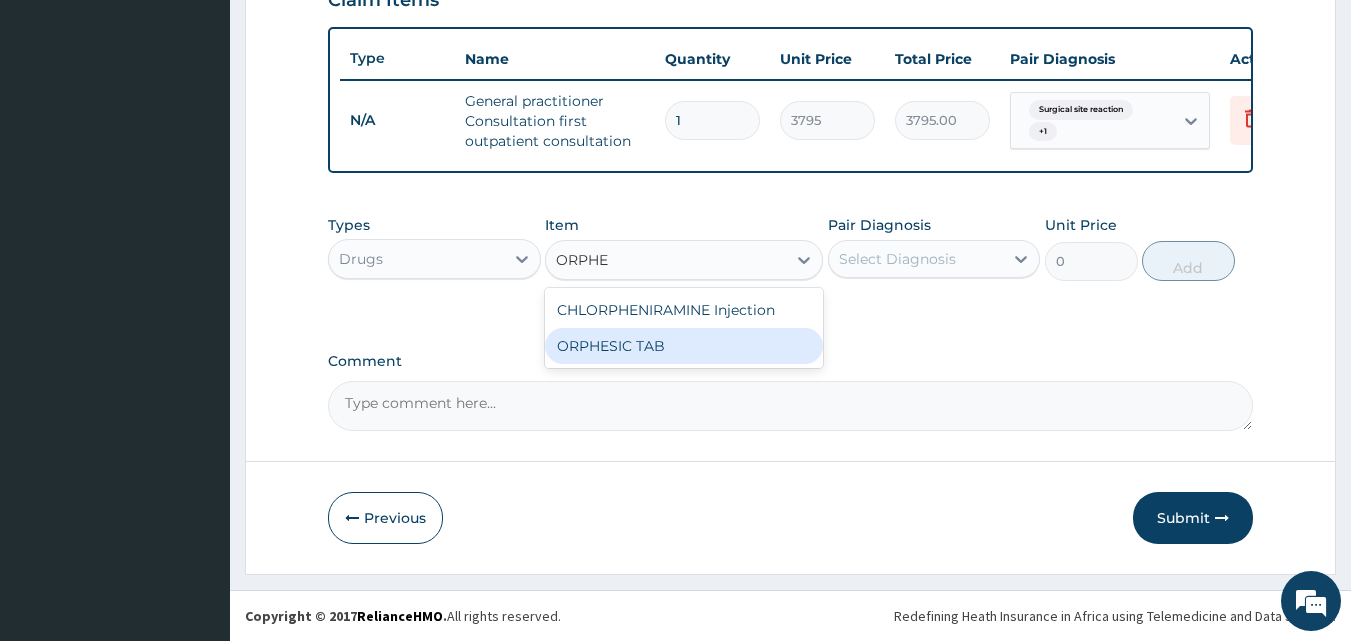 click on "ORPHESIC TAB" at bounding box center [684, 346] 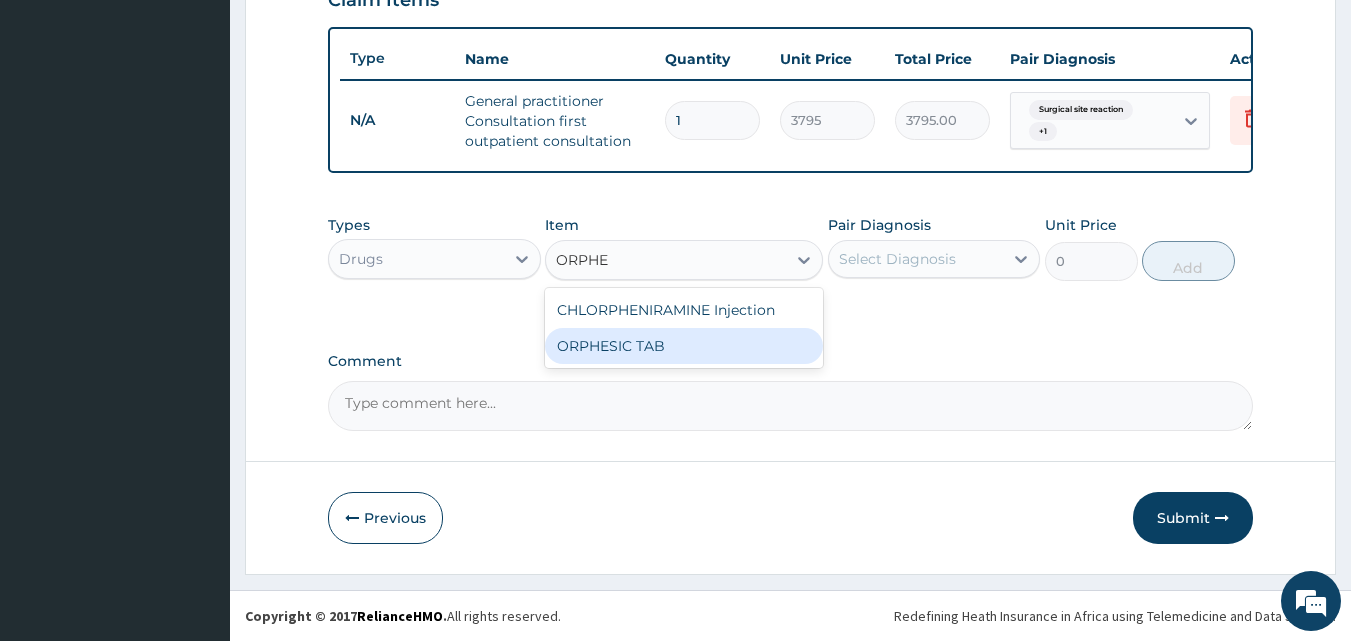 type 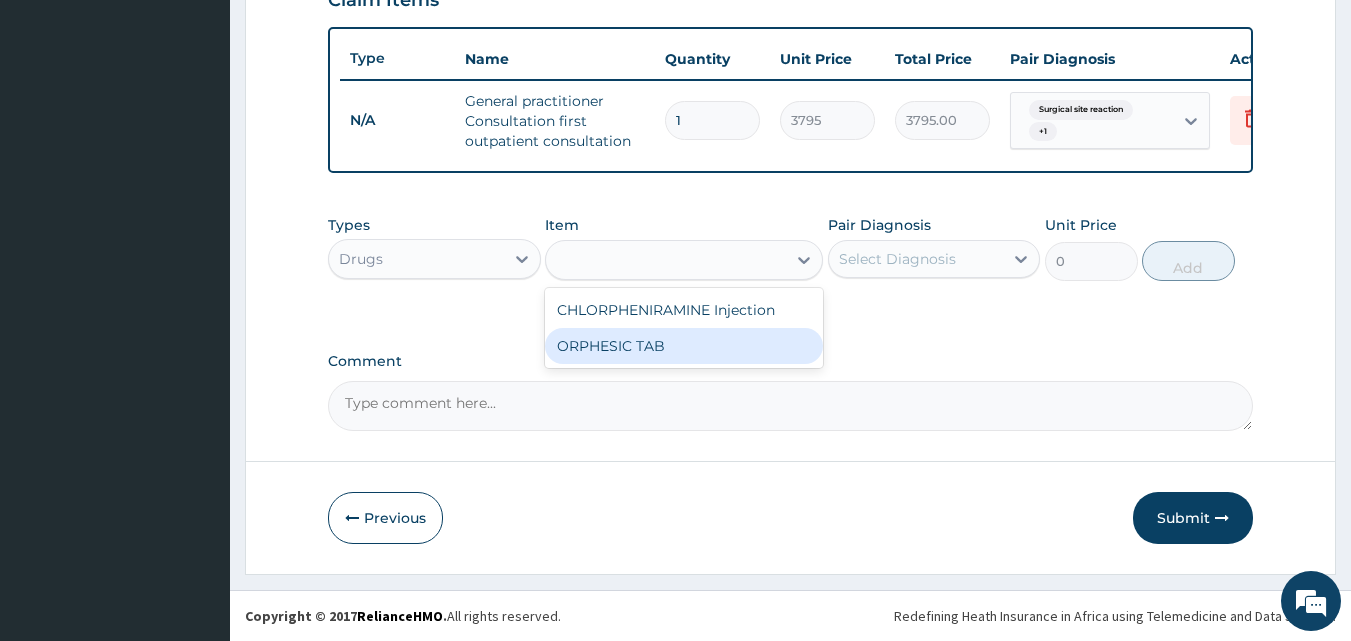 type on "113.85" 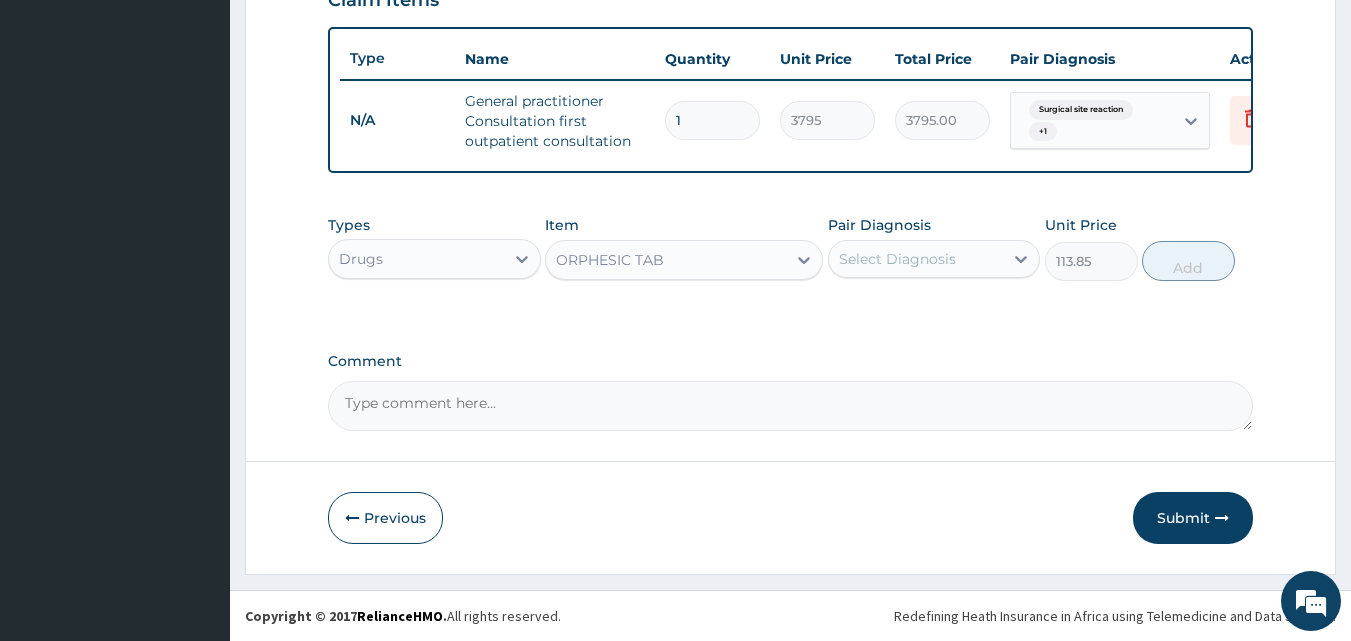 click on "Pair Diagnosis Select Diagnosis" at bounding box center (934, 248) 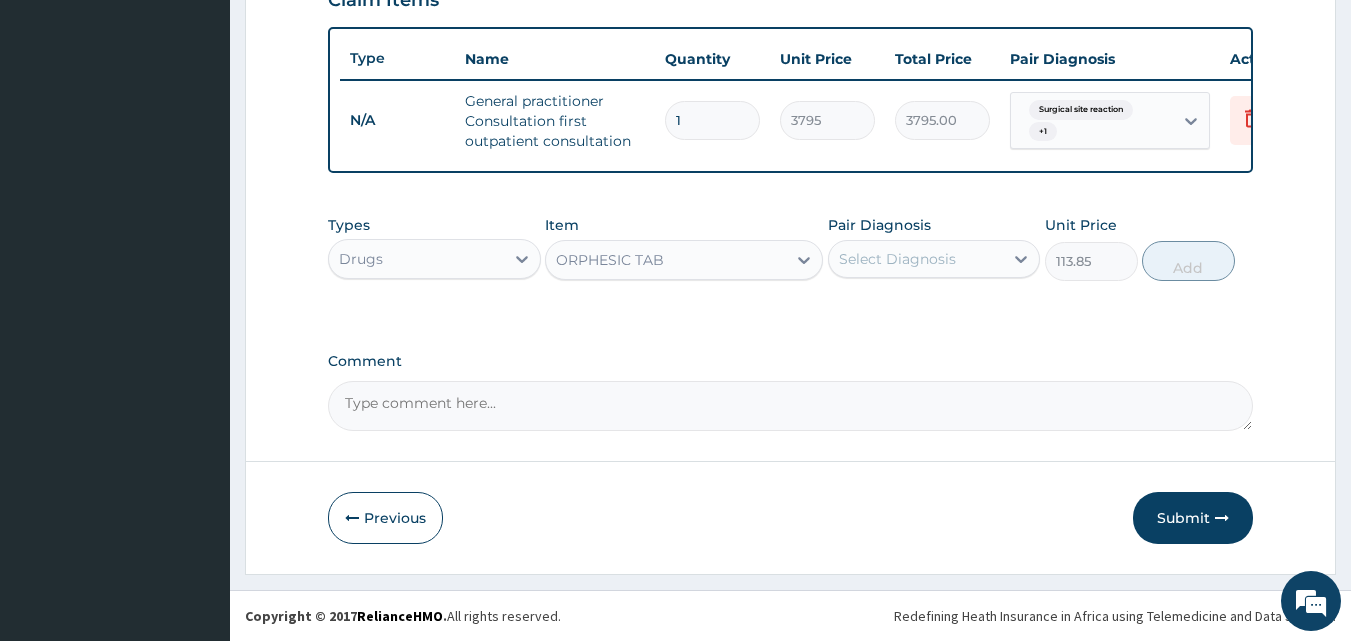 click on "Pair Diagnosis Select Diagnosis" at bounding box center (934, 248) 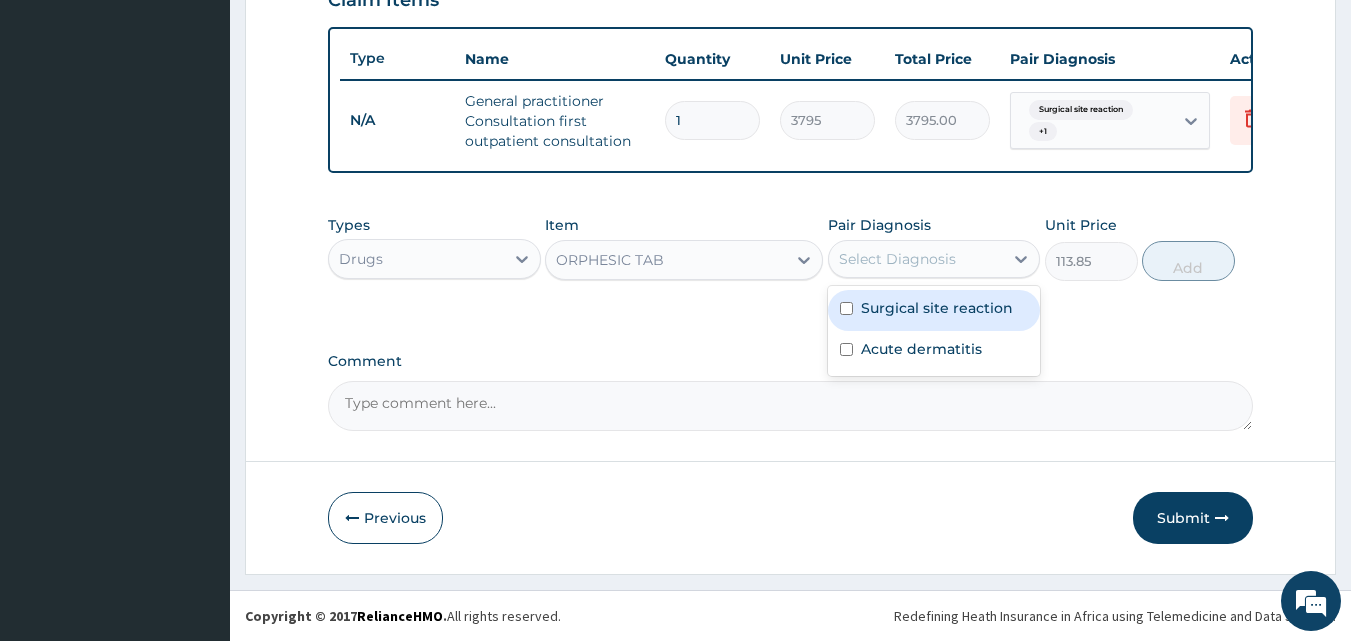 click on "Select Diagnosis" at bounding box center (897, 259) 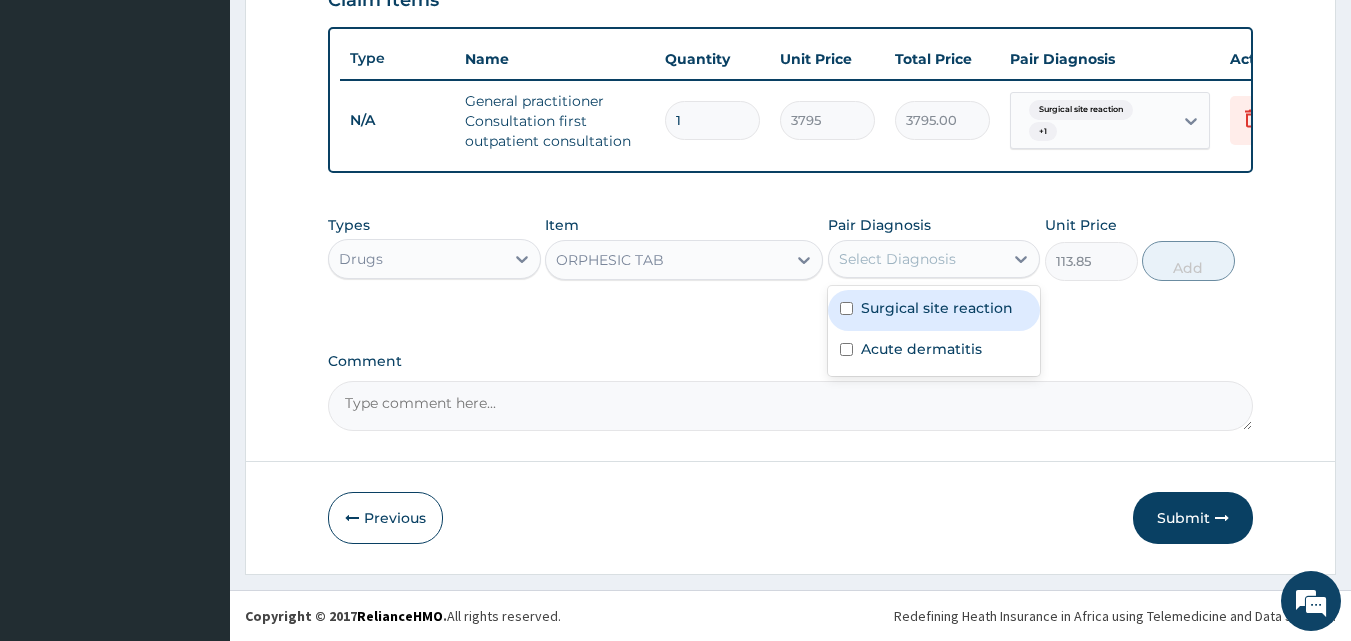 click on "Surgical site reaction" at bounding box center [934, 310] 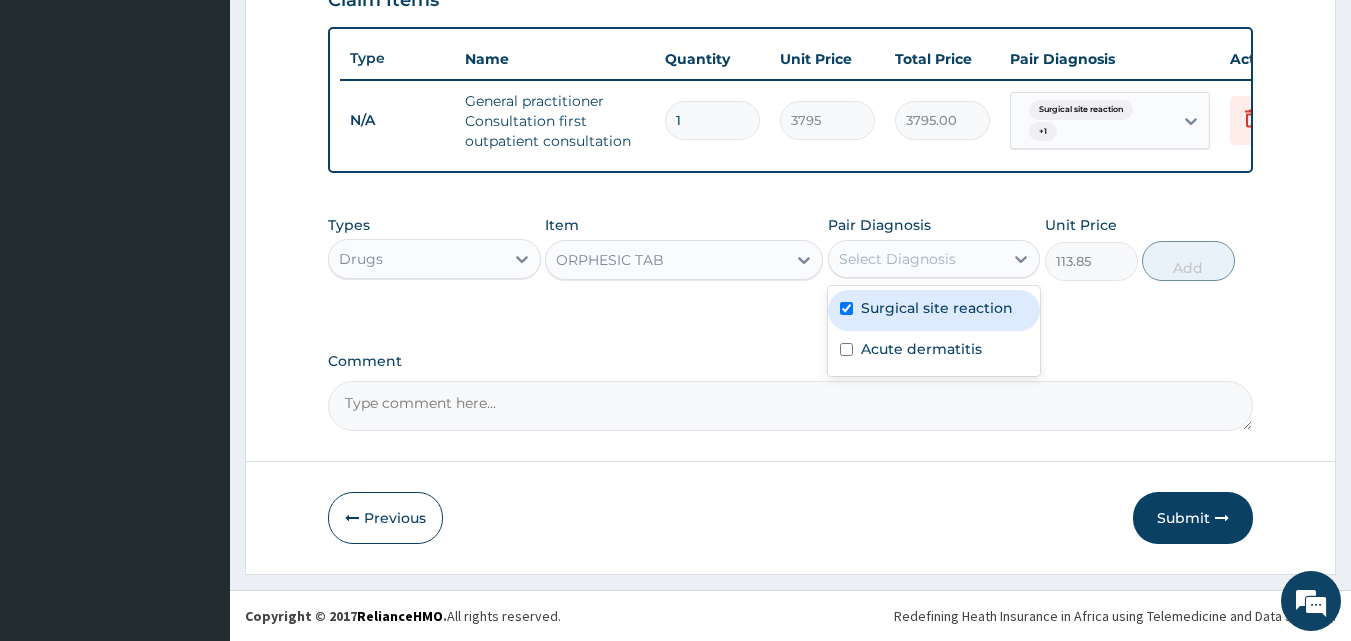 checkbox on "true" 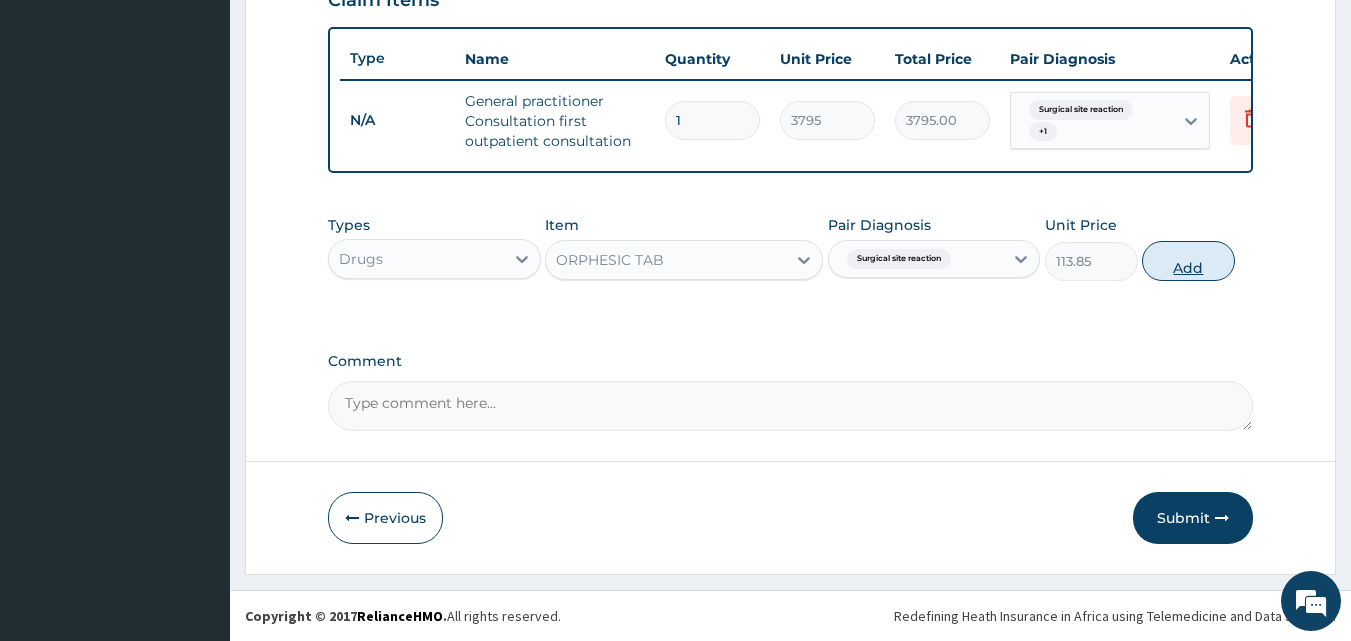 click on "Add" at bounding box center [1188, 261] 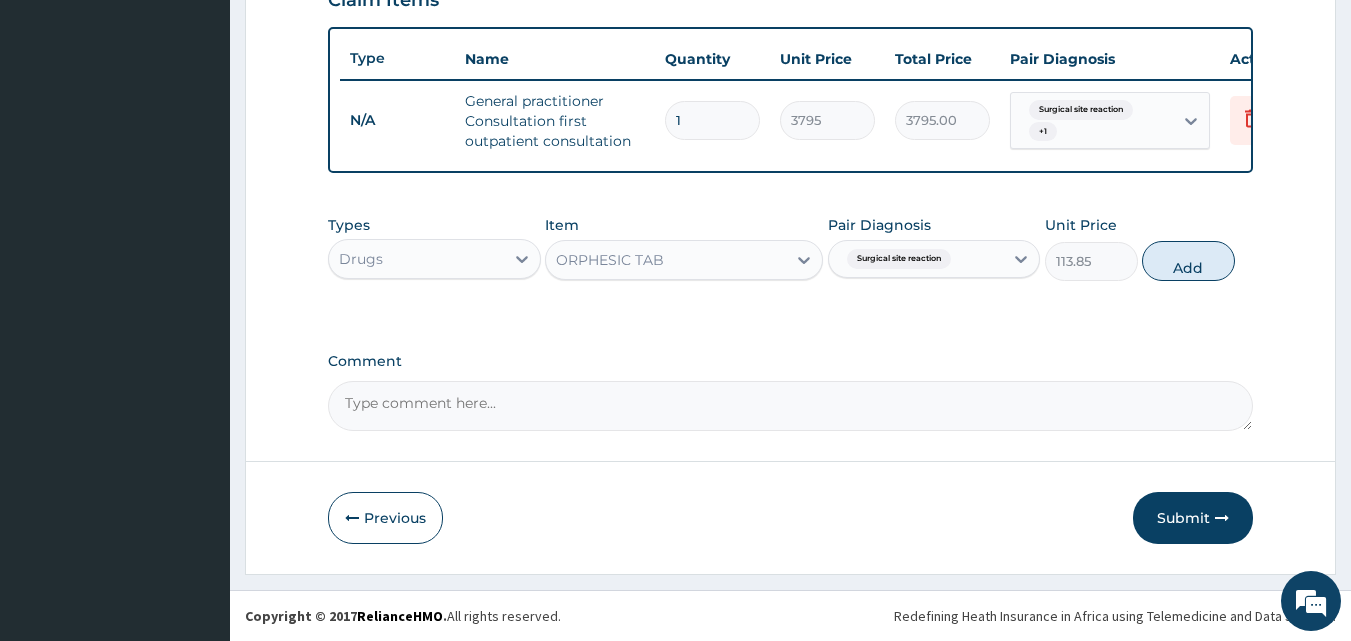 type on "0" 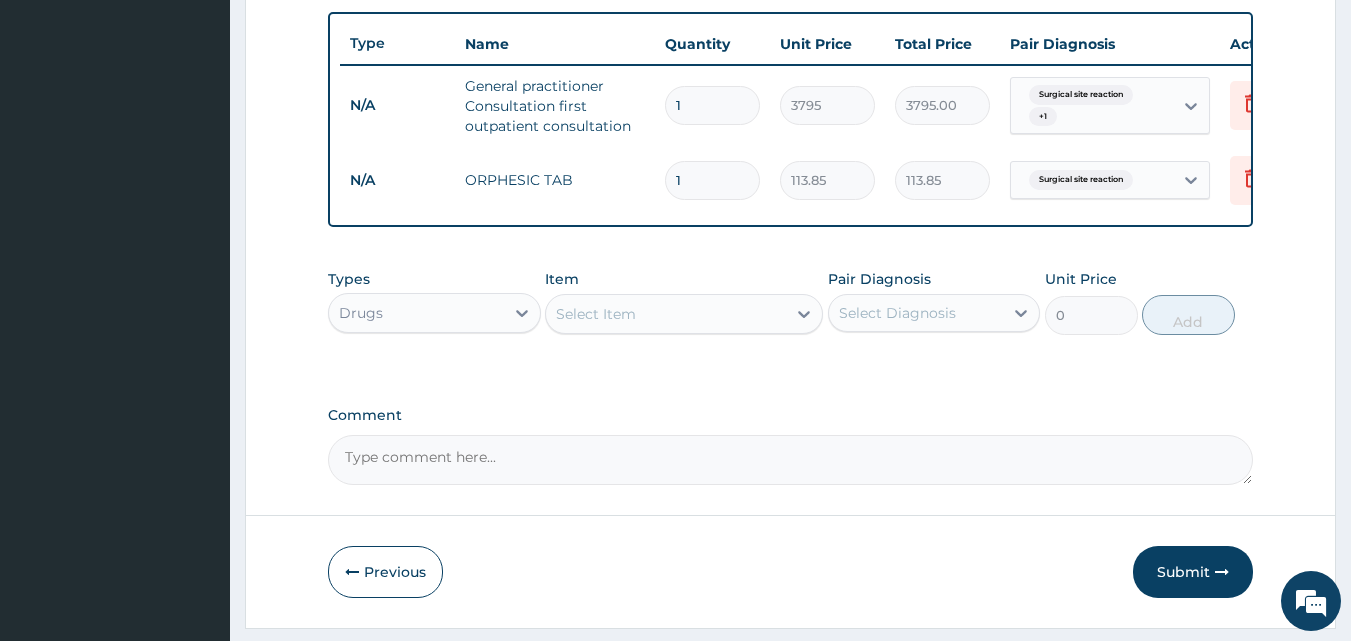 type 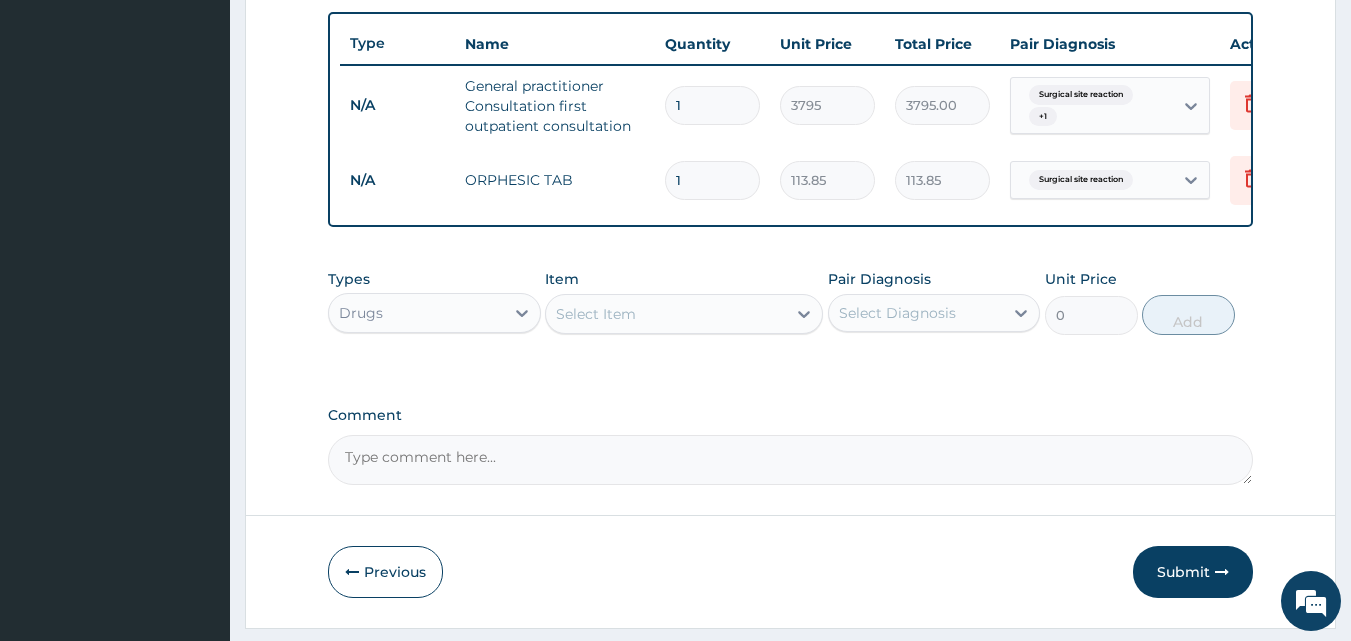 type on "0.00" 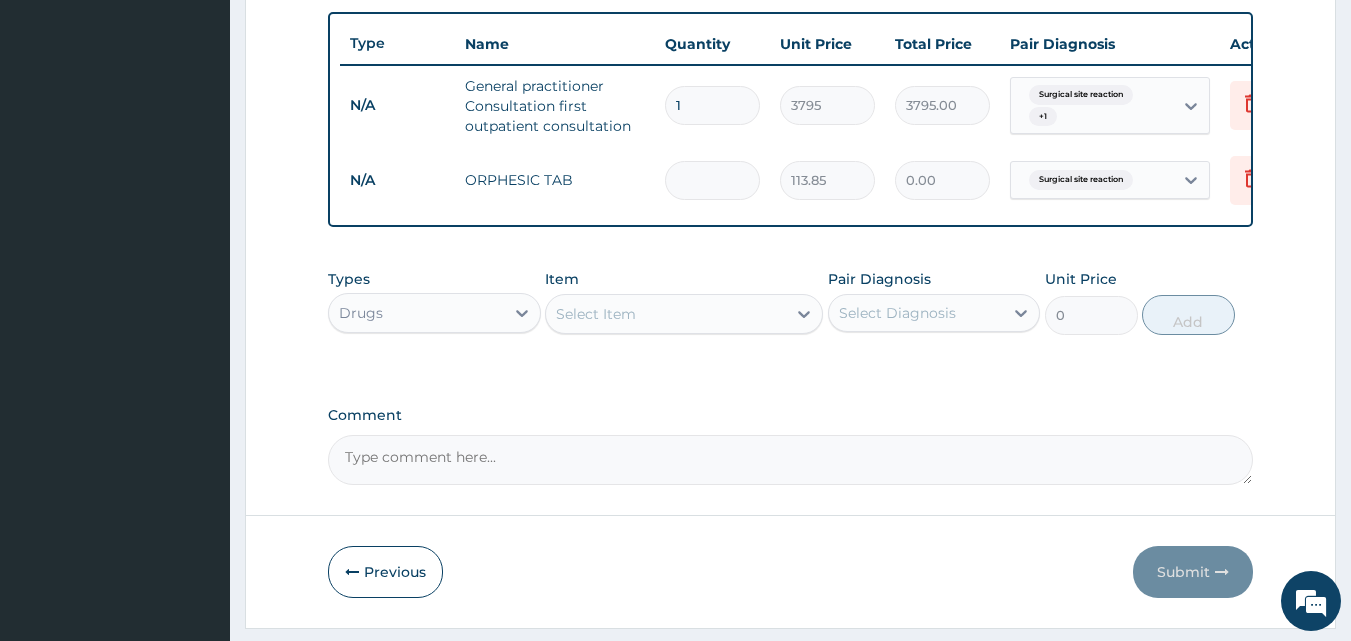 type on "2" 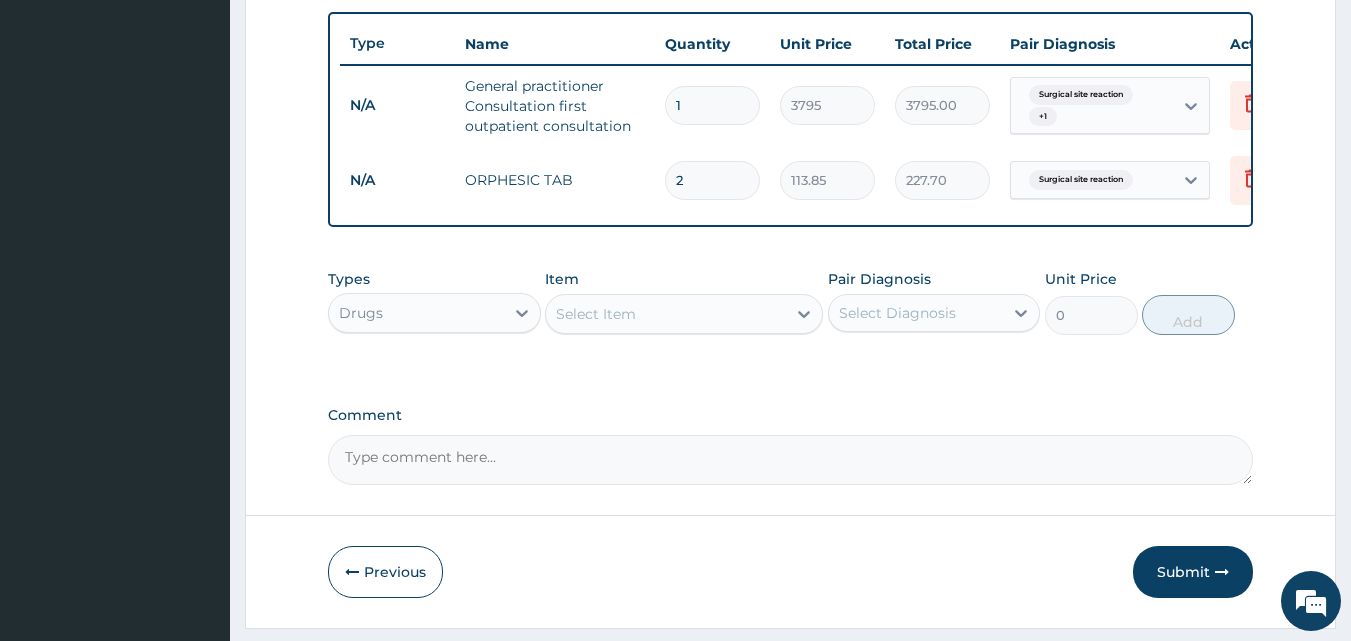 type on "20" 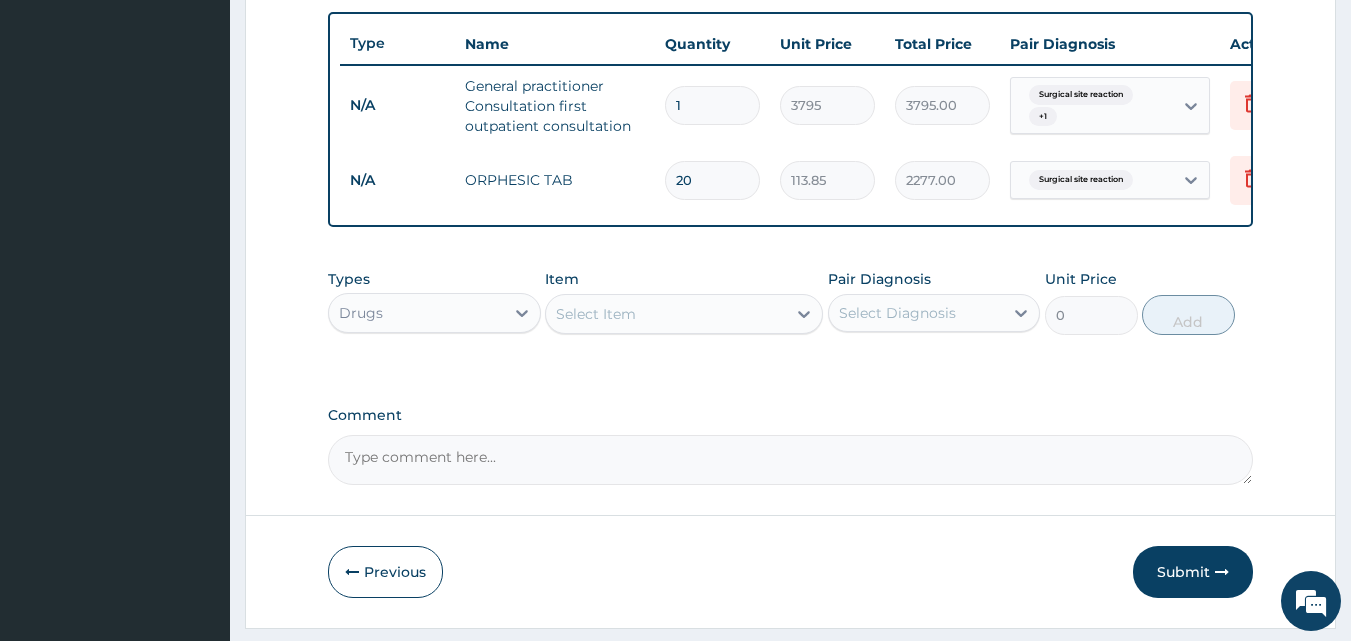 type on "20" 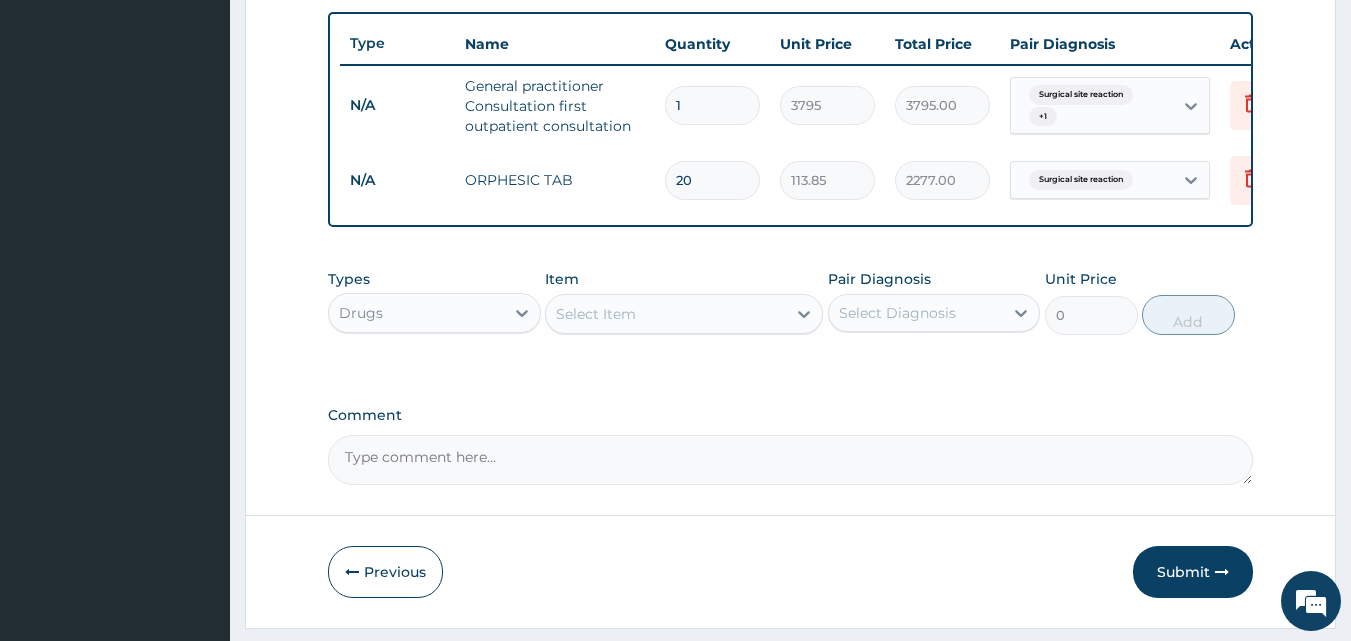 click on "Select Item" at bounding box center (666, 314) 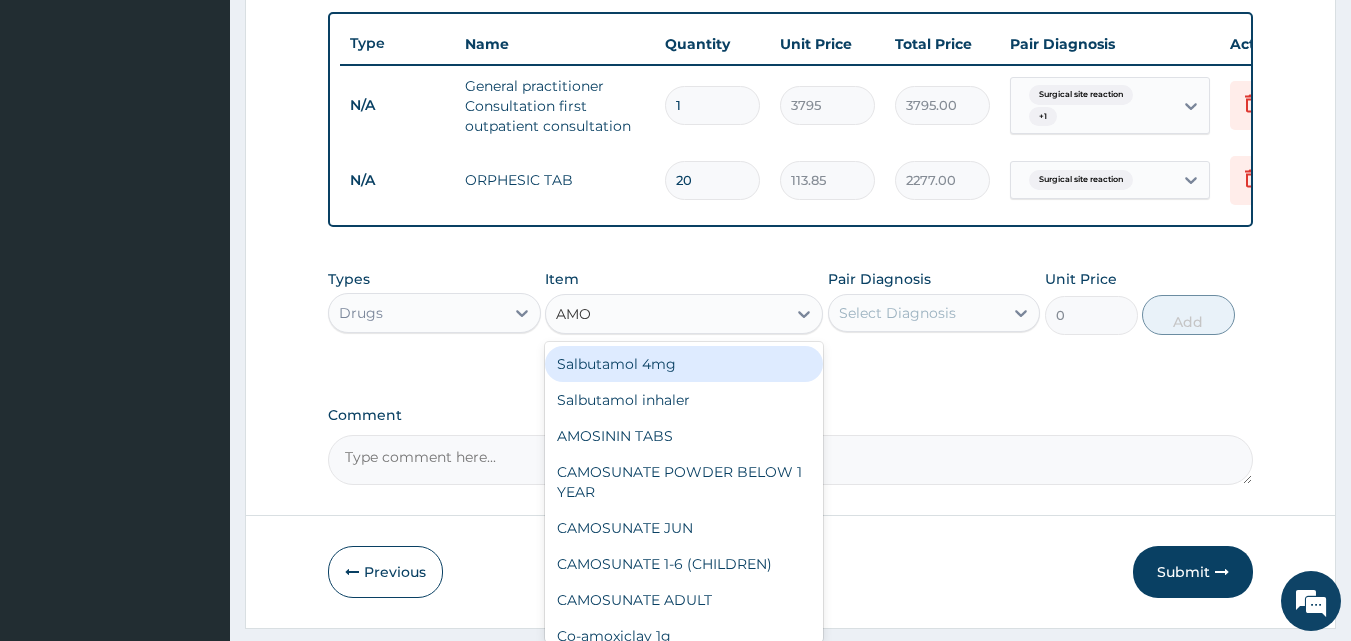 type on "AMOX" 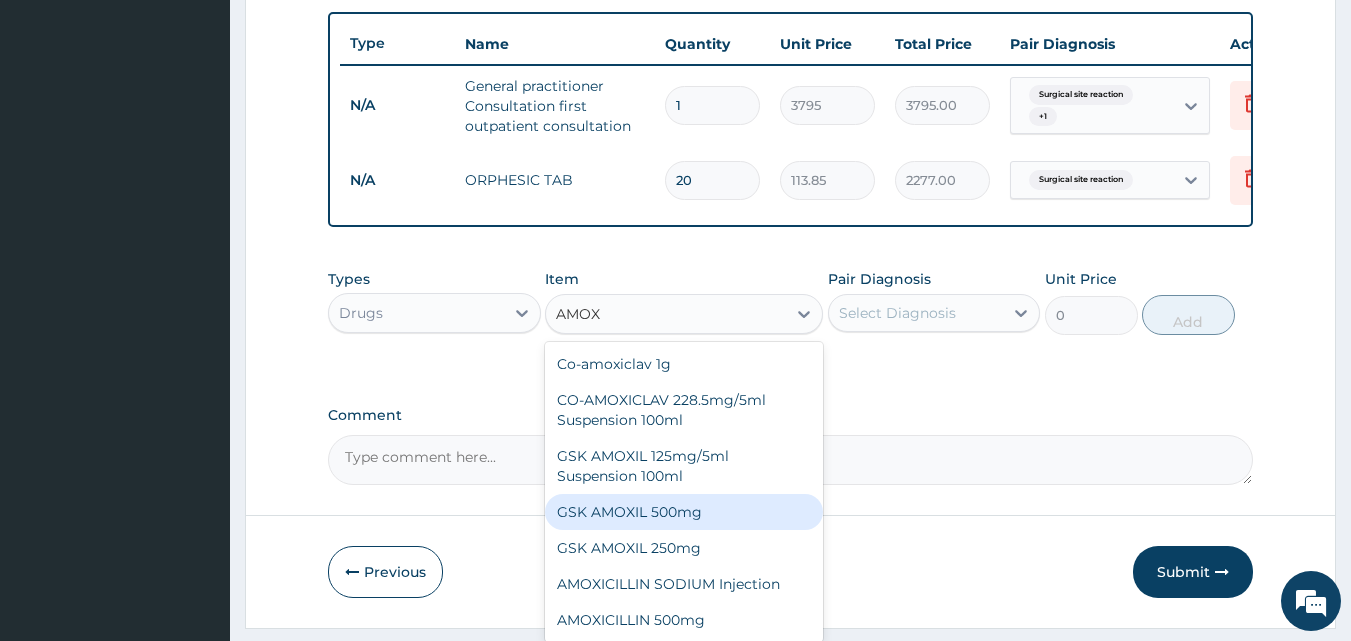 click on "GSK AMOXIL 500mg" at bounding box center (684, 512) 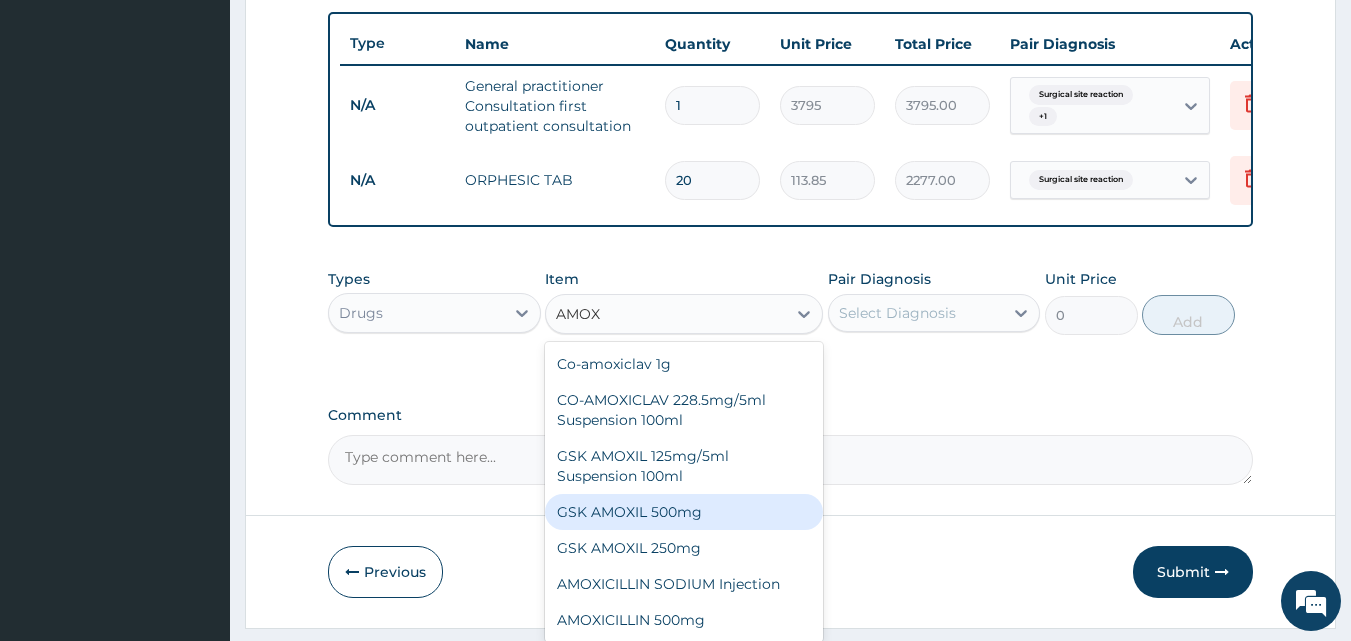 type 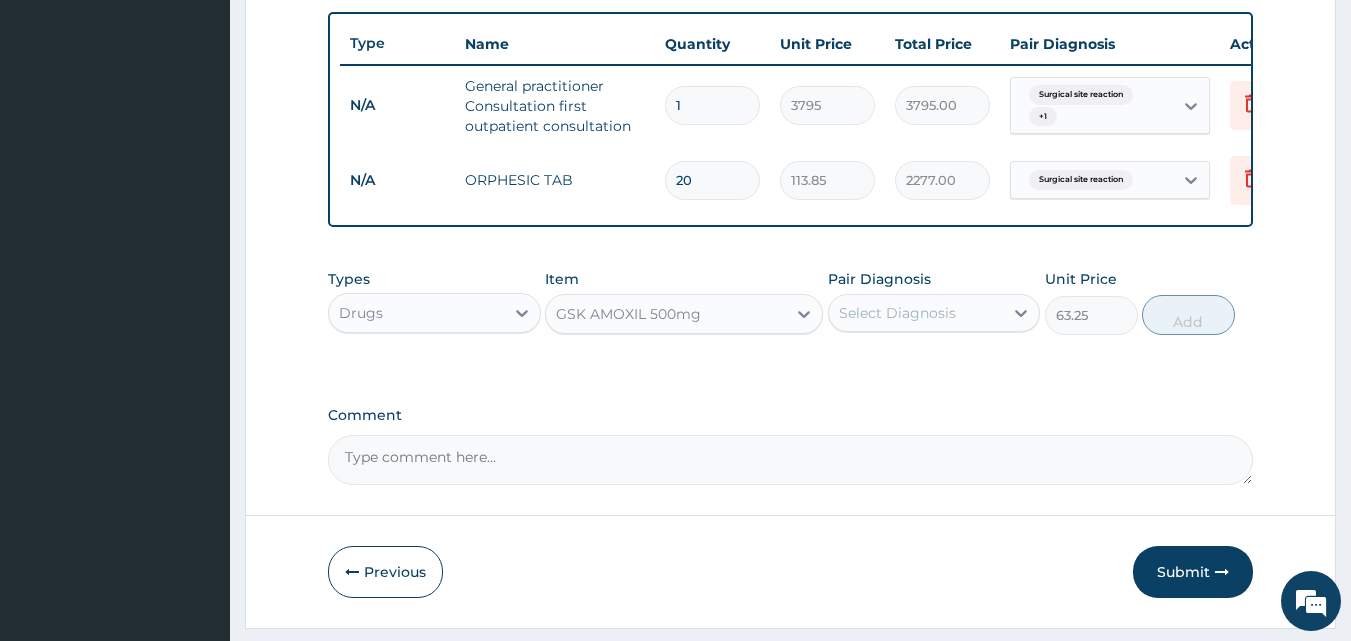 click on "Select Diagnosis" at bounding box center [916, 313] 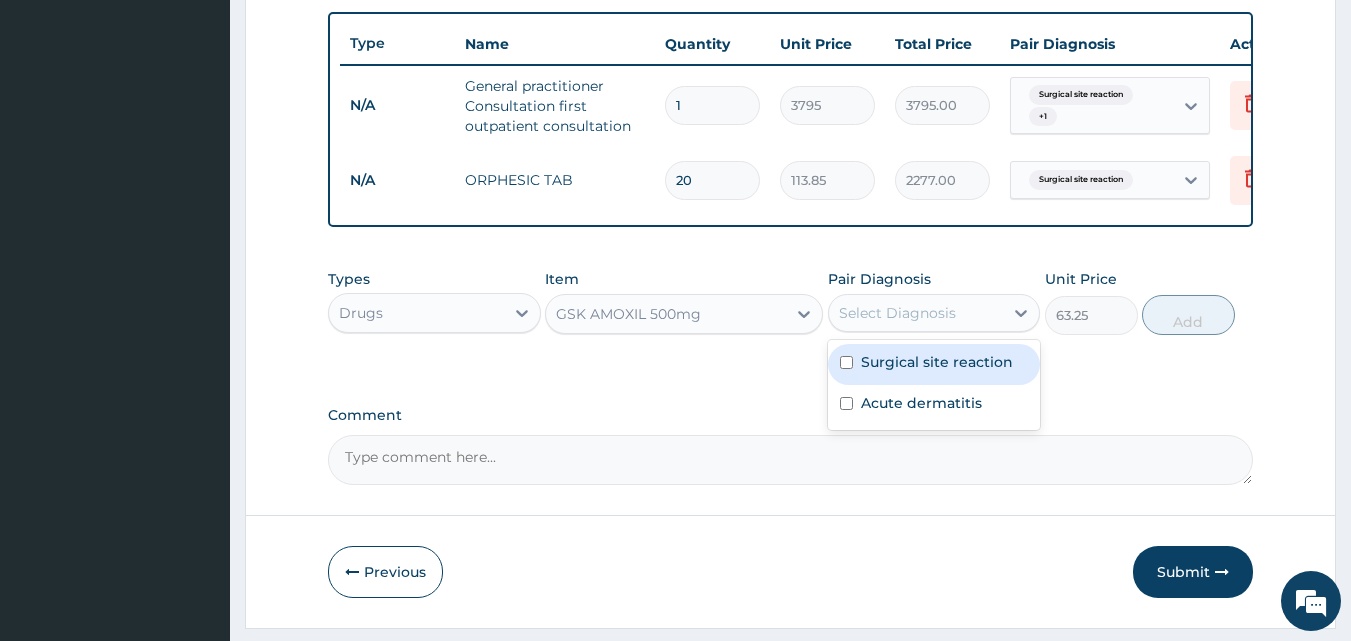 click on "Surgical site reaction" at bounding box center (934, 364) 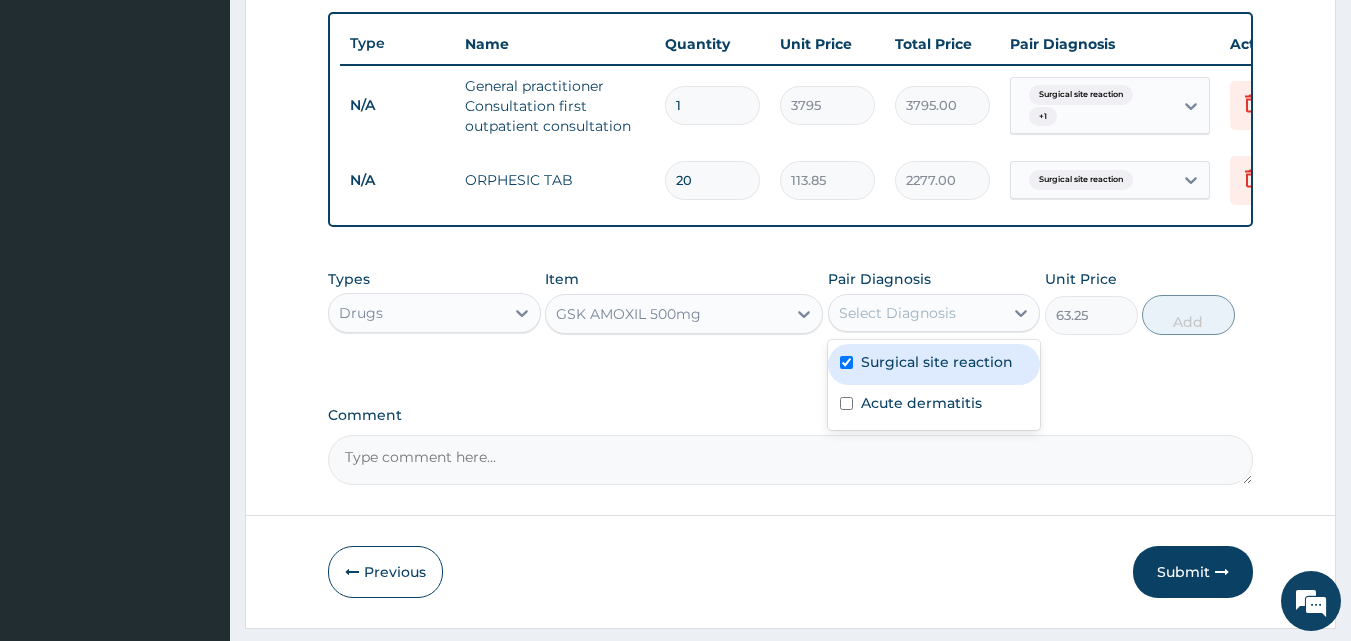 click on "Surgical site reaction" at bounding box center (934, 364) 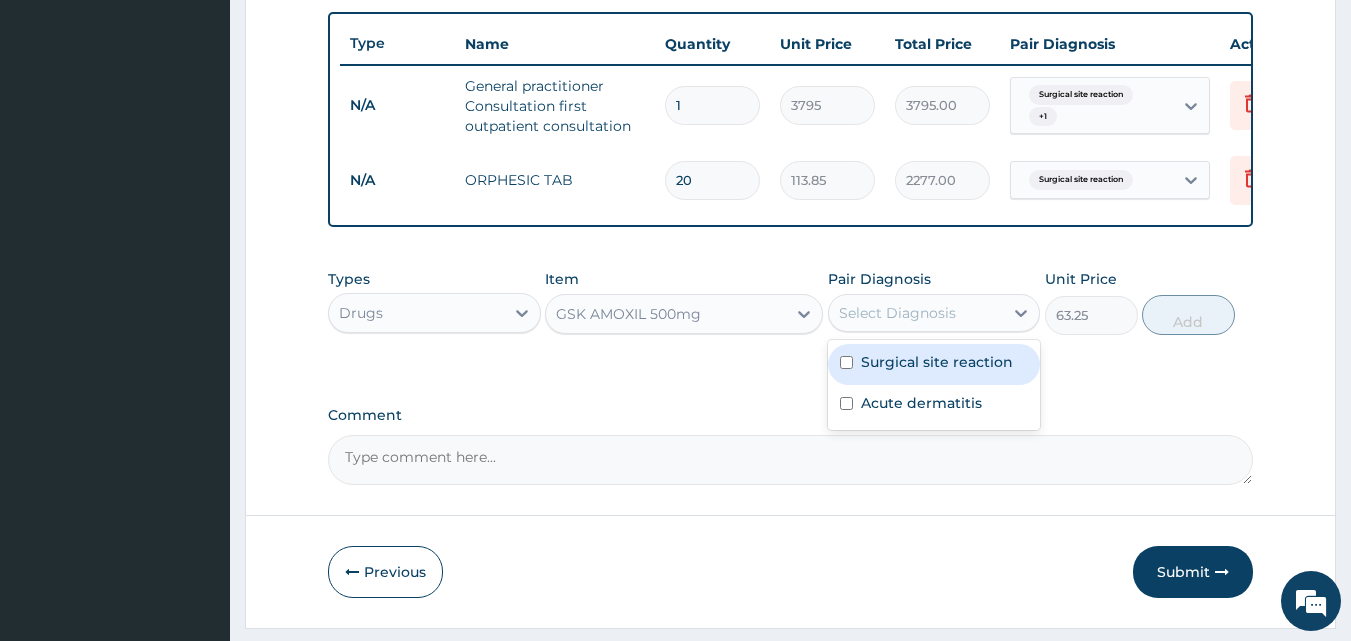 checkbox on "false" 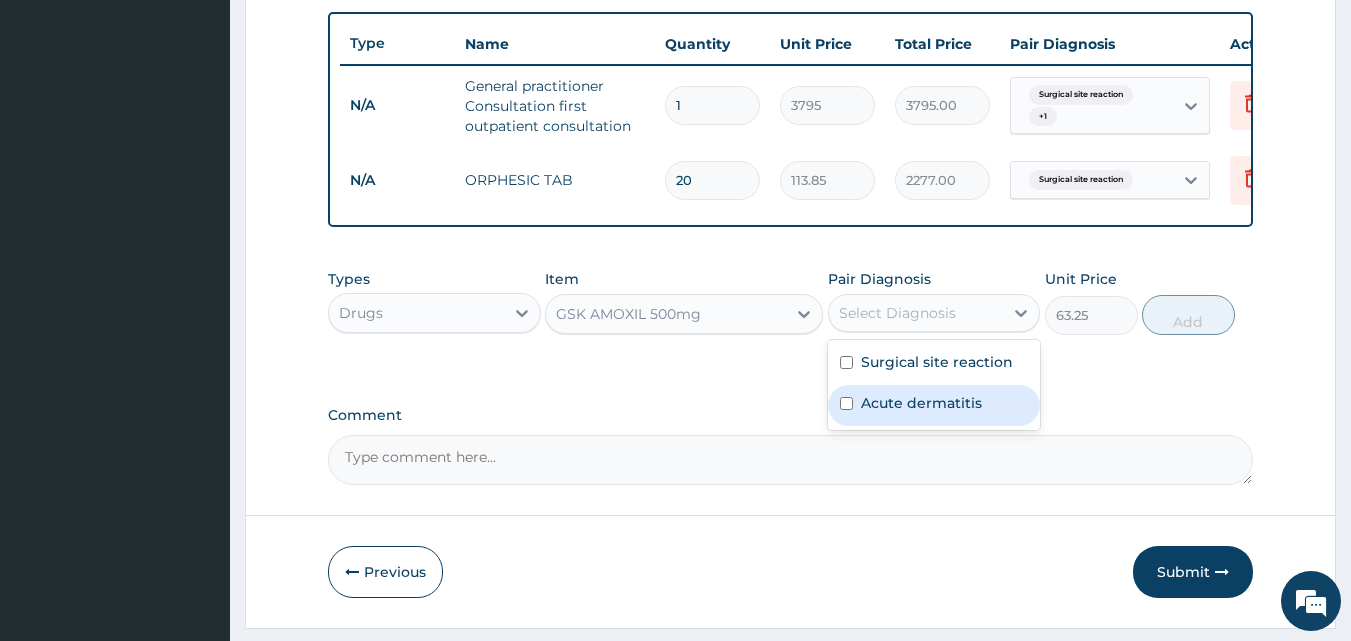click on "Acute dermatitis" at bounding box center [921, 403] 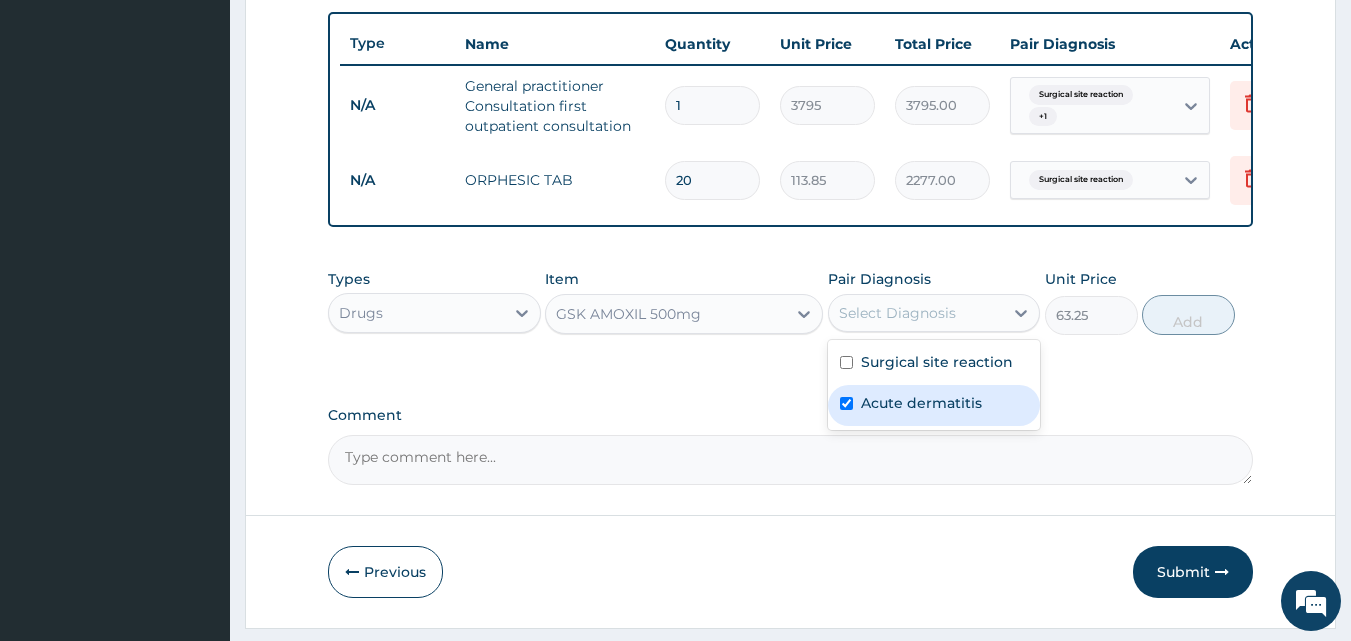 checkbox on "true" 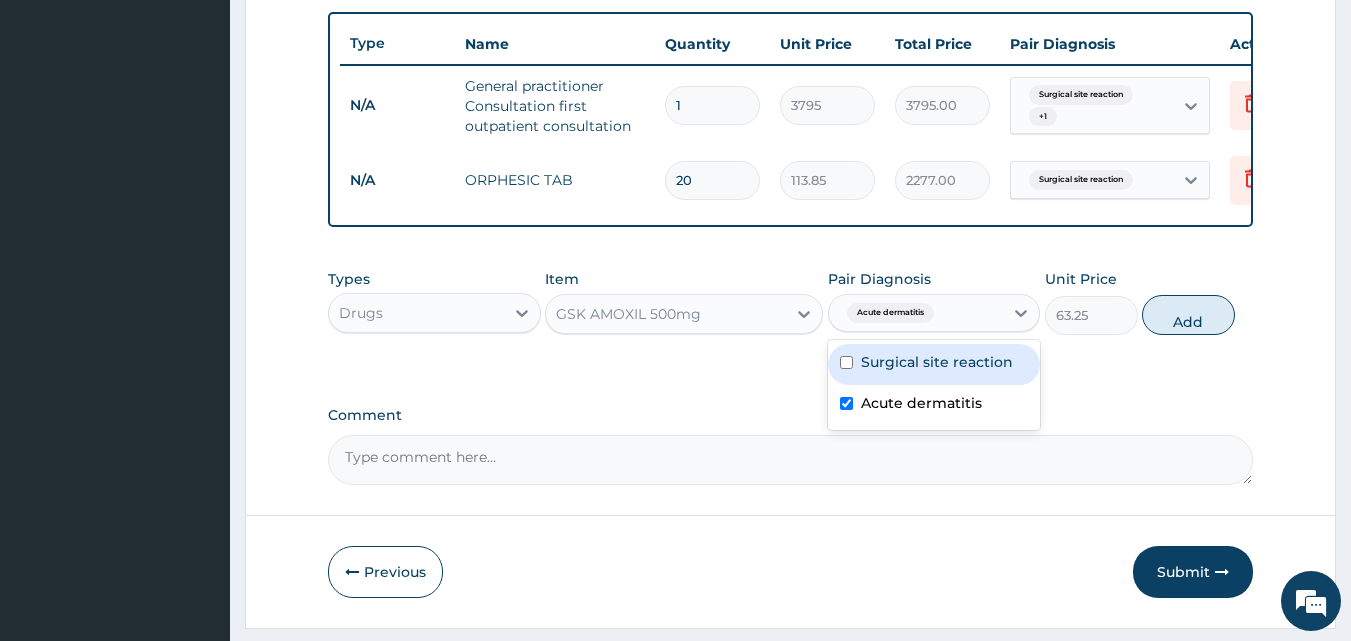 click on "Surgical site reaction" at bounding box center [937, 362] 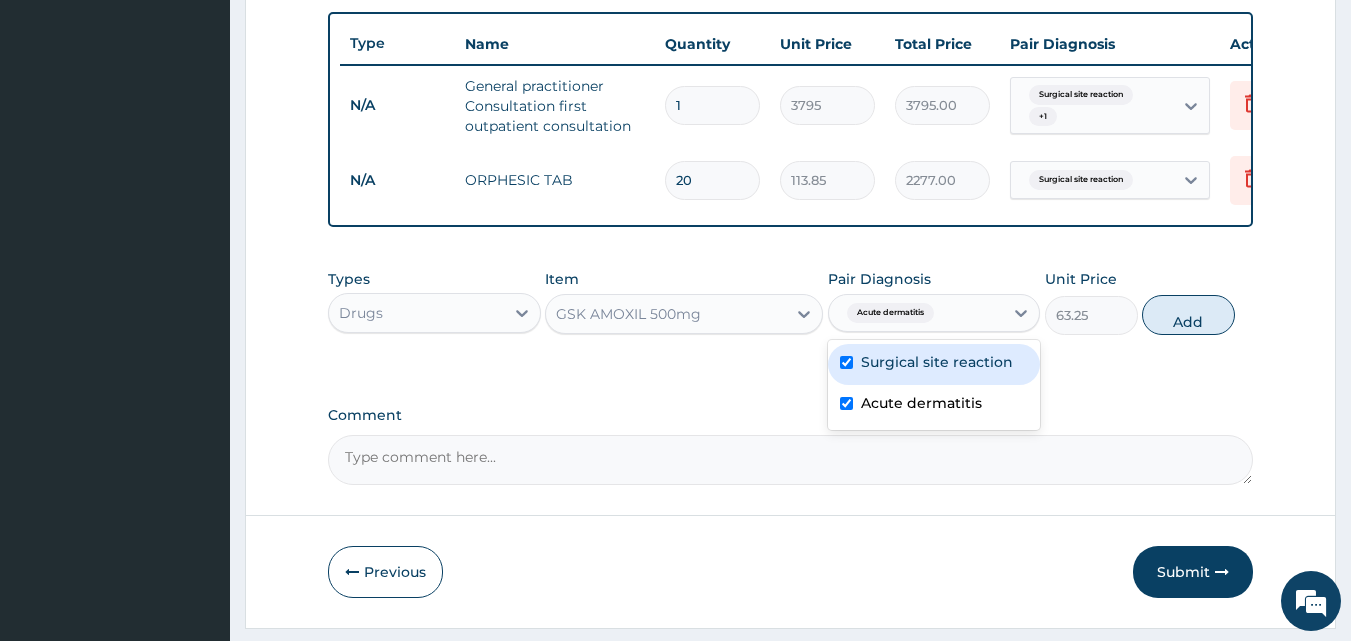 drag, startPoint x: 923, startPoint y: 383, endPoint x: 947, endPoint y: 364, distance: 30.610456 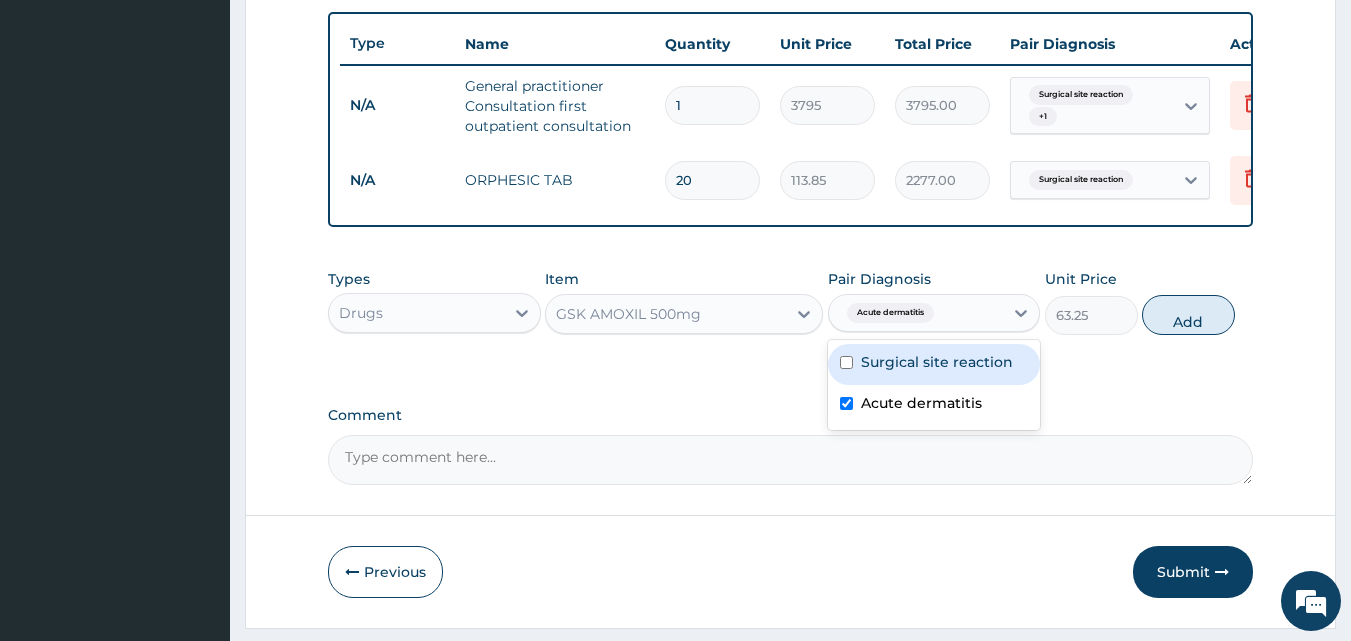 click on "Surgical site reaction" at bounding box center [937, 362] 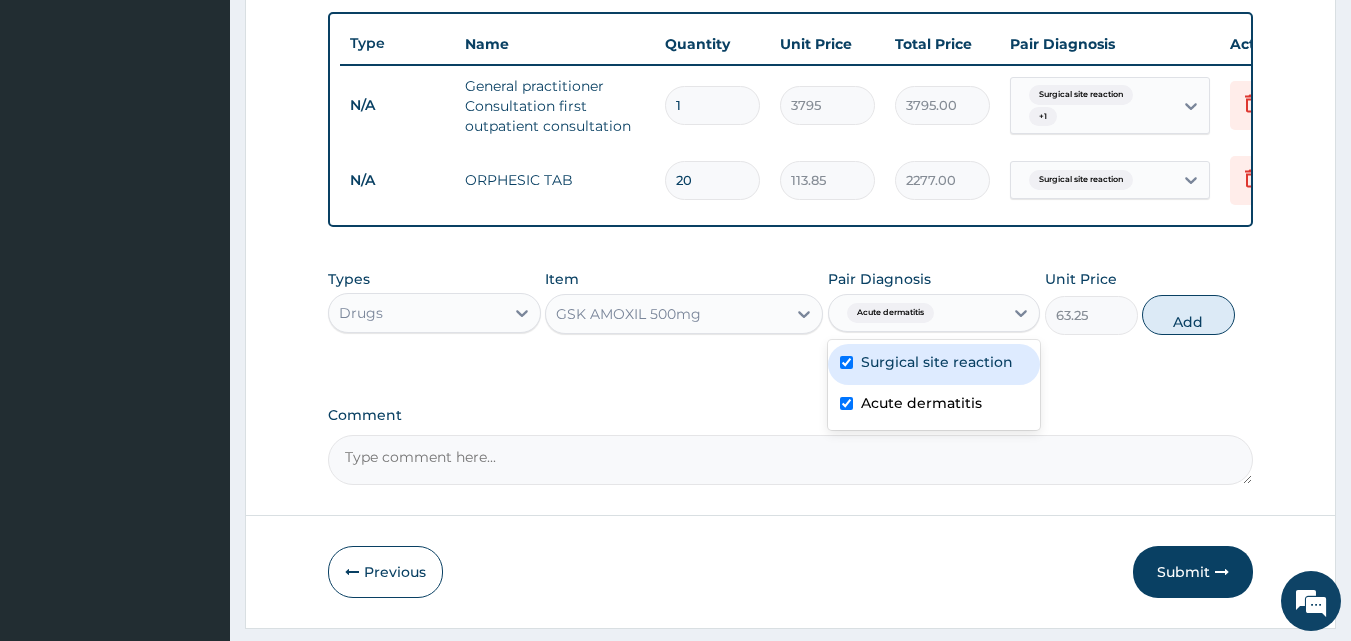 checkbox on "true" 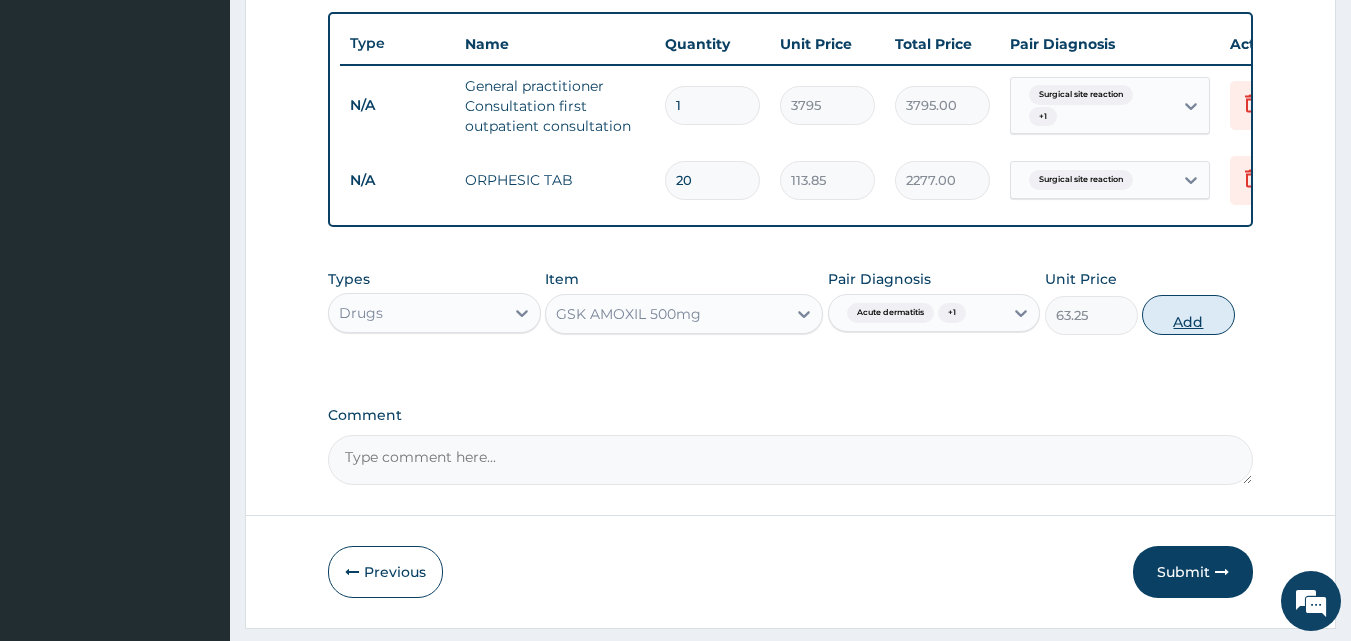 click on "Add" at bounding box center [1188, 315] 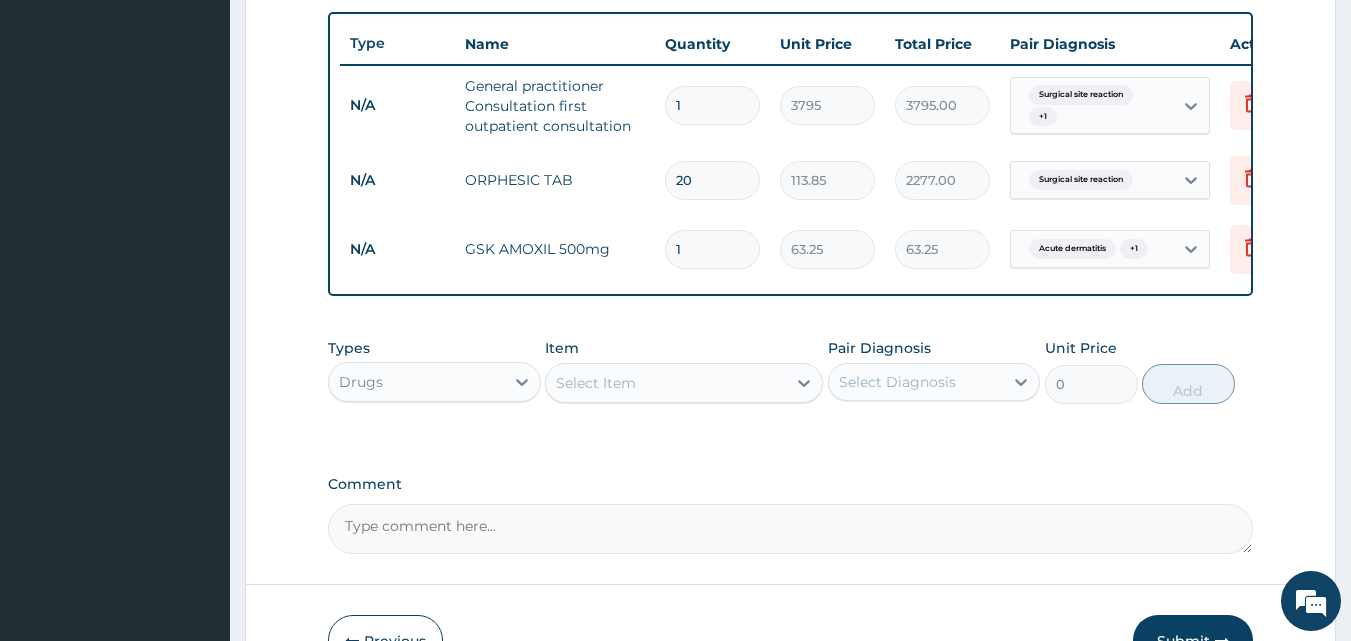 click on "1" at bounding box center (712, 249) 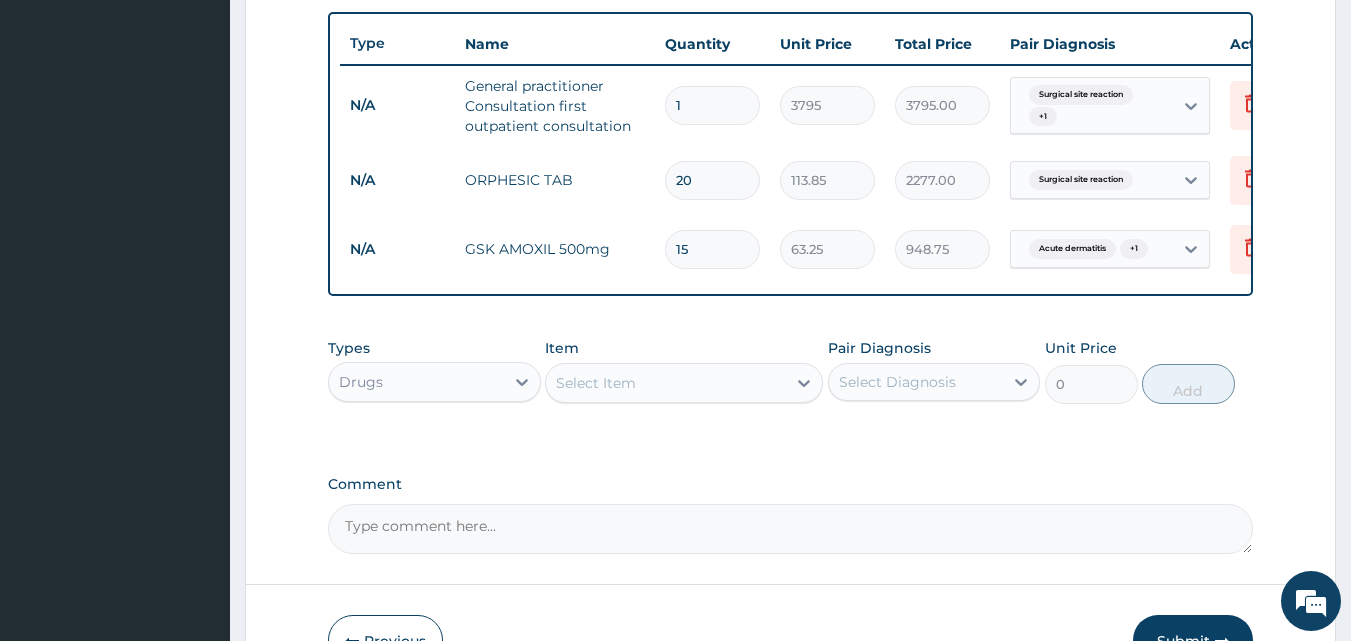 type on "15" 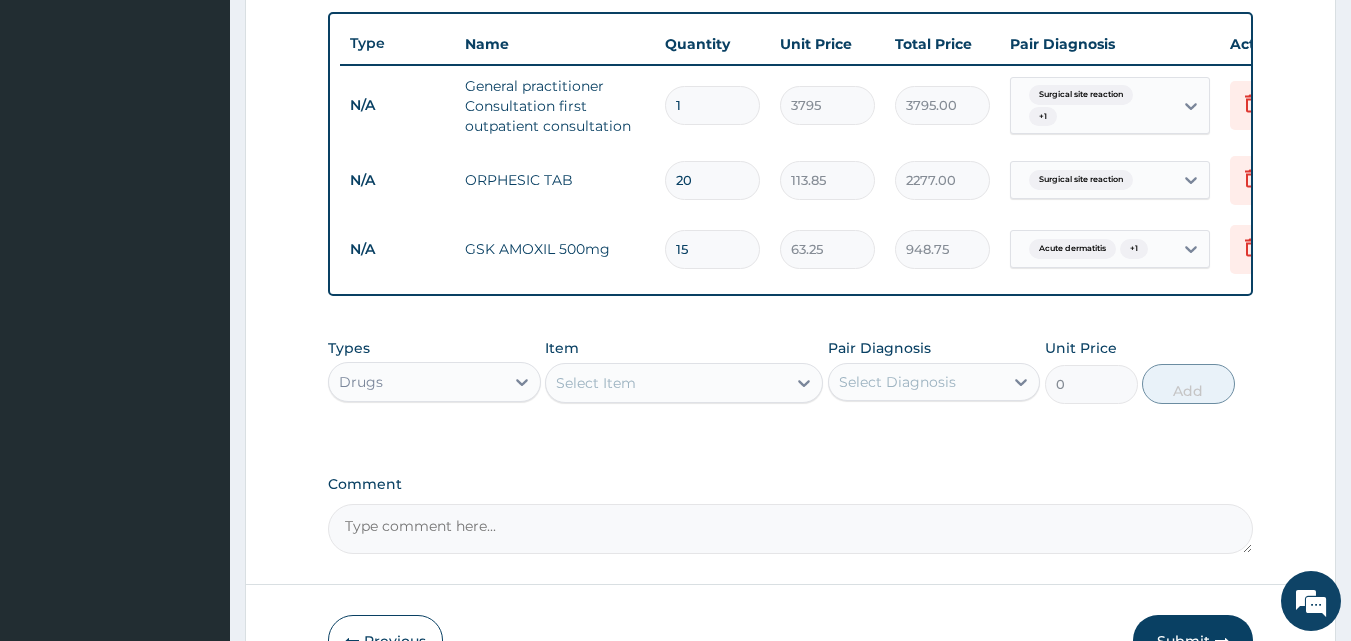 click on "Select Item" at bounding box center (666, 383) 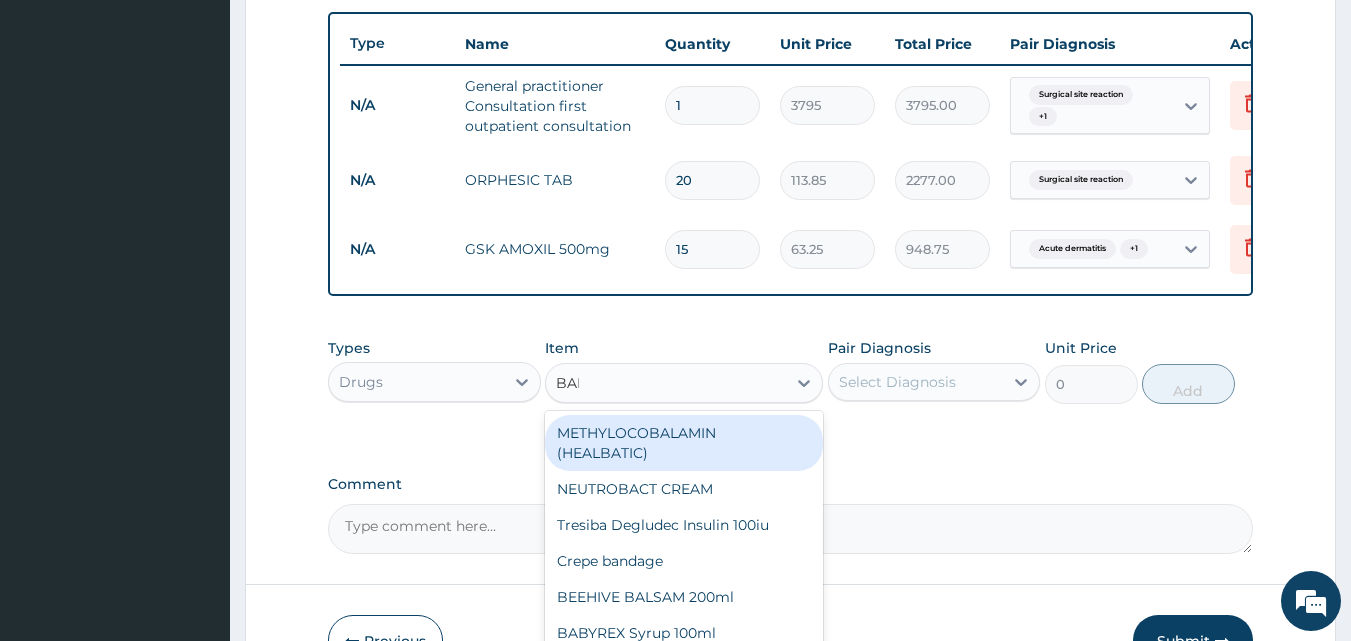 type on "BAFA" 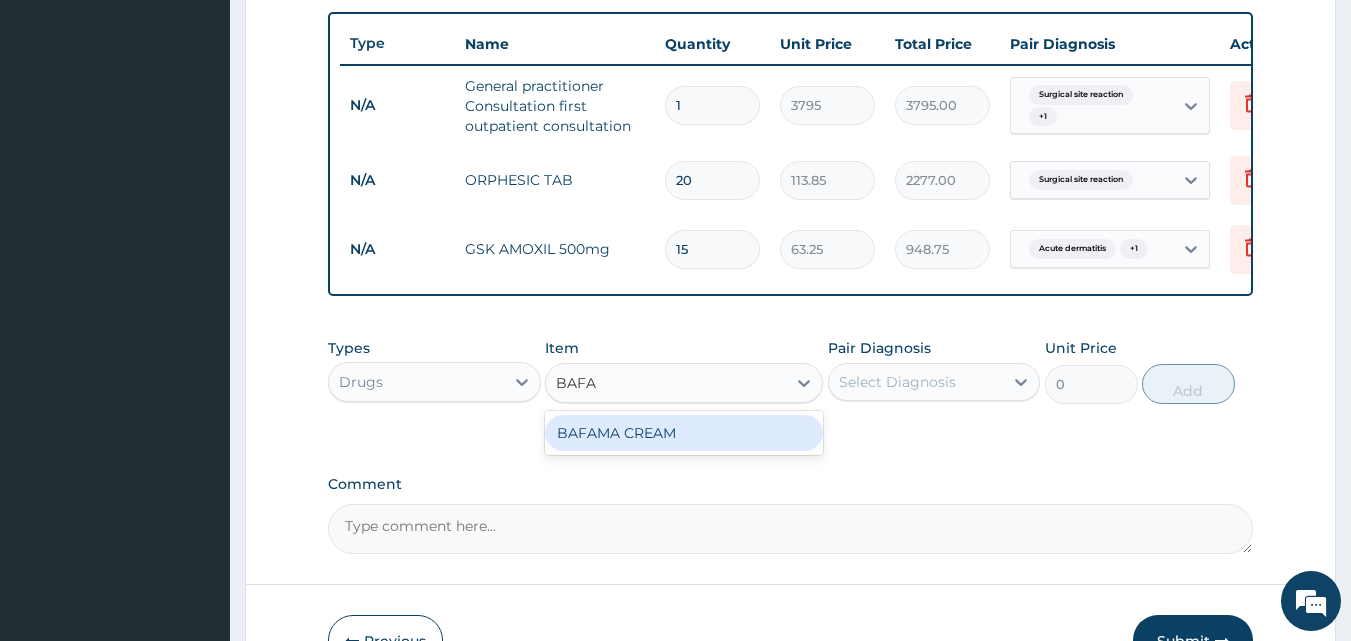 click on "BAFAMA CREAM" at bounding box center (684, 433) 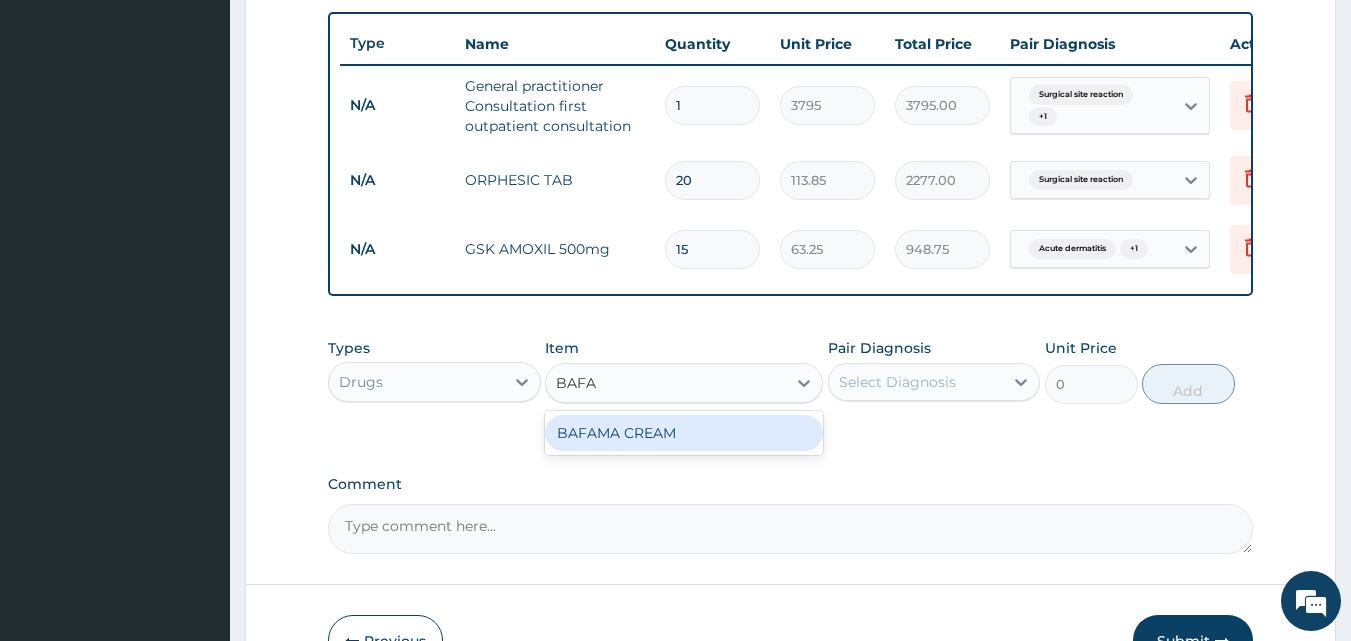 click on "Types Drugs Item option GSK AMOXIL 500mg, selected. option BAFAMA CREAM focused, 673 of 789. 1 result available for search term BAFA. Use Up and Down to choose options, press Enter to select the currently focused option, press Escape to exit the menu, press Tab to select the option and exit the menu. BAFA BAFA BAFAMA CREAM Pair Diagnosis Select Diagnosis Unit Price 0 Add" at bounding box center [791, 386] 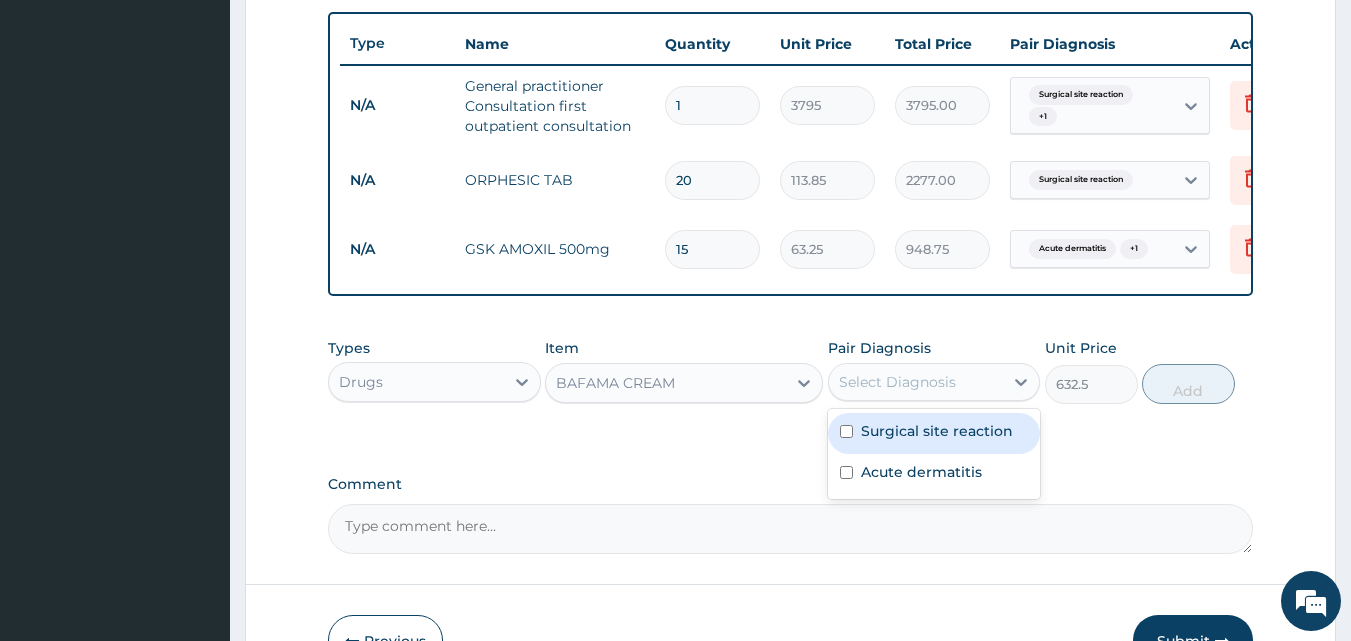 click on "Select Diagnosis" at bounding box center (916, 382) 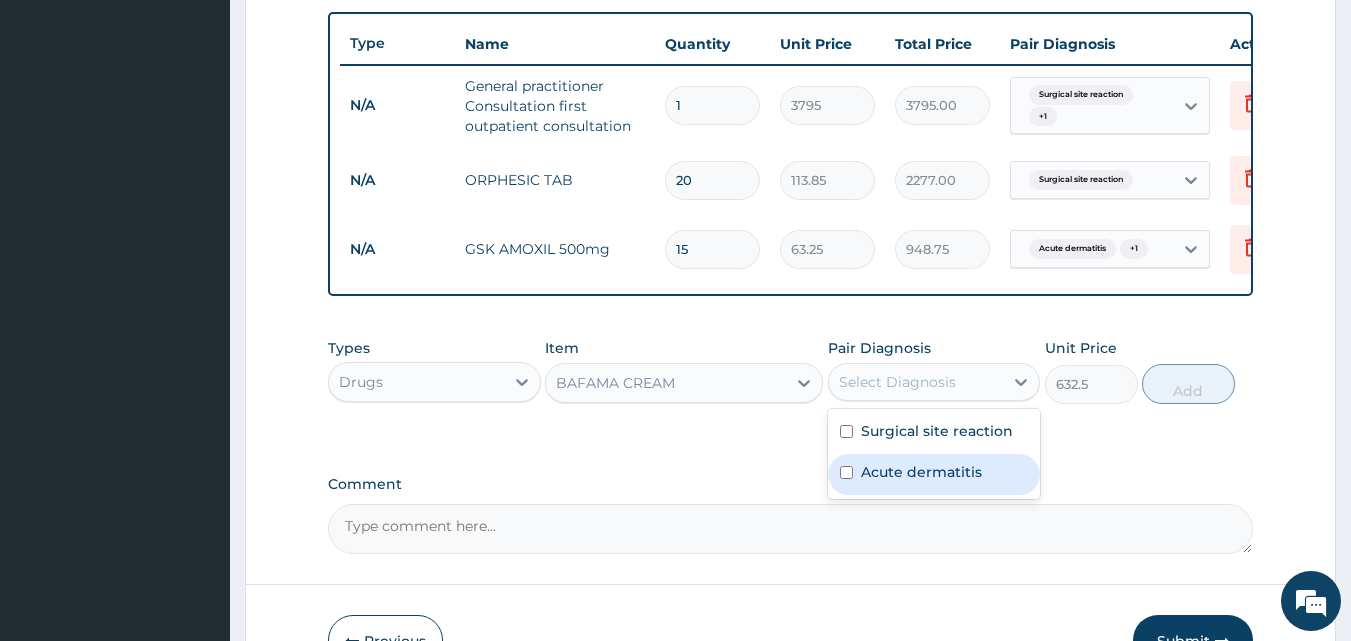 click on "Acute dermatitis" at bounding box center [921, 472] 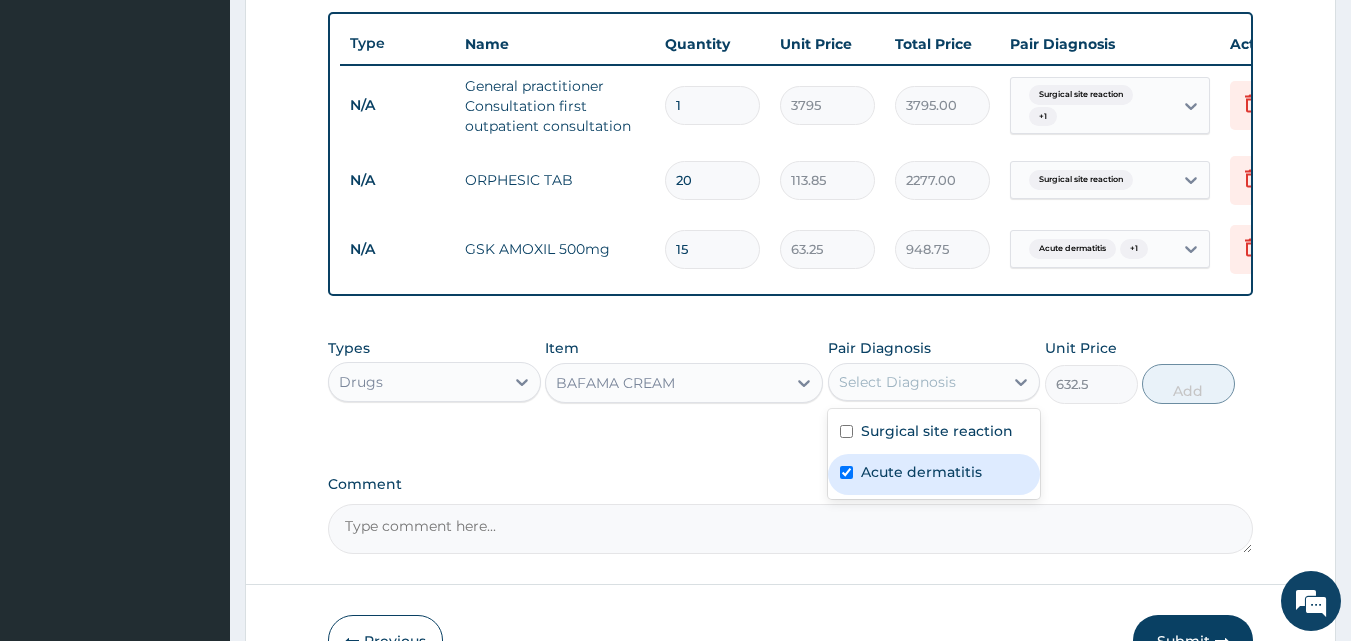 checkbox on "true" 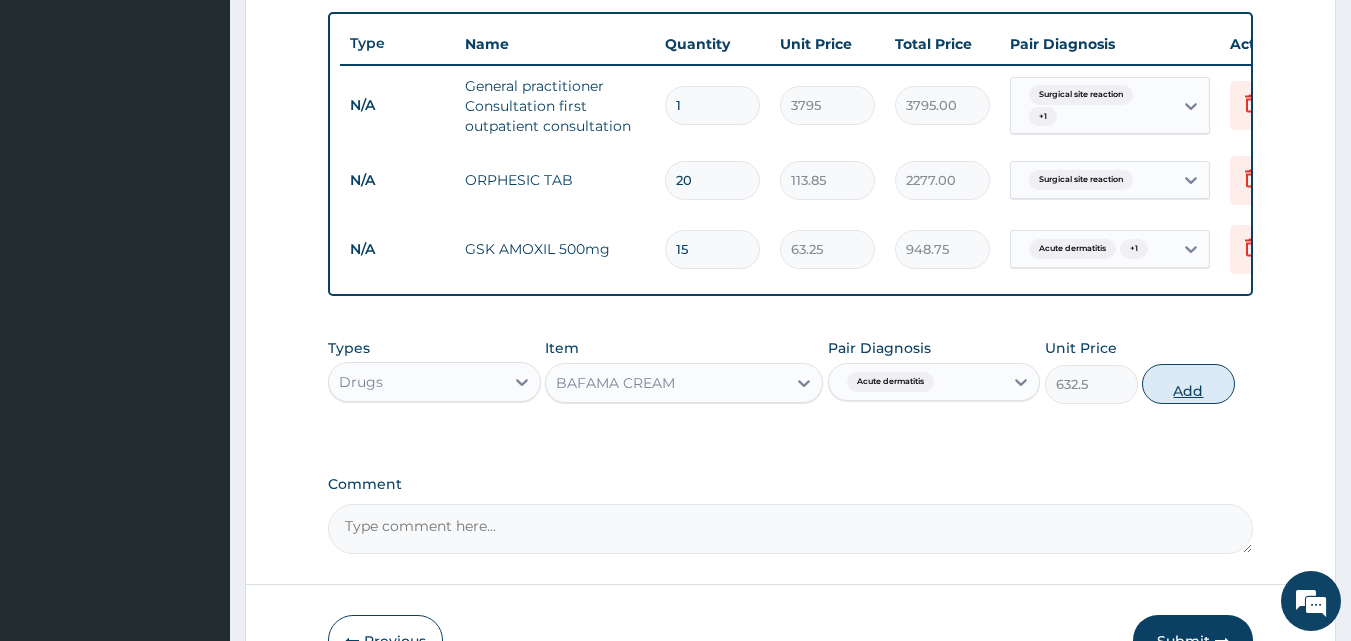 click on "Add" at bounding box center (1188, 384) 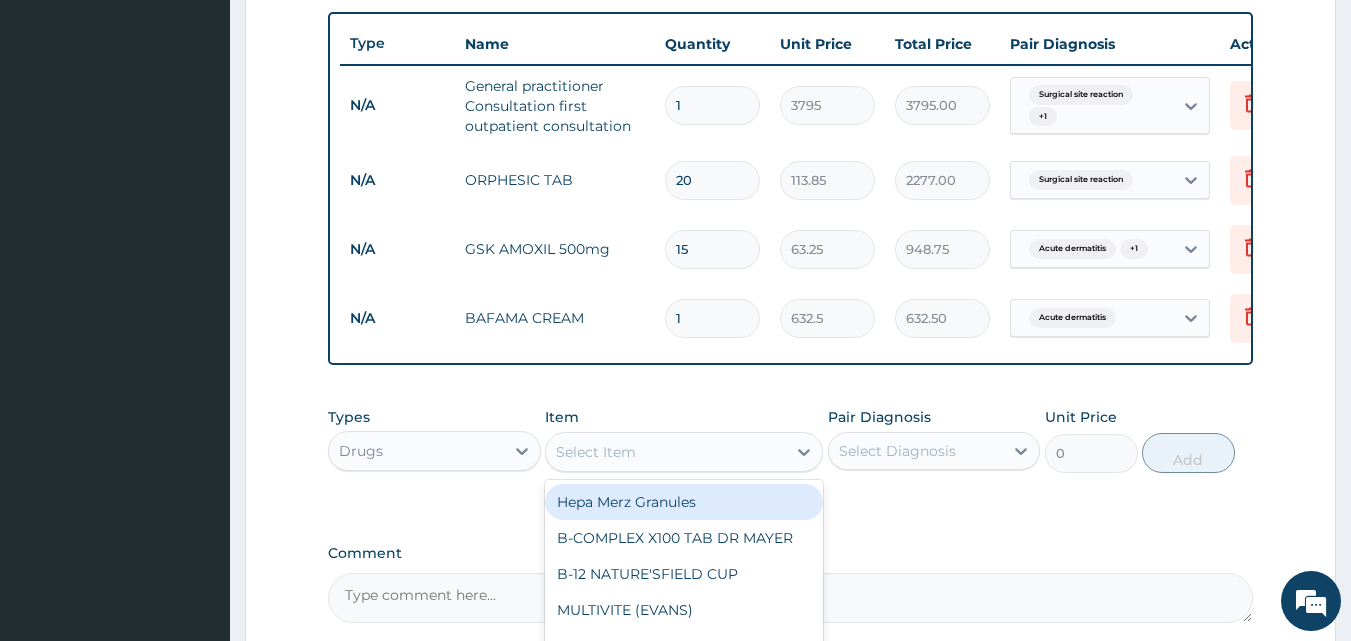 click on "Select Item" at bounding box center [596, 452] 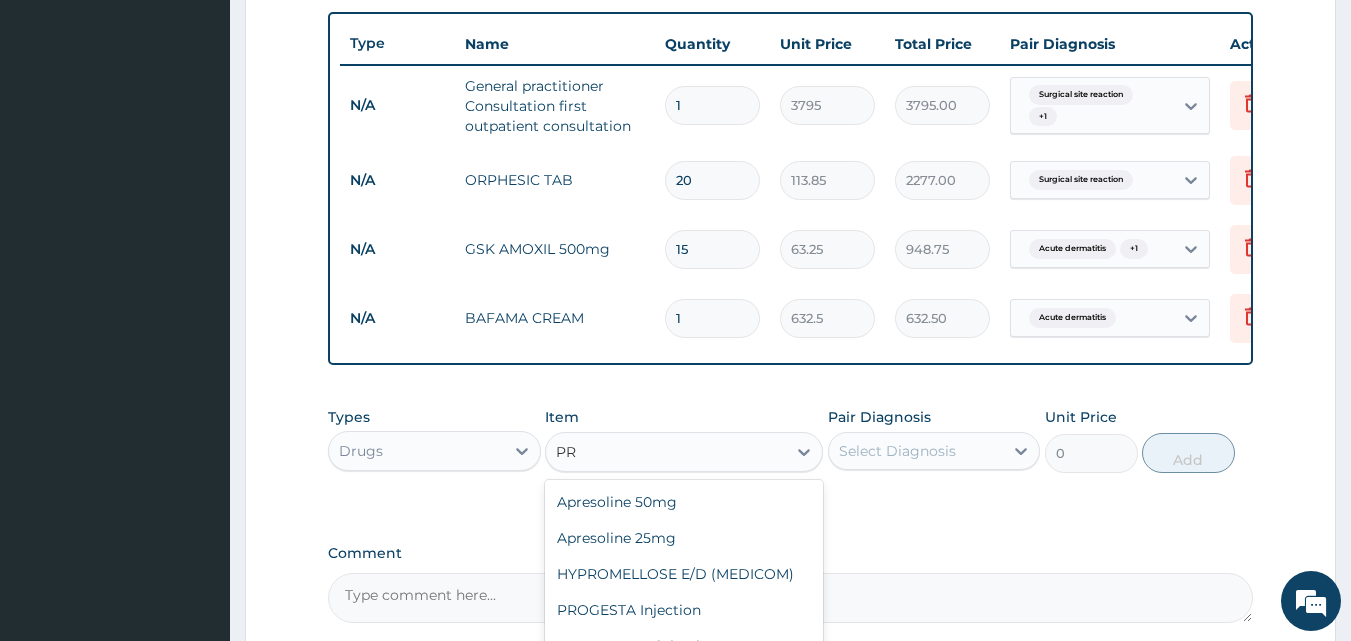 type on "P" 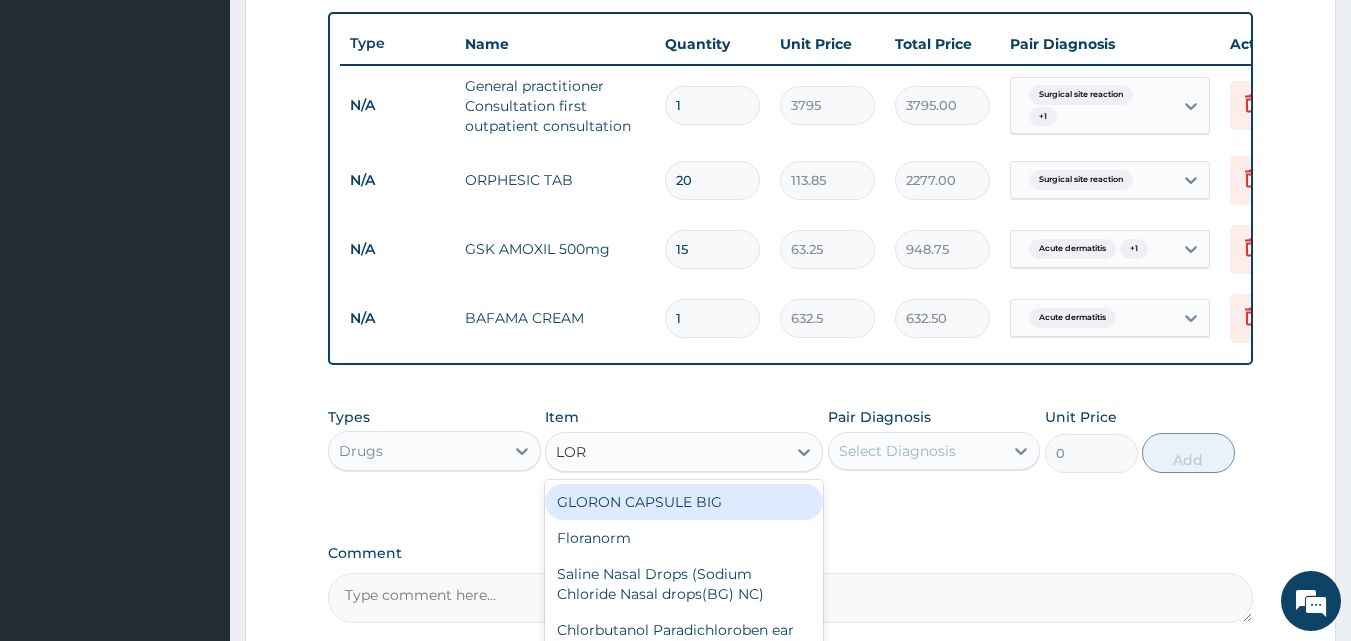 type on "LORA" 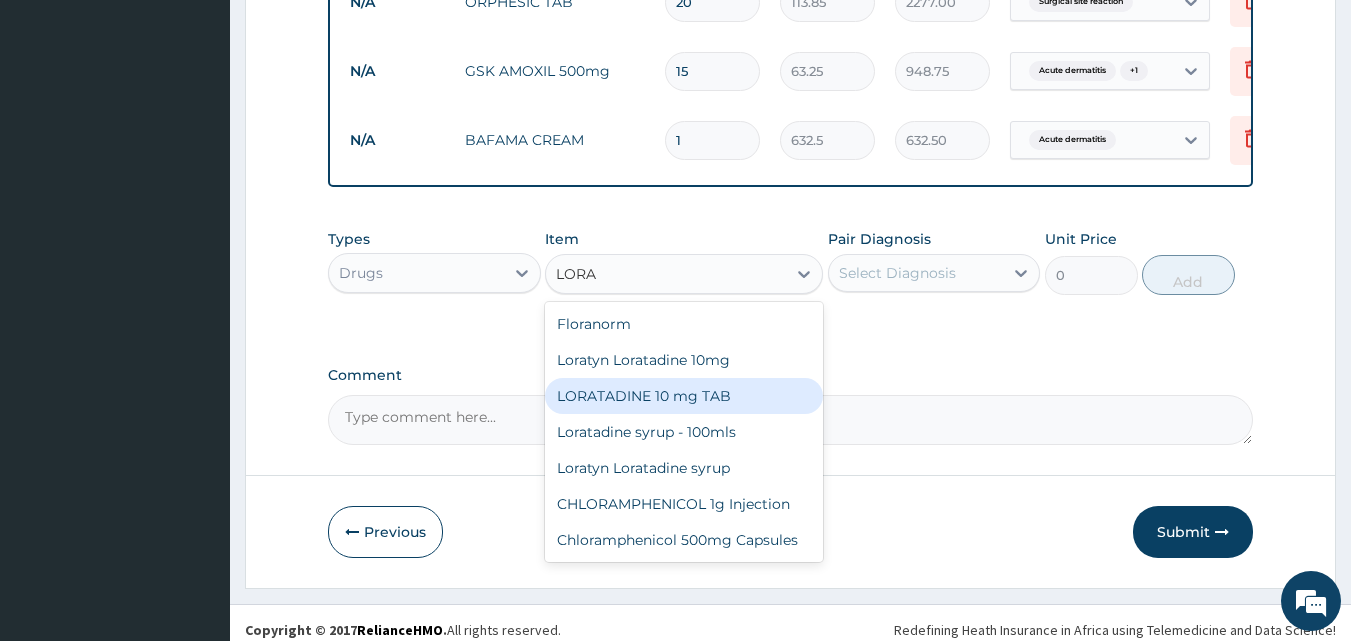 scroll, scrollTop: 932, scrollLeft: 0, axis: vertical 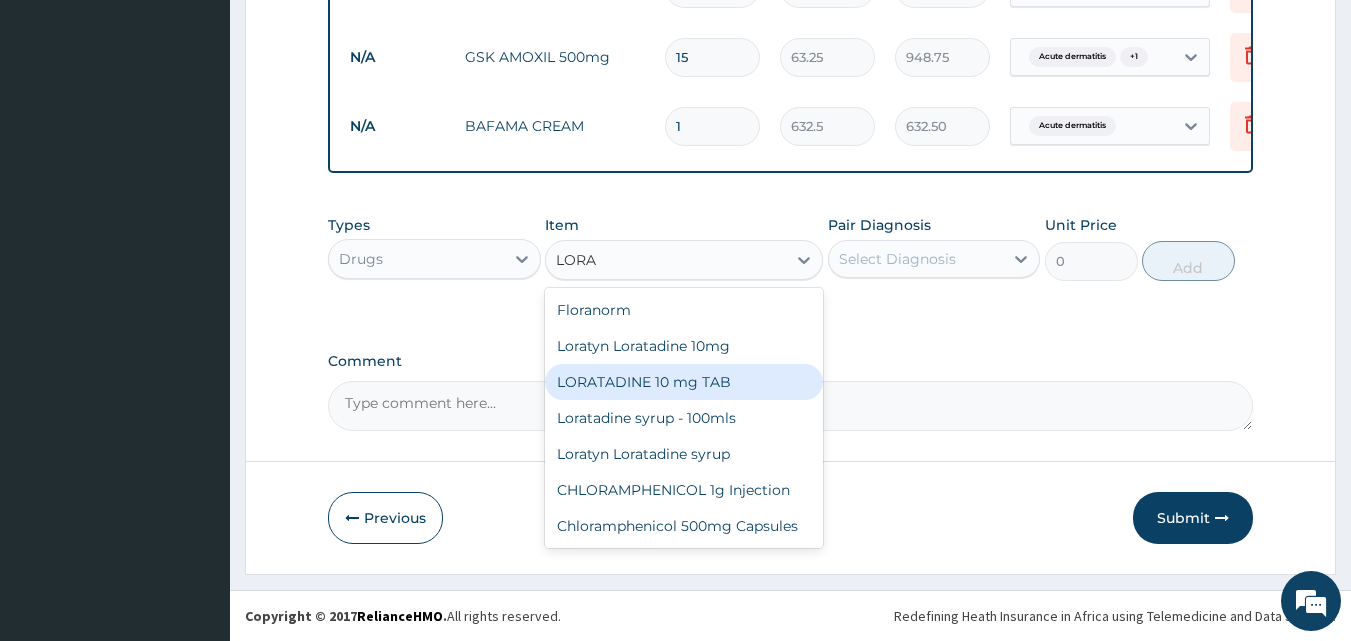 click on "LORATADINE 10 mg TAB" at bounding box center (684, 382) 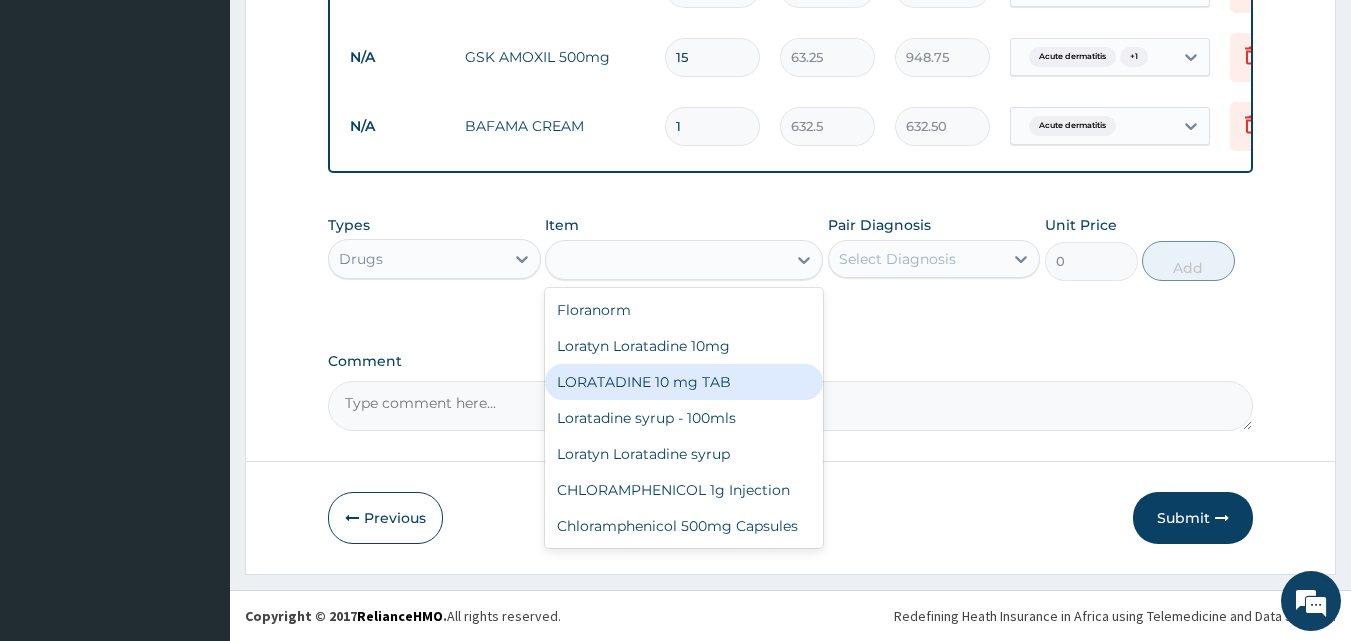 type on "63.25" 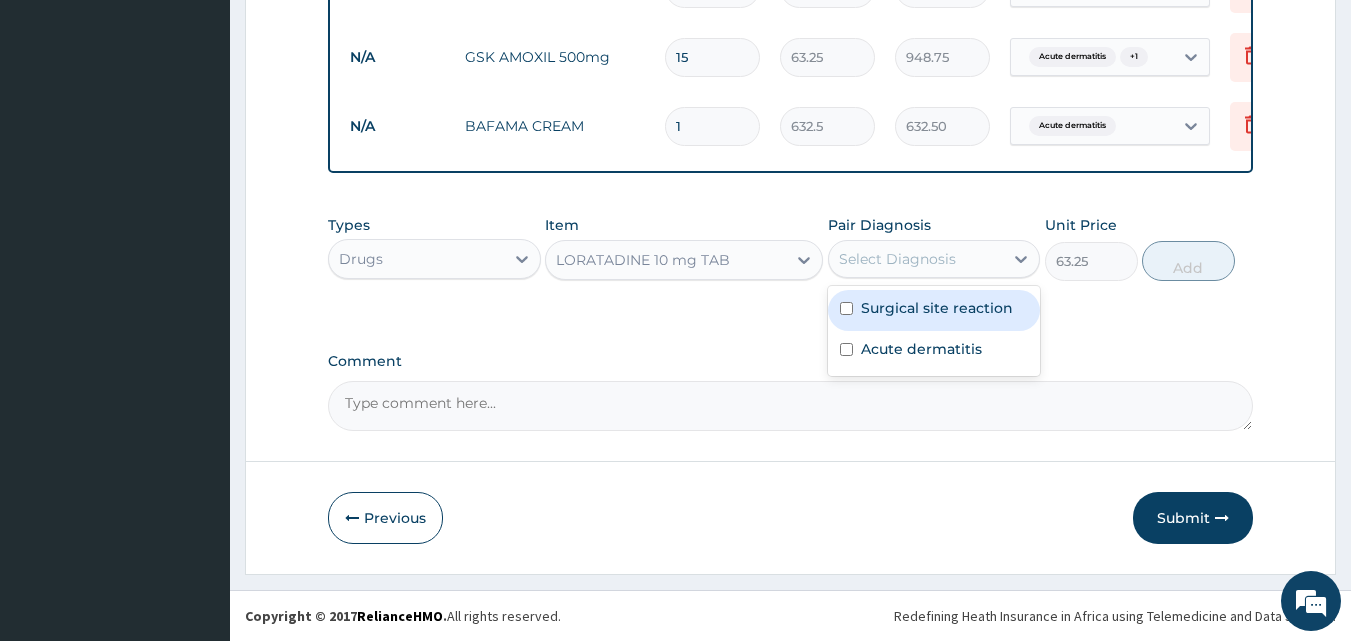 click on "Select Diagnosis" at bounding box center [897, 259] 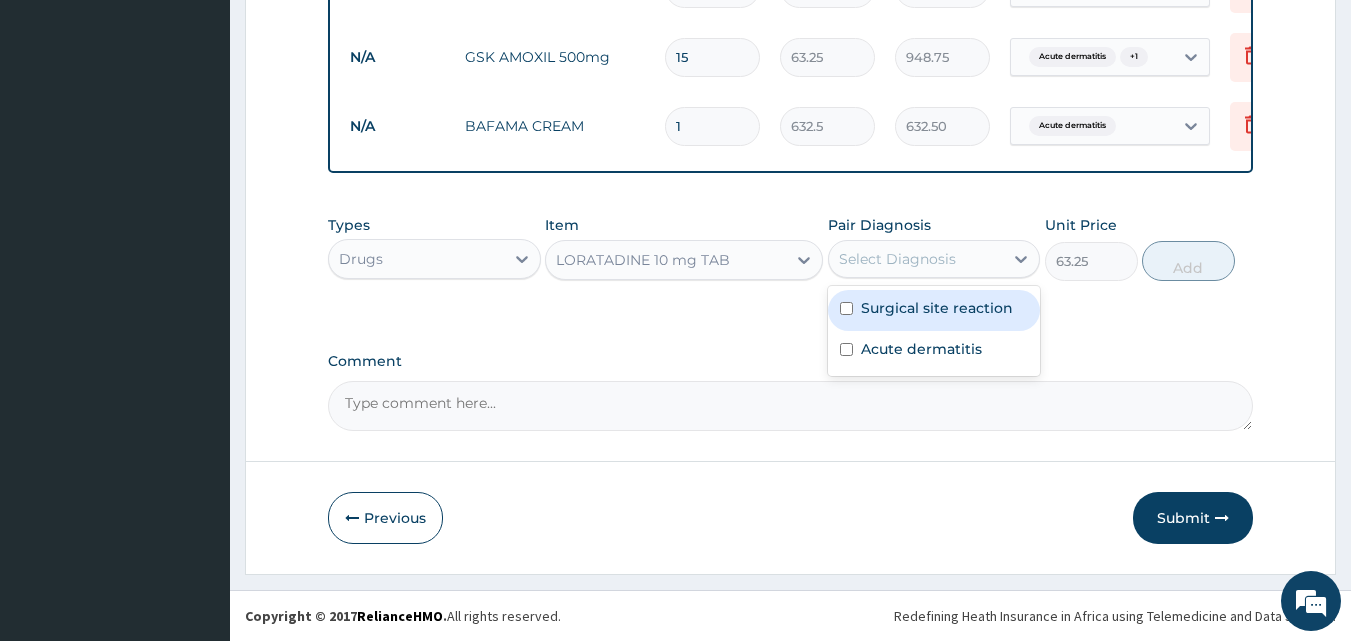 click on "Select Diagnosis" at bounding box center [897, 259] 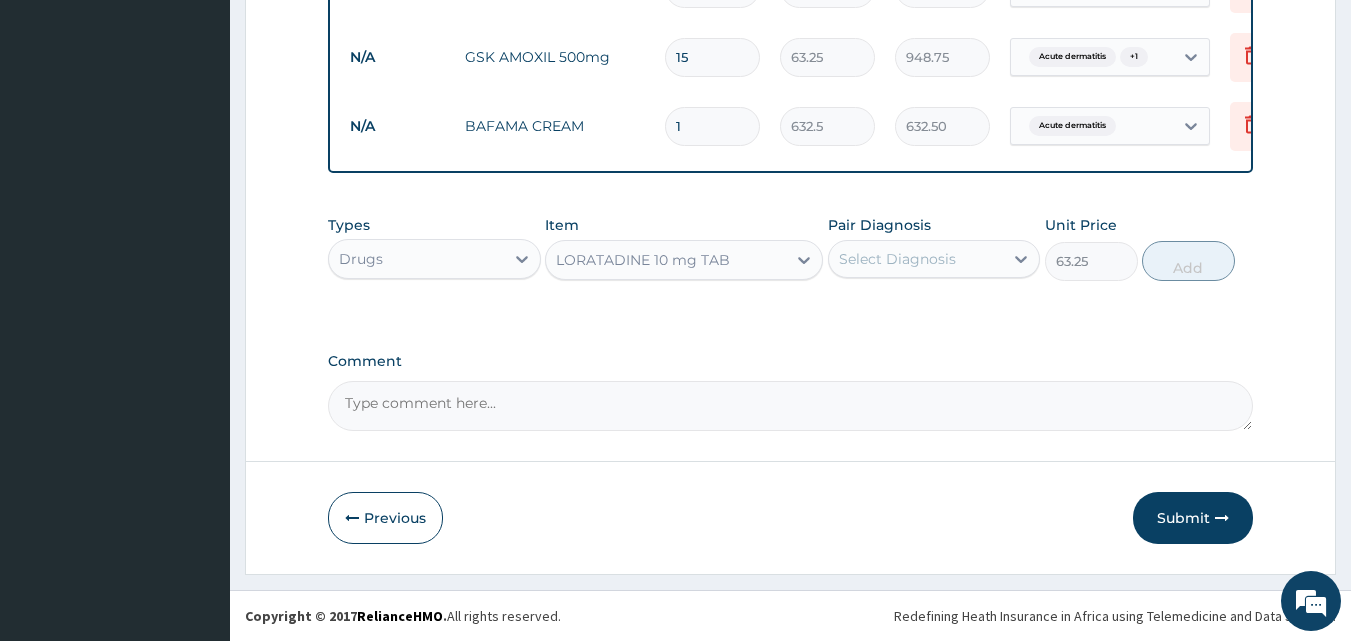 click on "Select Diagnosis" at bounding box center [897, 259] 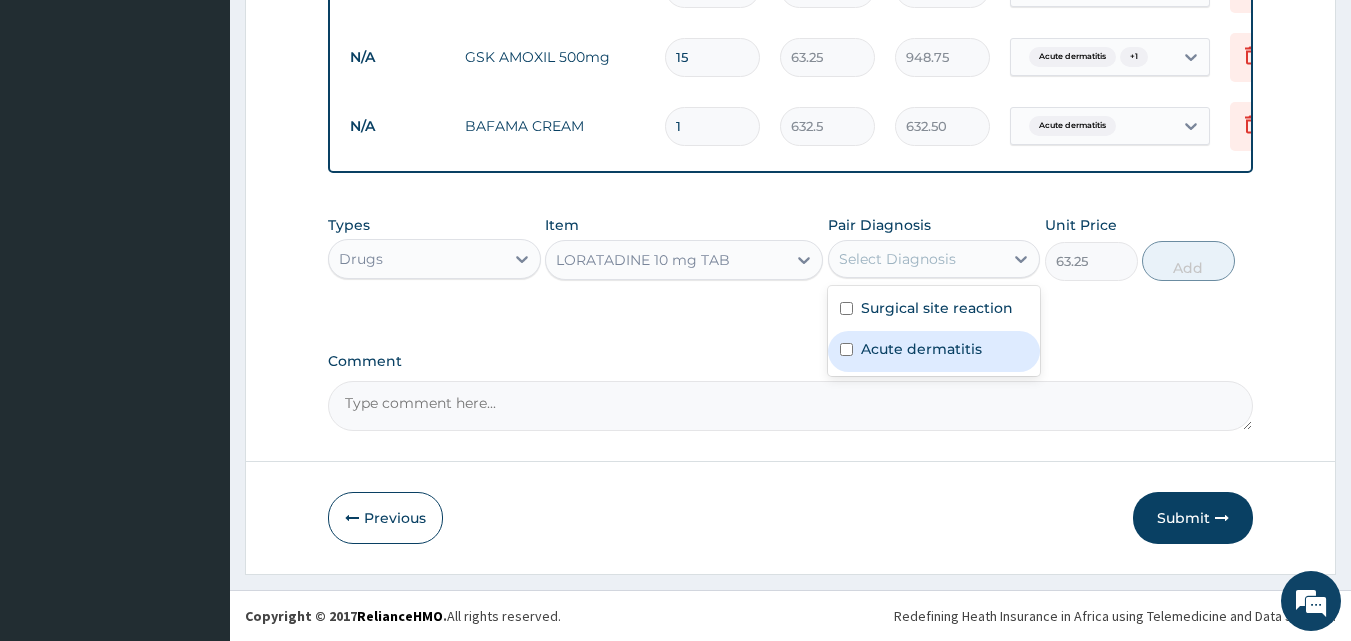 drag, startPoint x: 900, startPoint y: 341, endPoint x: 895, endPoint y: 358, distance: 17.720045 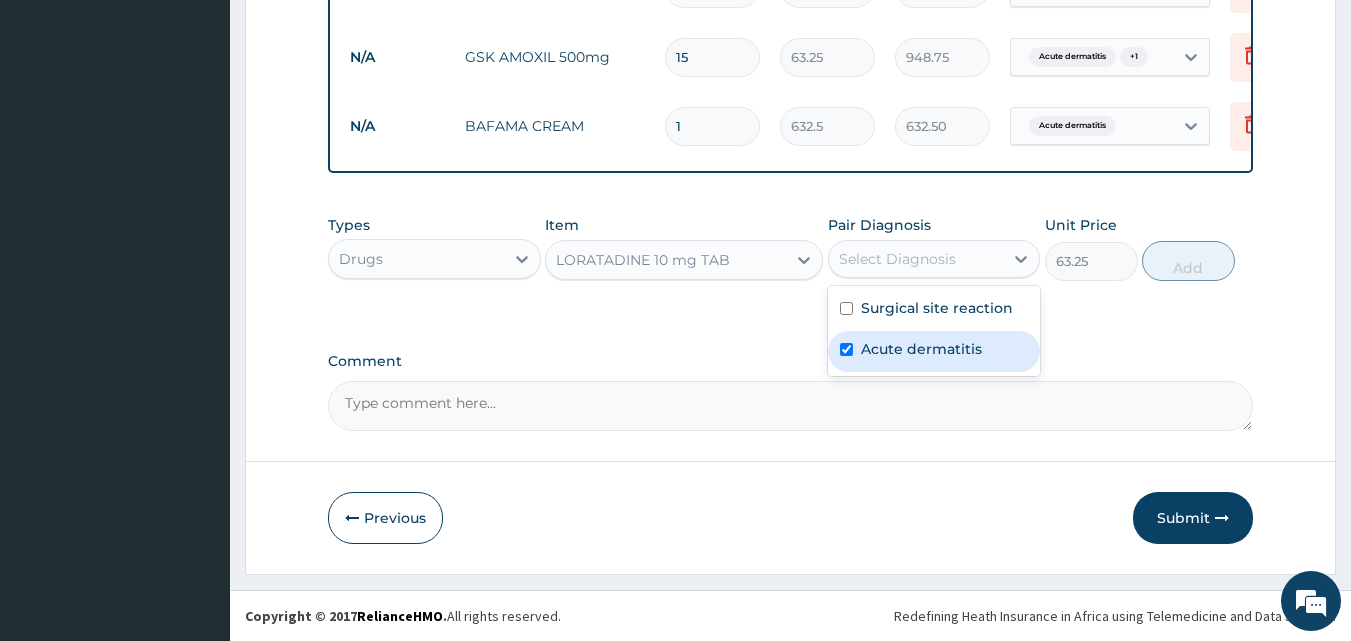 checkbox on "true" 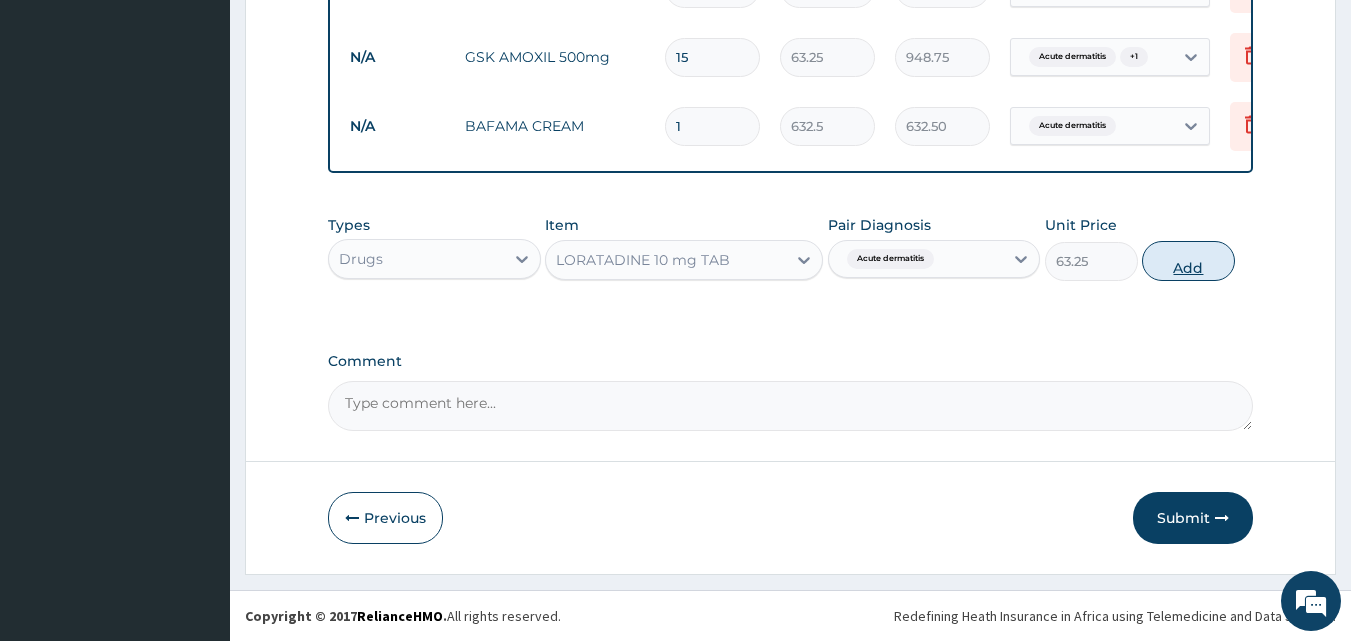click on "Add" at bounding box center (1188, 261) 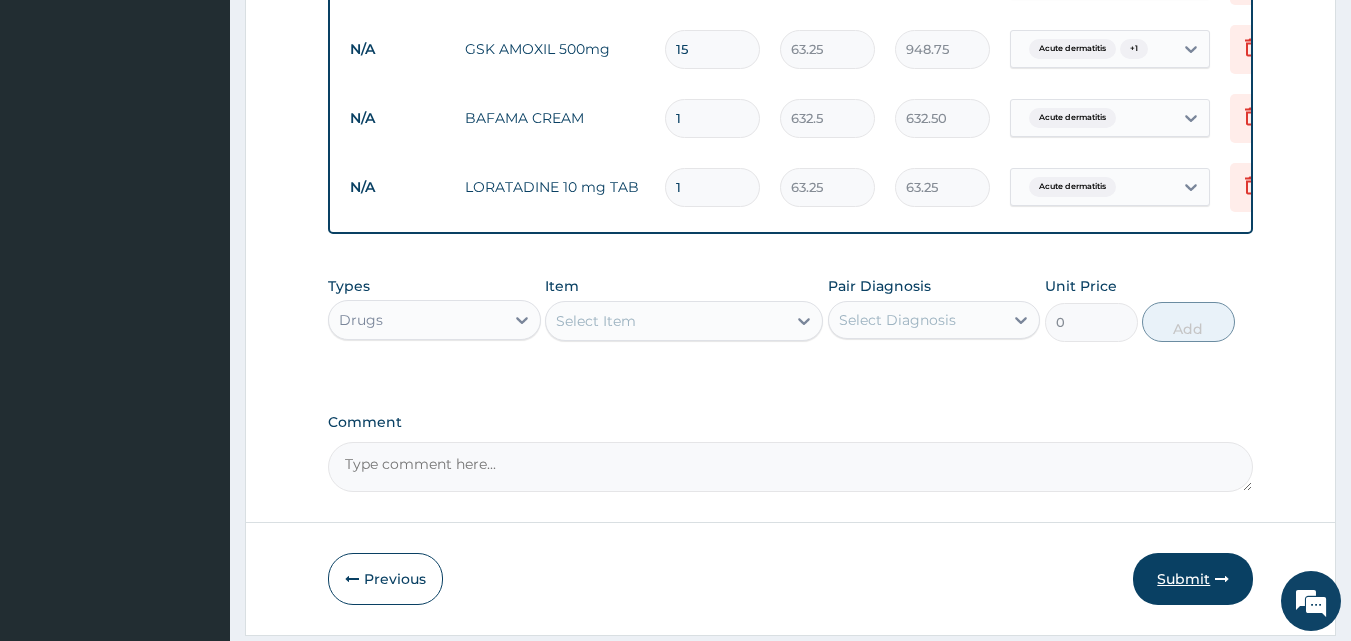 click on "Submit" at bounding box center (1193, 579) 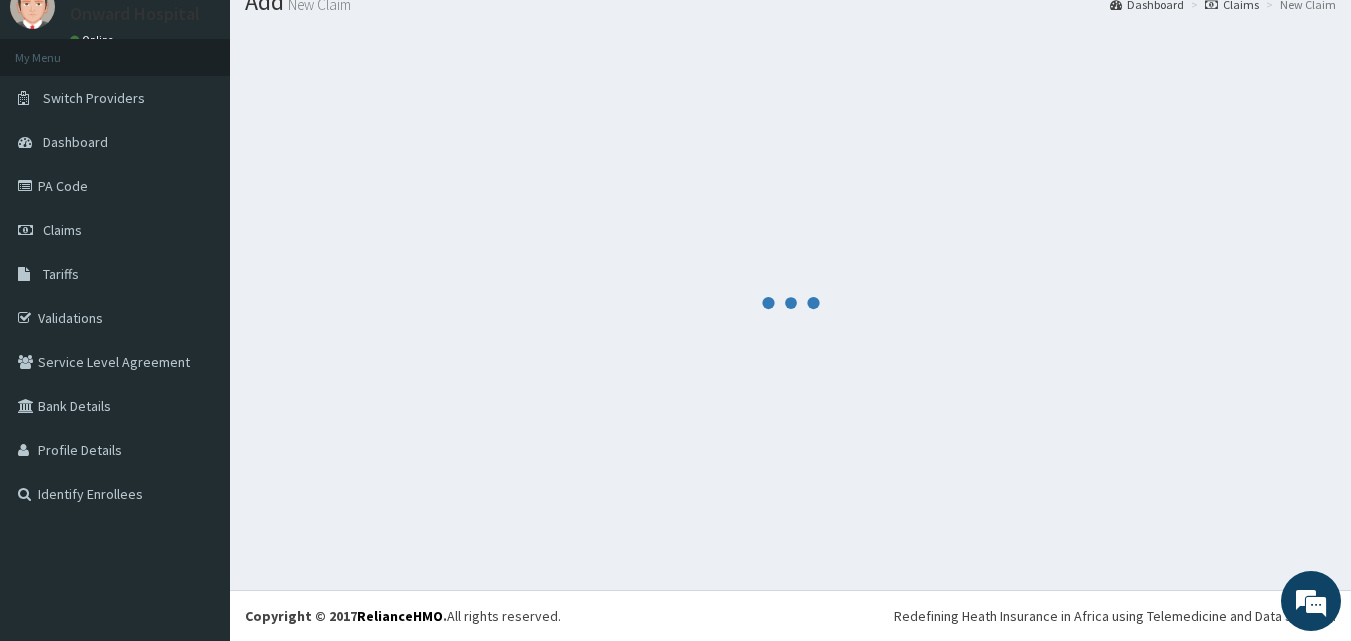 scroll, scrollTop: 932, scrollLeft: 0, axis: vertical 